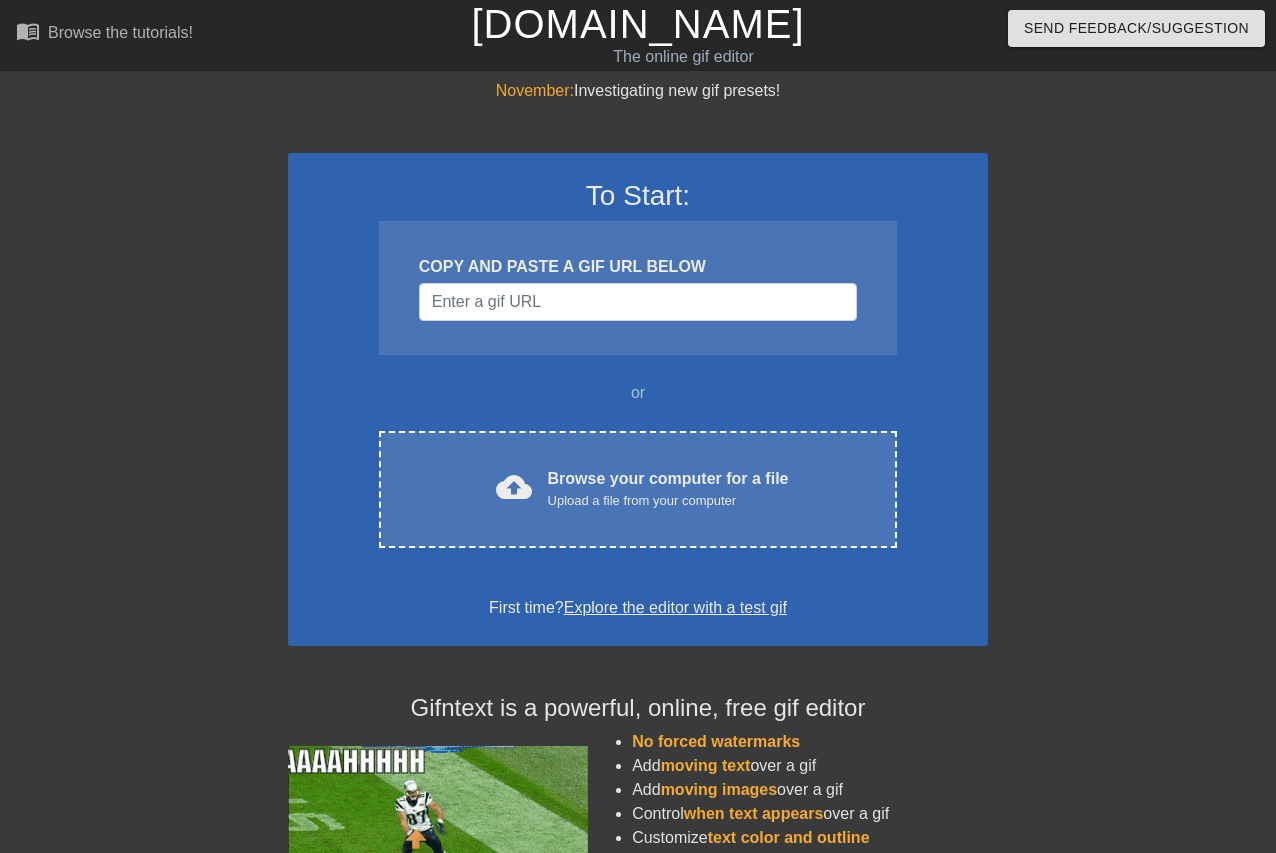 scroll, scrollTop: 0, scrollLeft: 0, axis: both 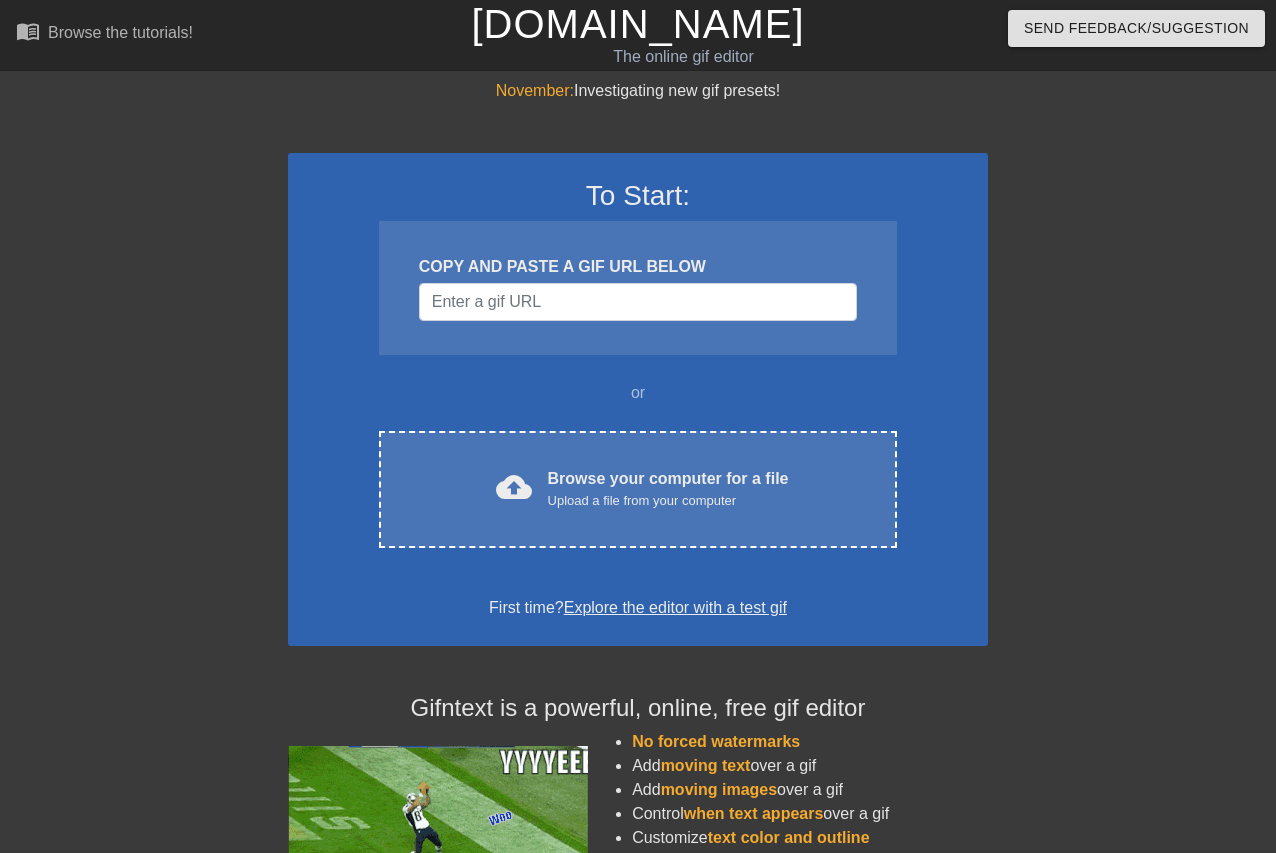 click on "To Start: COPY AND PASTE A GIF URL BELOW or cloud_upload Browse your computer for a file Upload a file from your computer Choose files First time?  Explore the editor with a test gif" at bounding box center (638, 399) 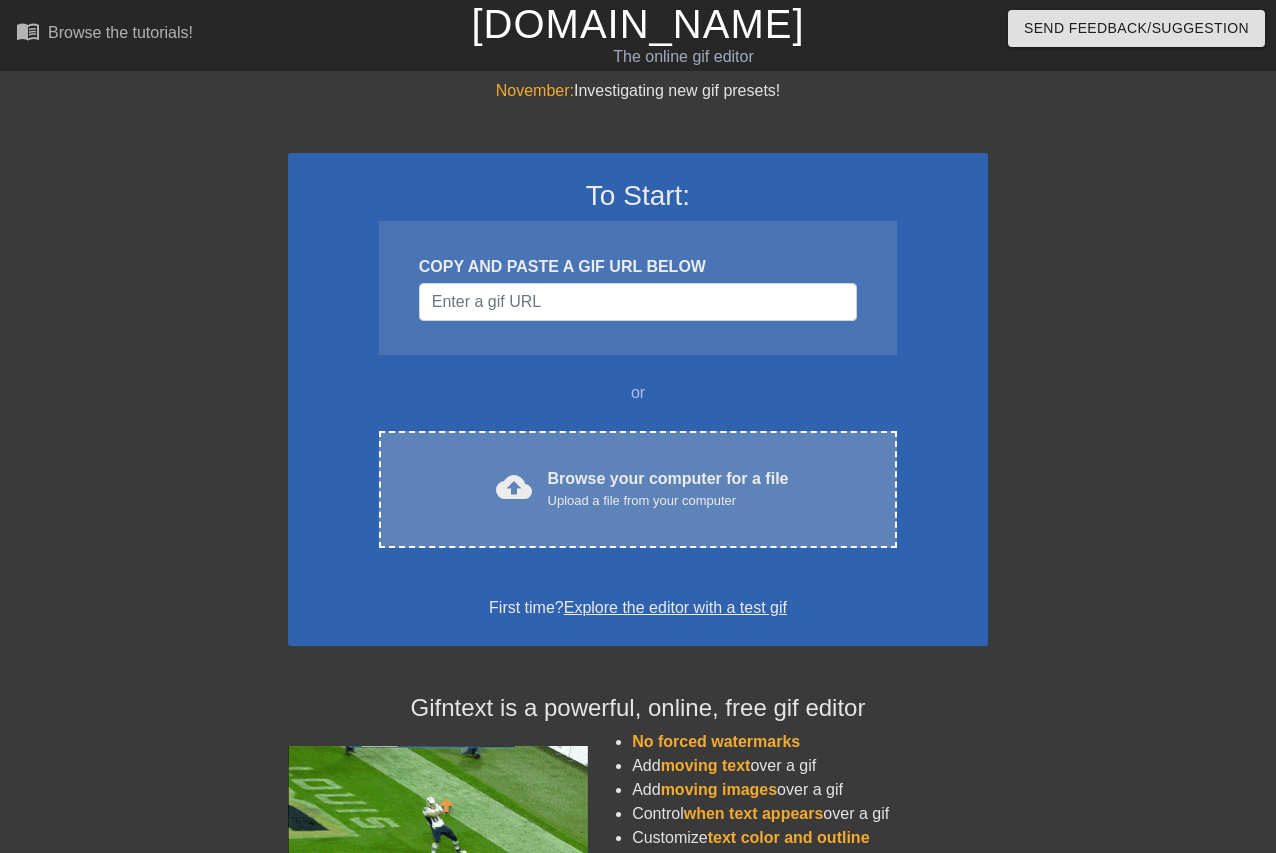 click on "Upload a file from your computer" at bounding box center [668, 501] 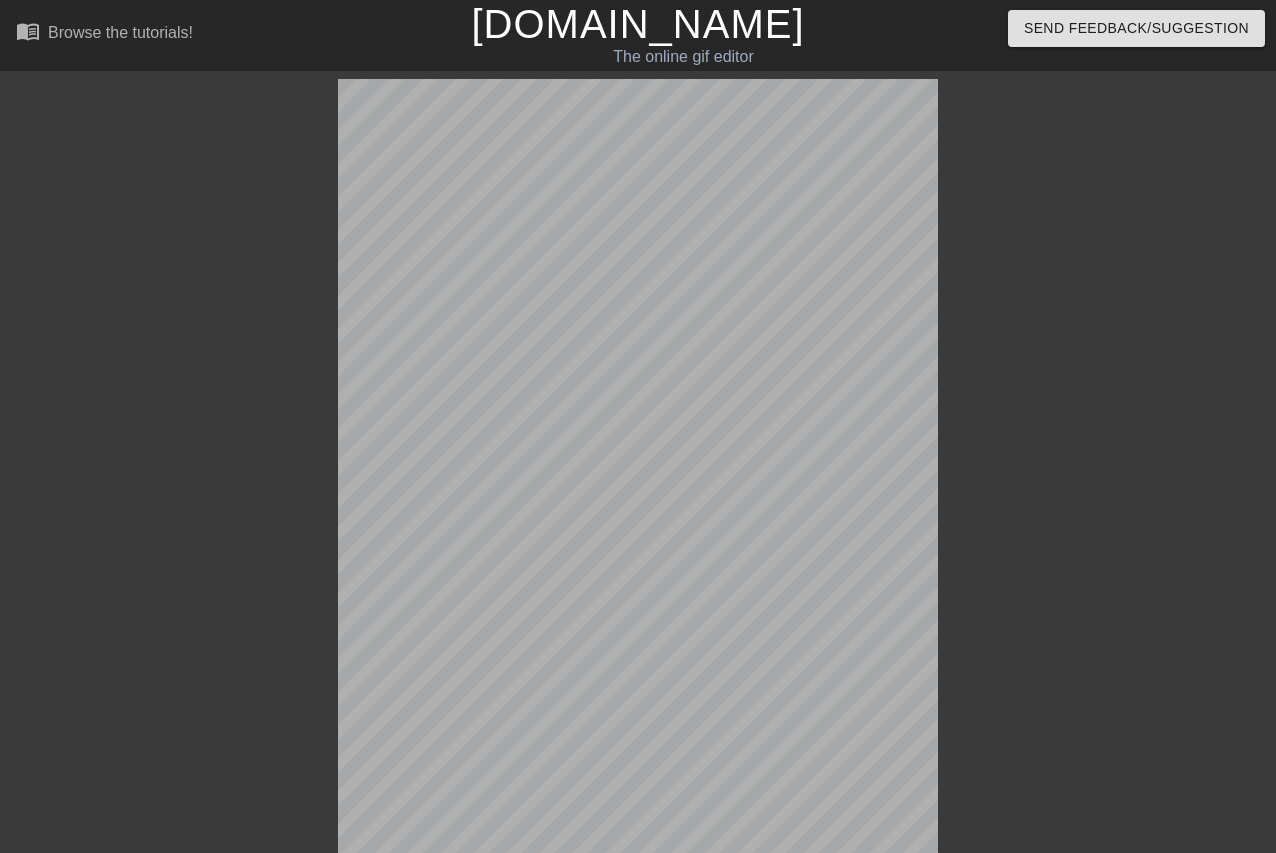 scroll, scrollTop: 49, scrollLeft: 0, axis: vertical 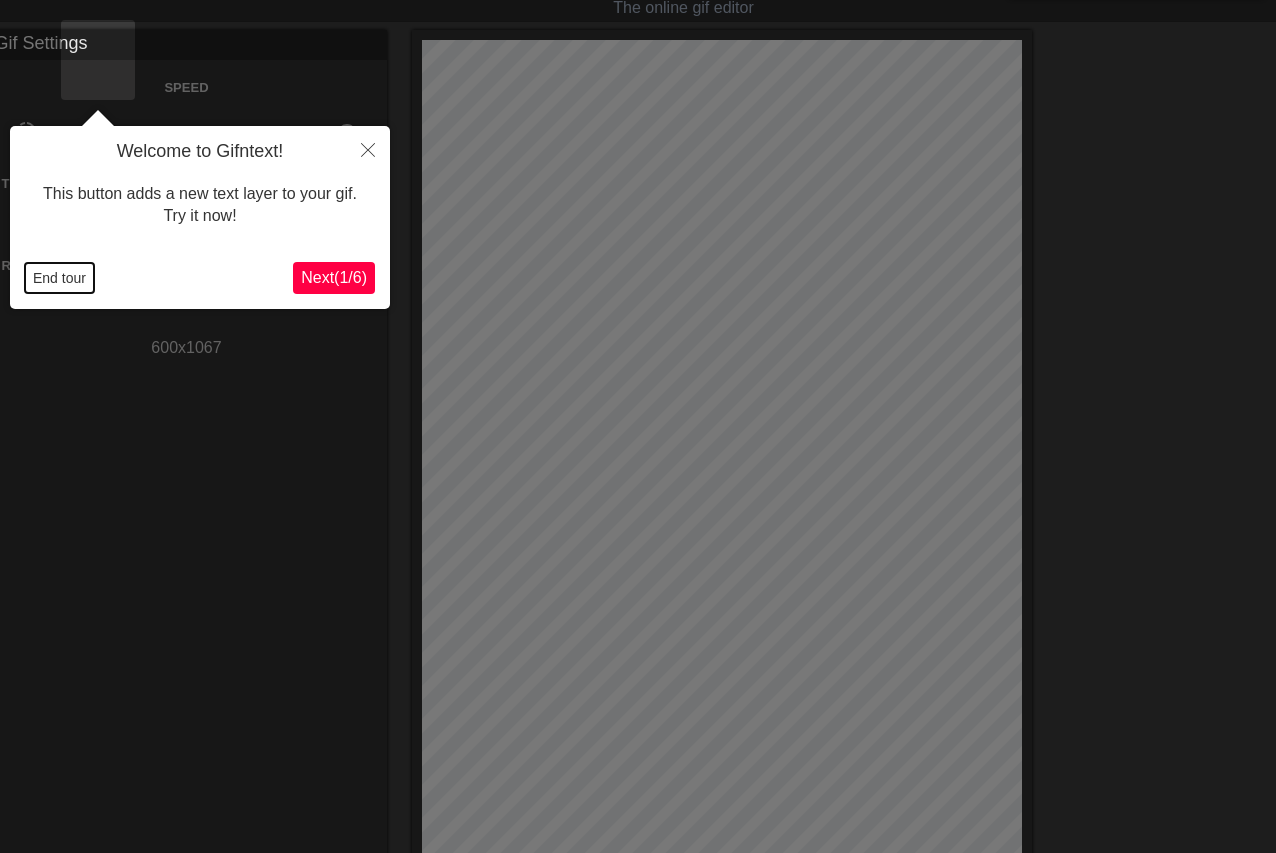 click on "End tour" at bounding box center (59, 278) 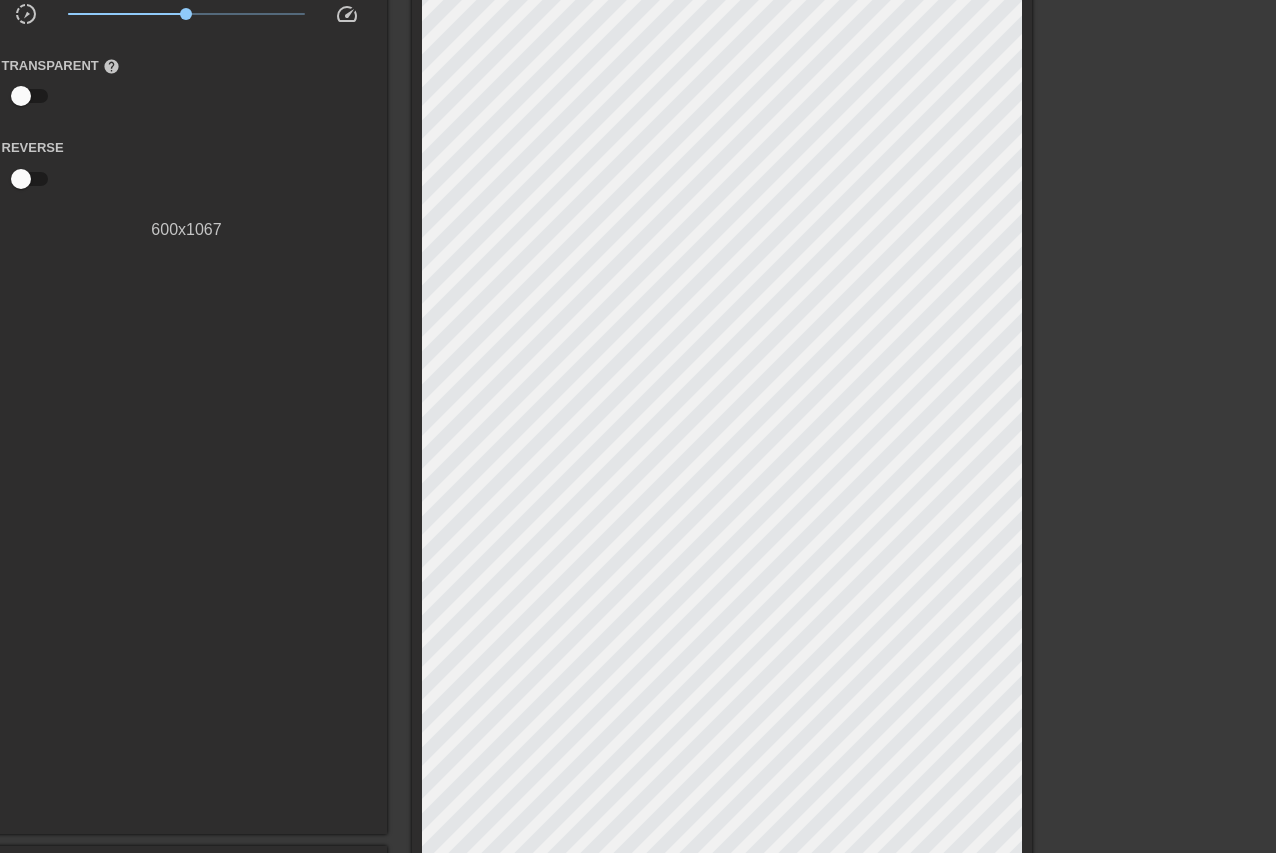 scroll, scrollTop: 535, scrollLeft: 0, axis: vertical 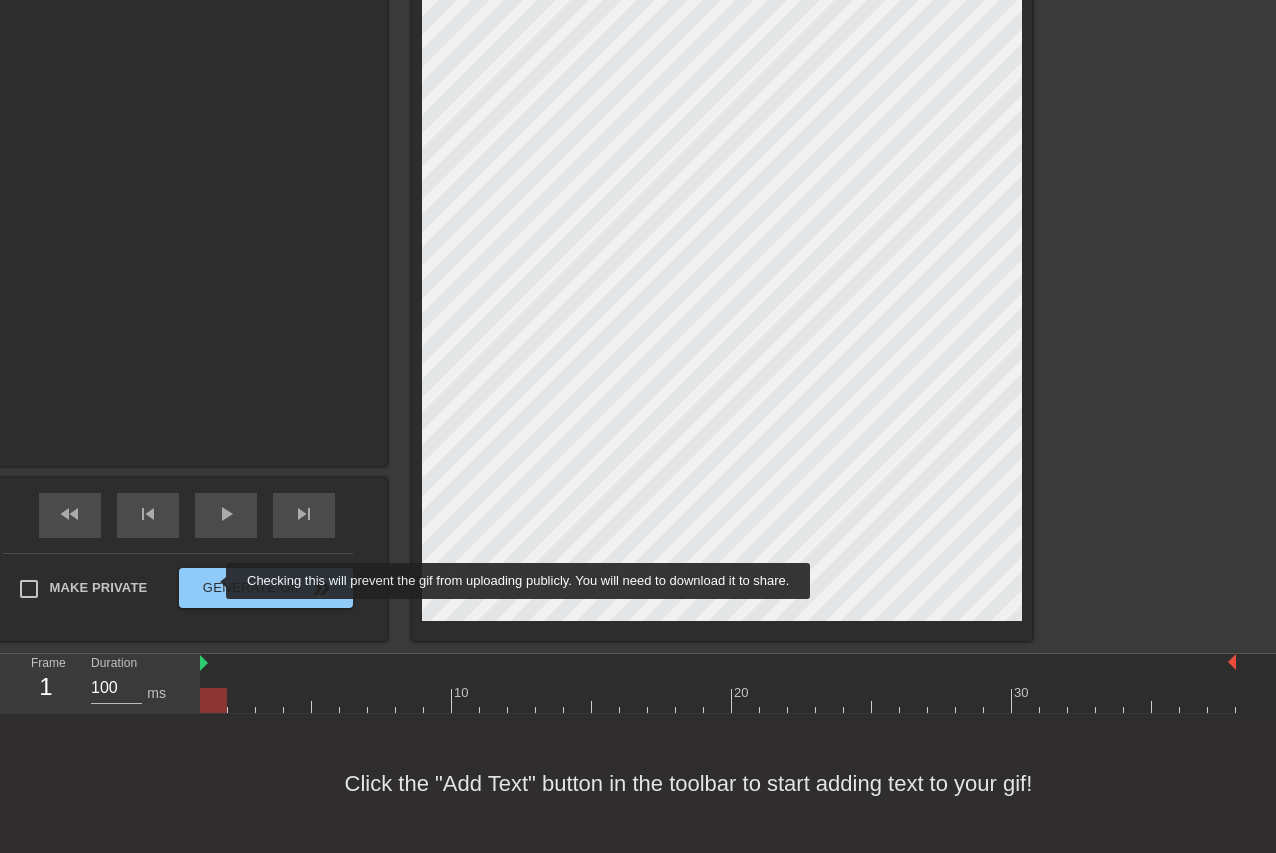 click on "Make Private" at bounding box center [99, 588] 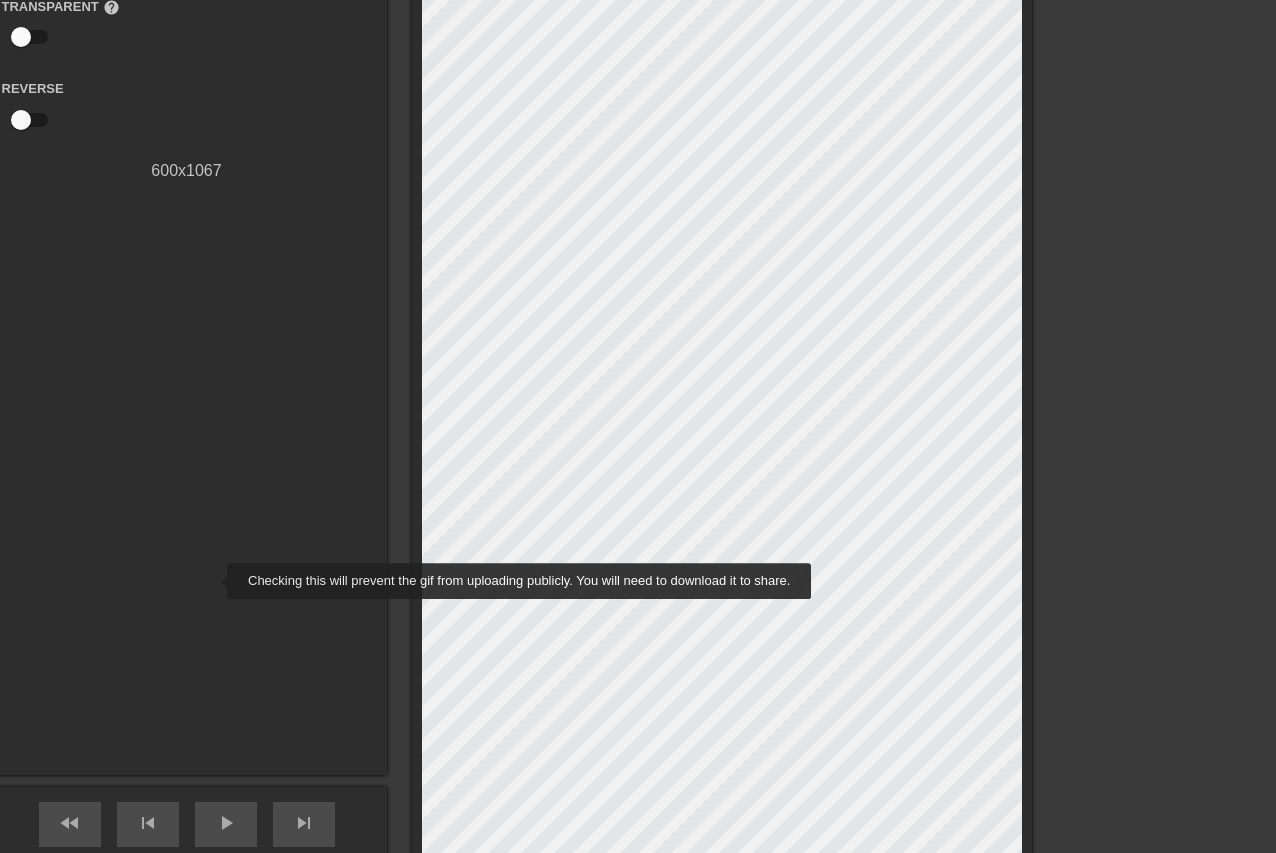 scroll, scrollTop: 0, scrollLeft: 0, axis: both 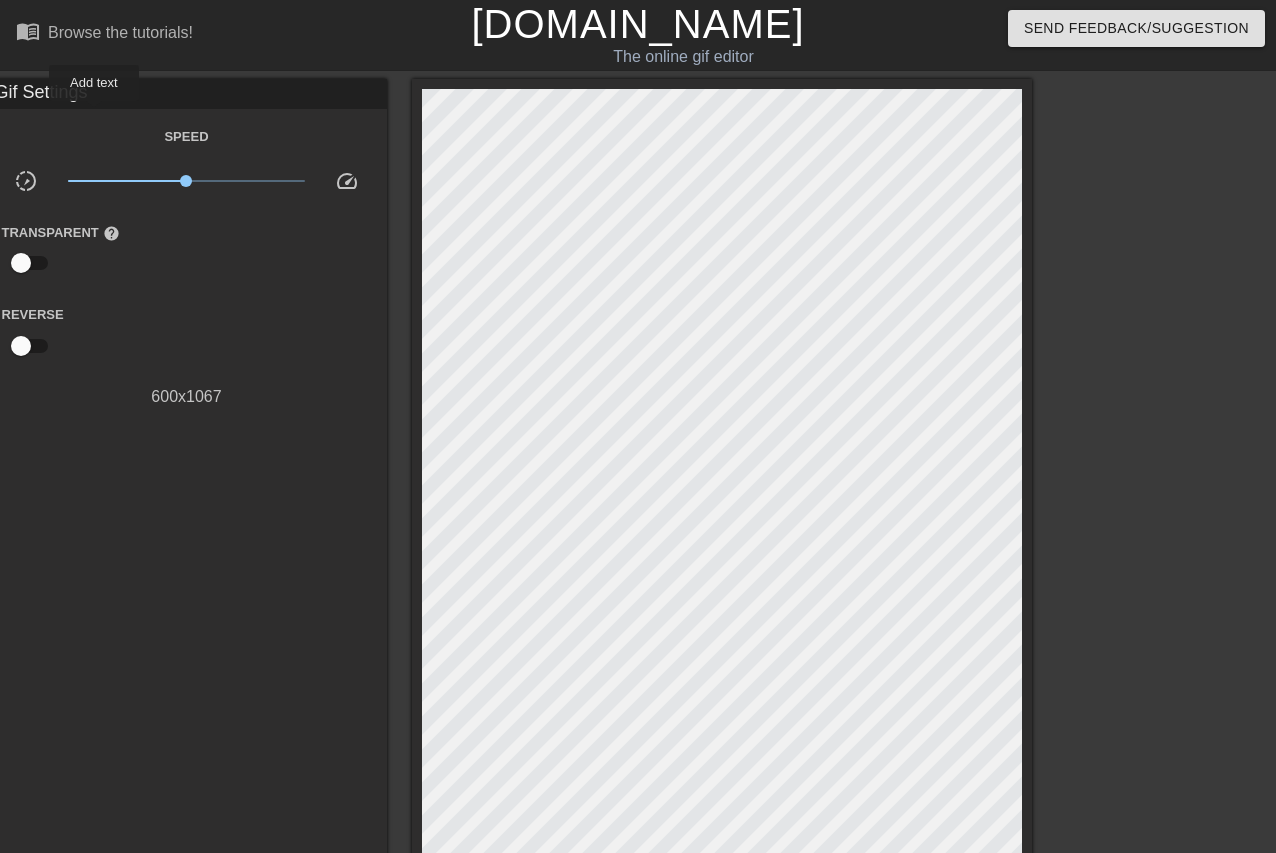 click on "title" at bounding box center [-52, 107] 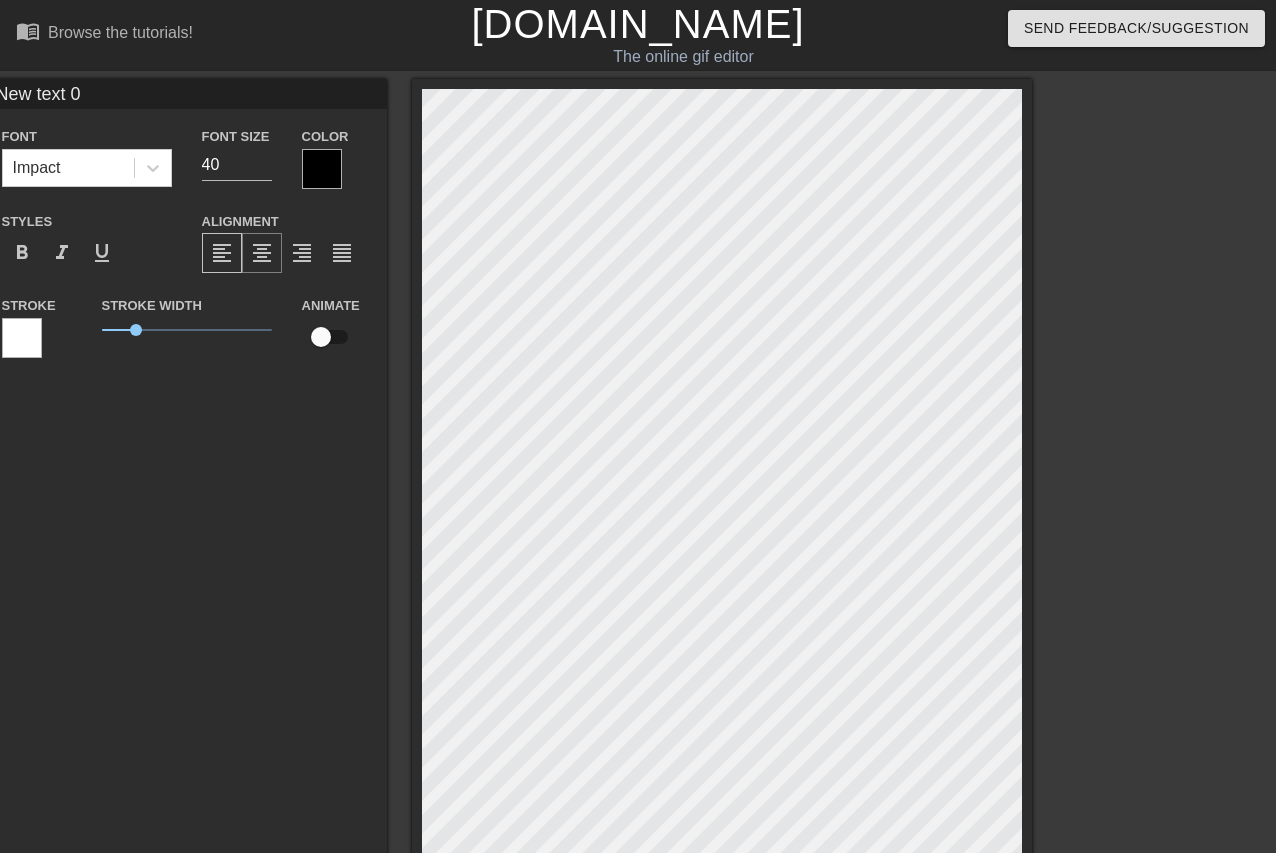 click on "format_align_center" at bounding box center (262, 253) 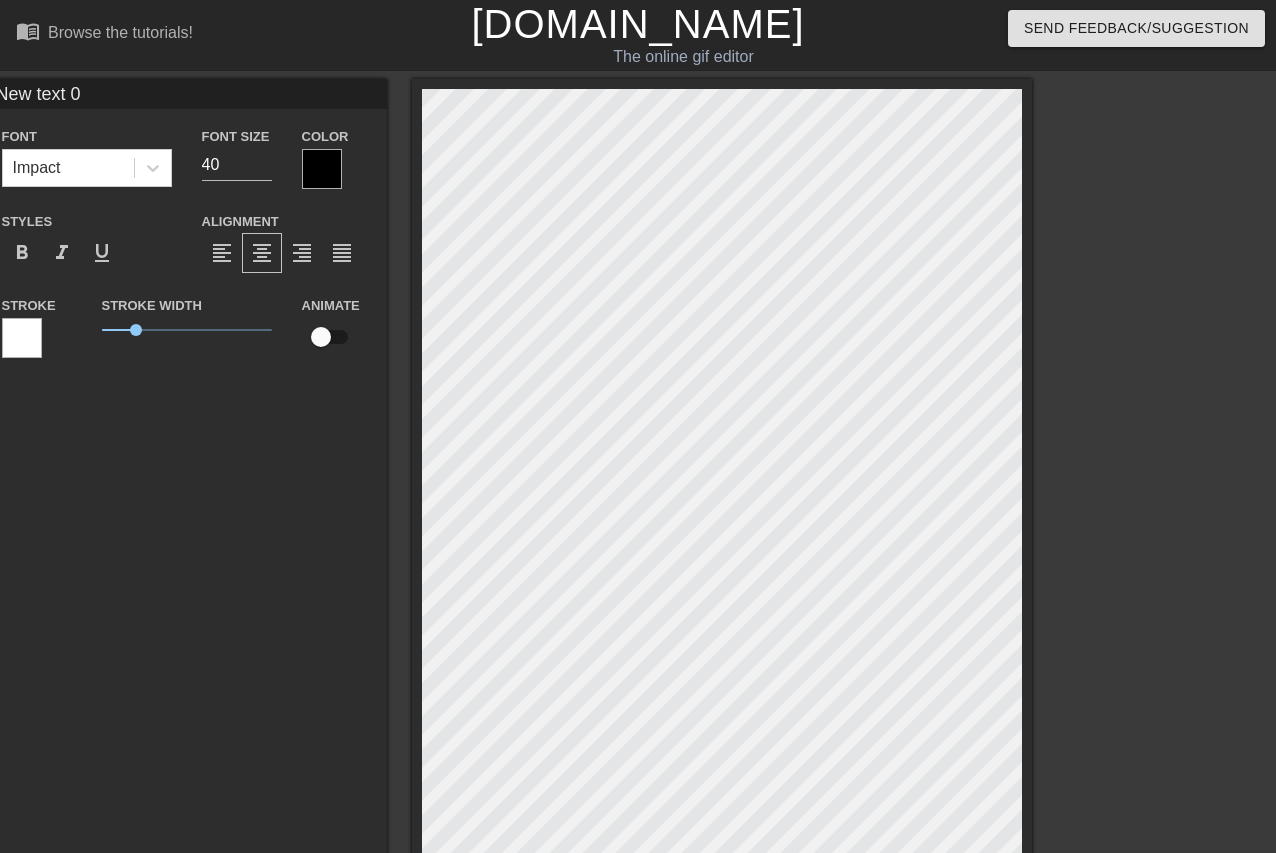 click at bounding box center [322, 169] 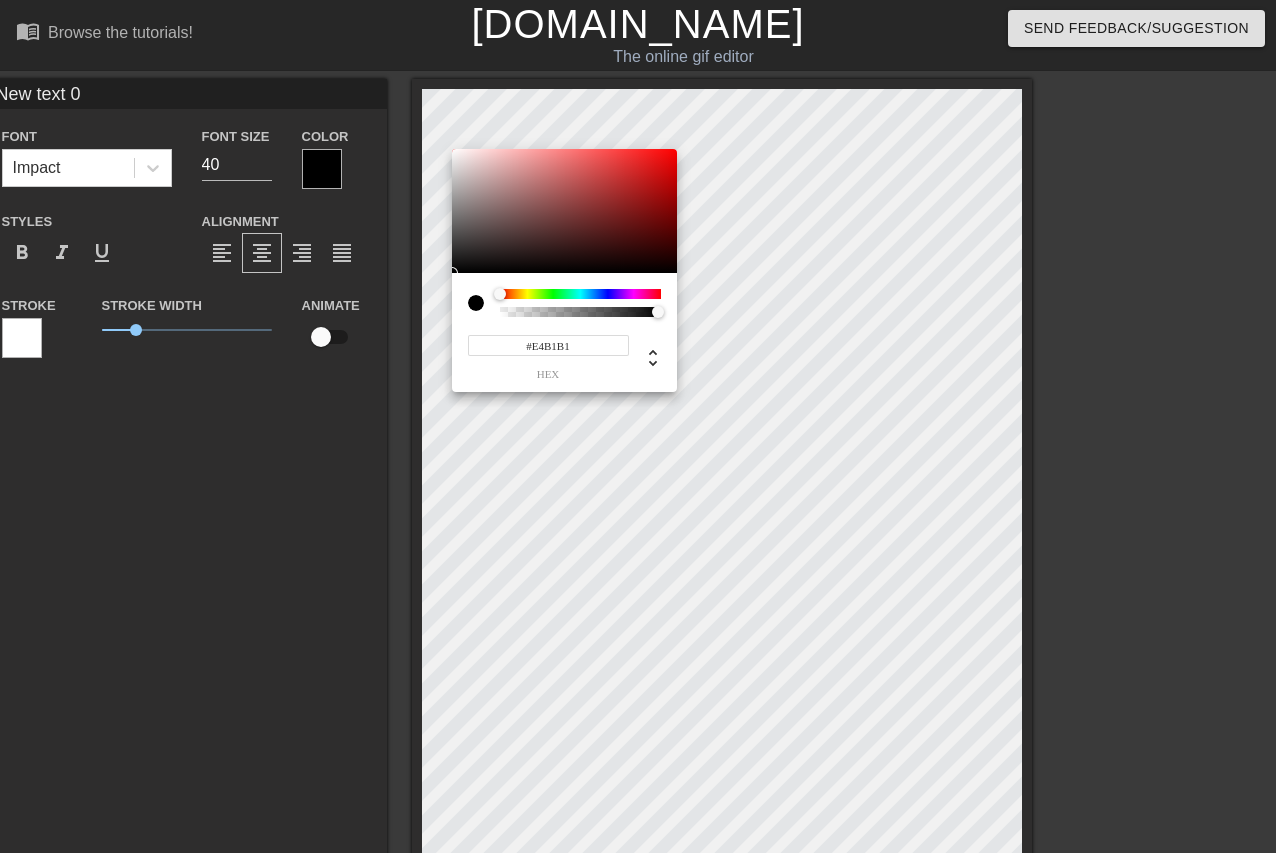 type on "#FFFFFF" 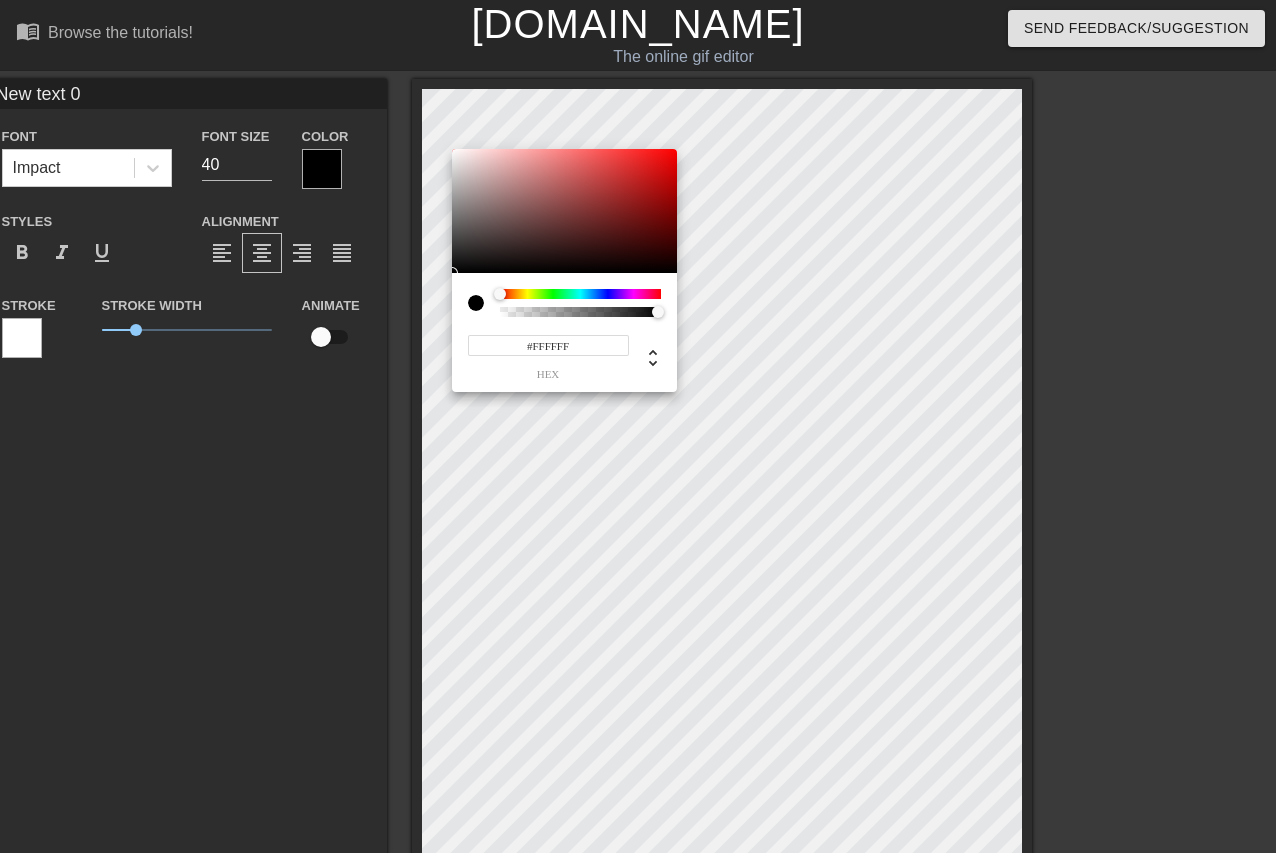 drag, startPoint x: 539, startPoint y: 223, endPoint x: 351, endPoint y: 87, distance: 232.03448 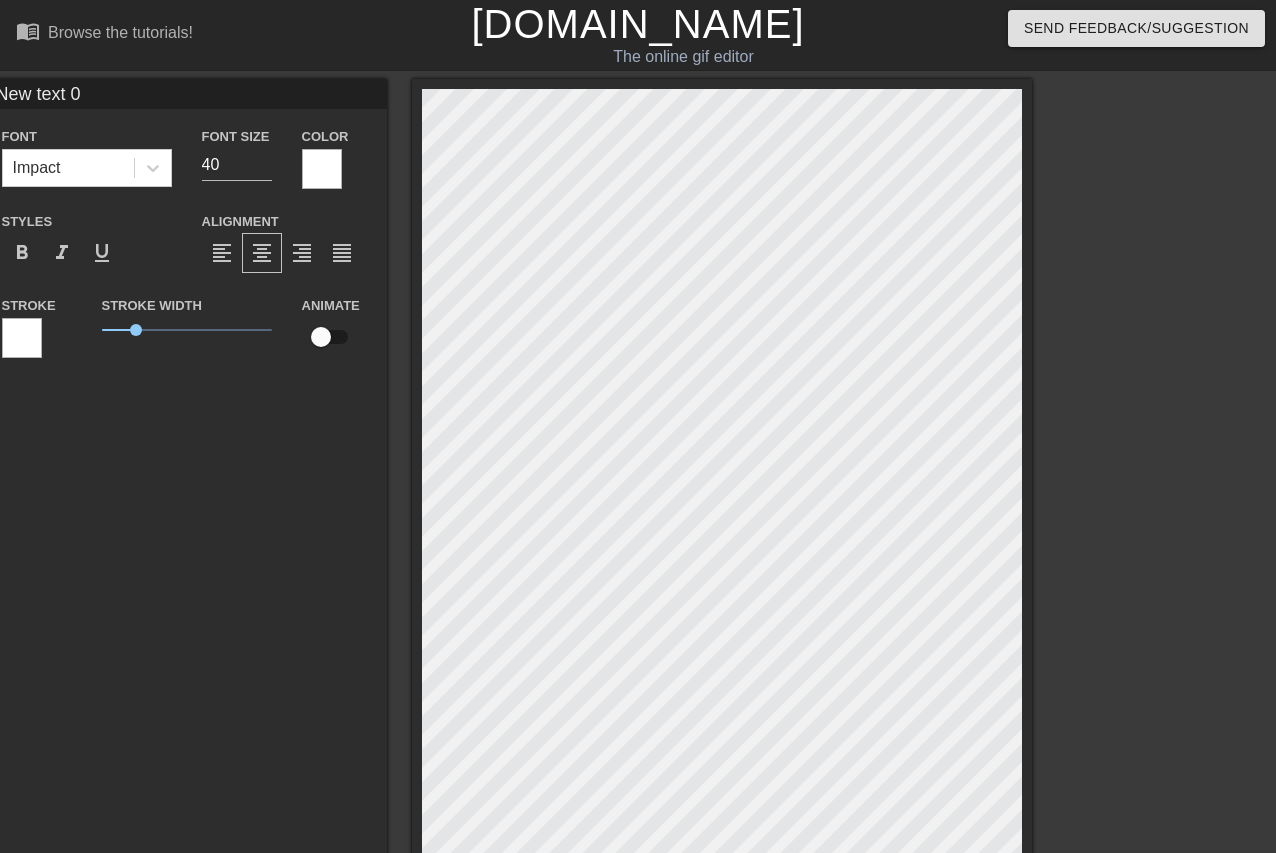 click at bounding box center (22, 338) 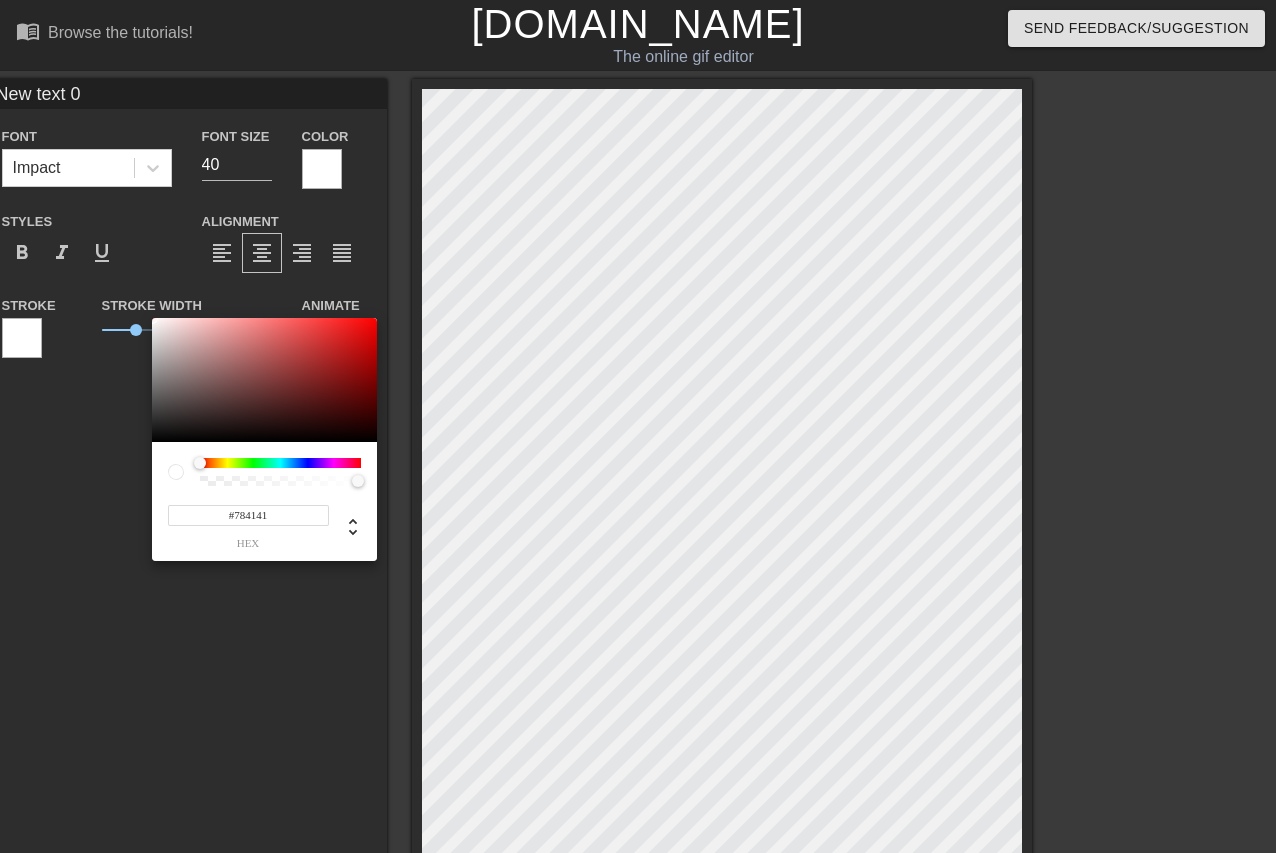 type on "#000000" 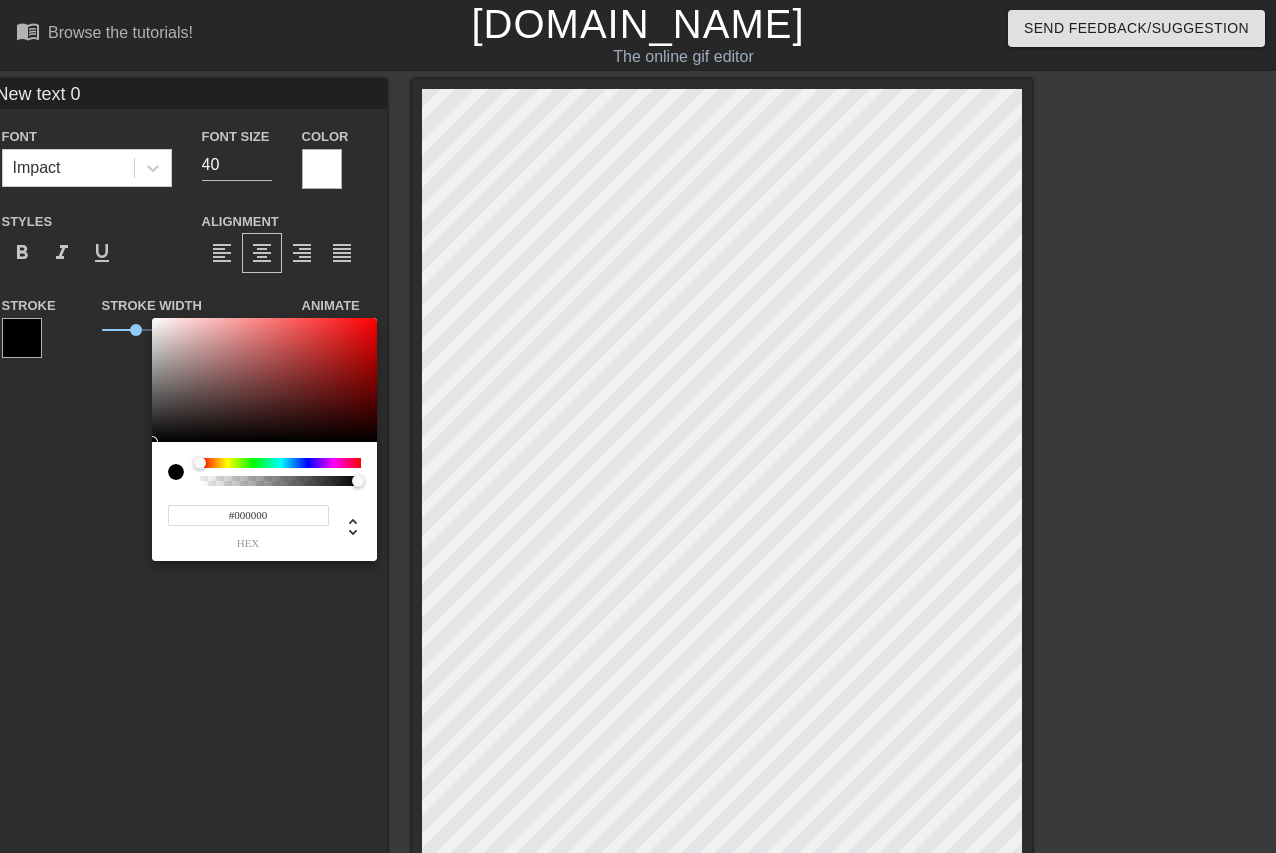 drag, startPoint x: 311, startPoint y: 414, endPoint x: 754, endPoint y: 464, distance: 445.81274 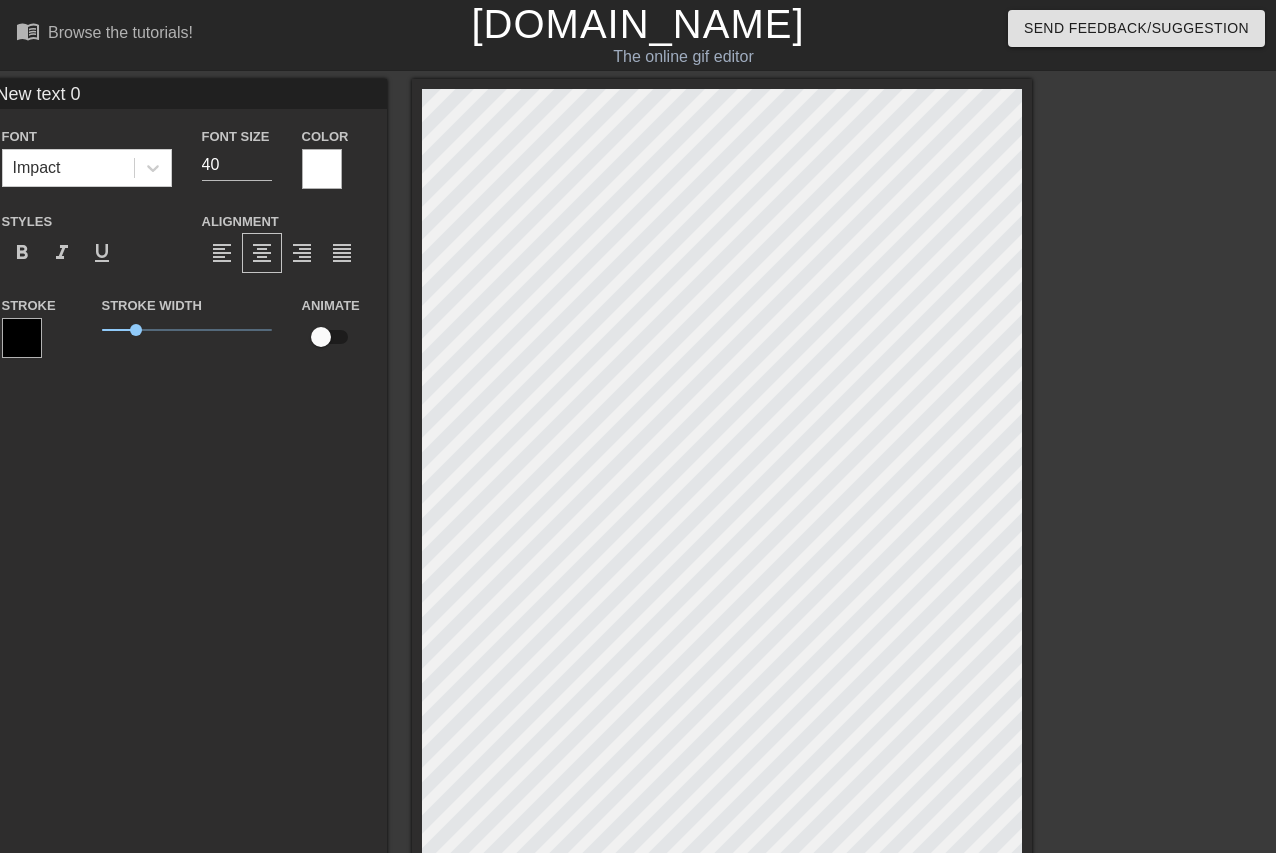 scroll, scrollTop: 0, scrollLeft: 3, axis: horizontal 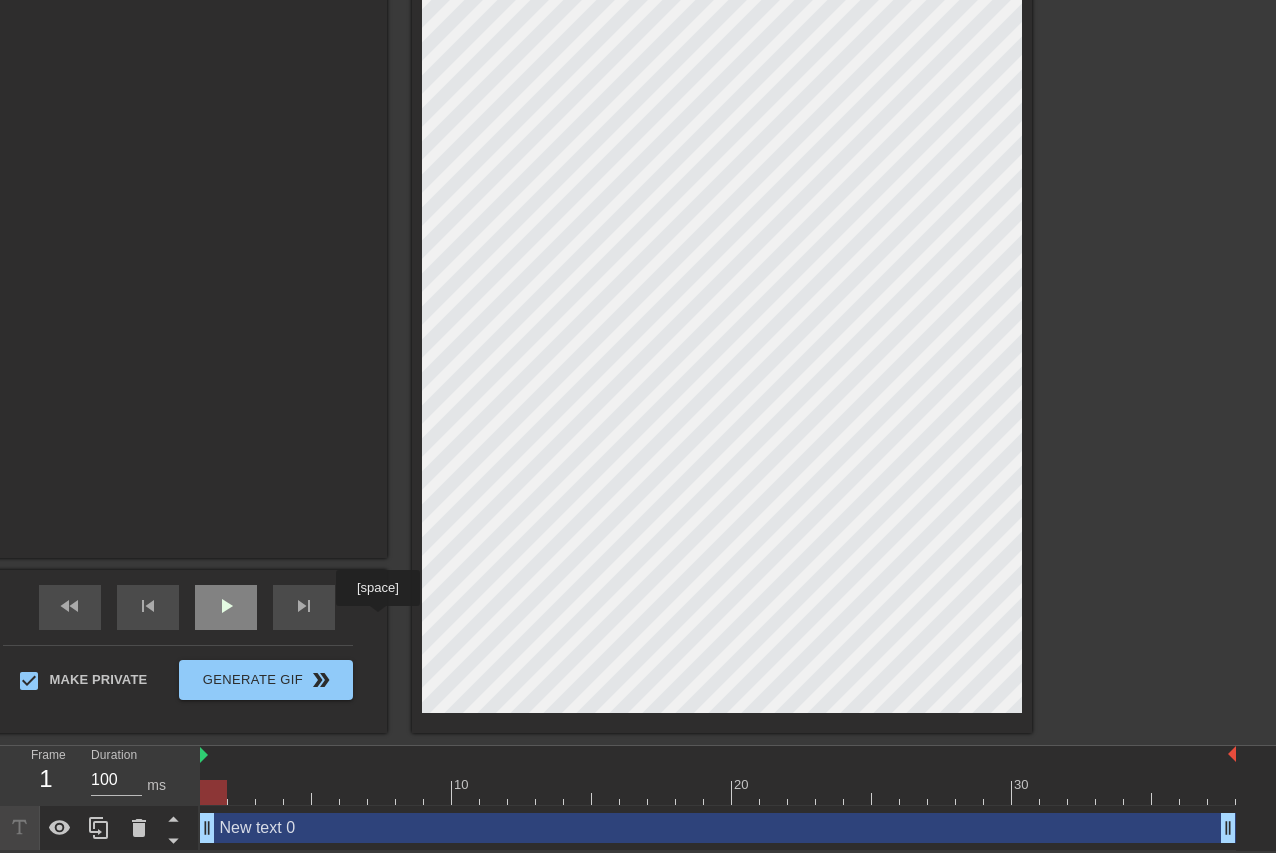 click on "play_arrow" at bounding box center (226, 607) 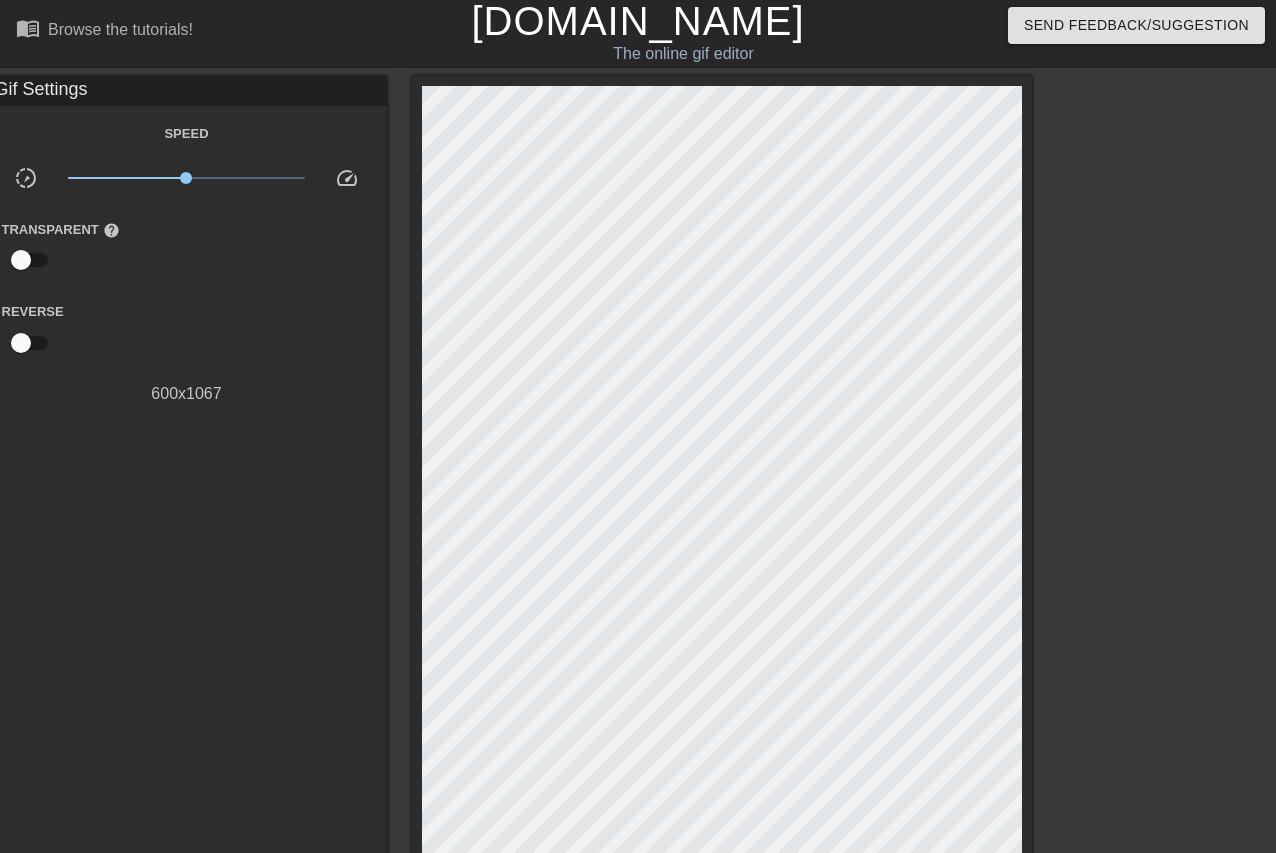 scroll, scrollTop: 0, scrollLeft: 0, axis: both 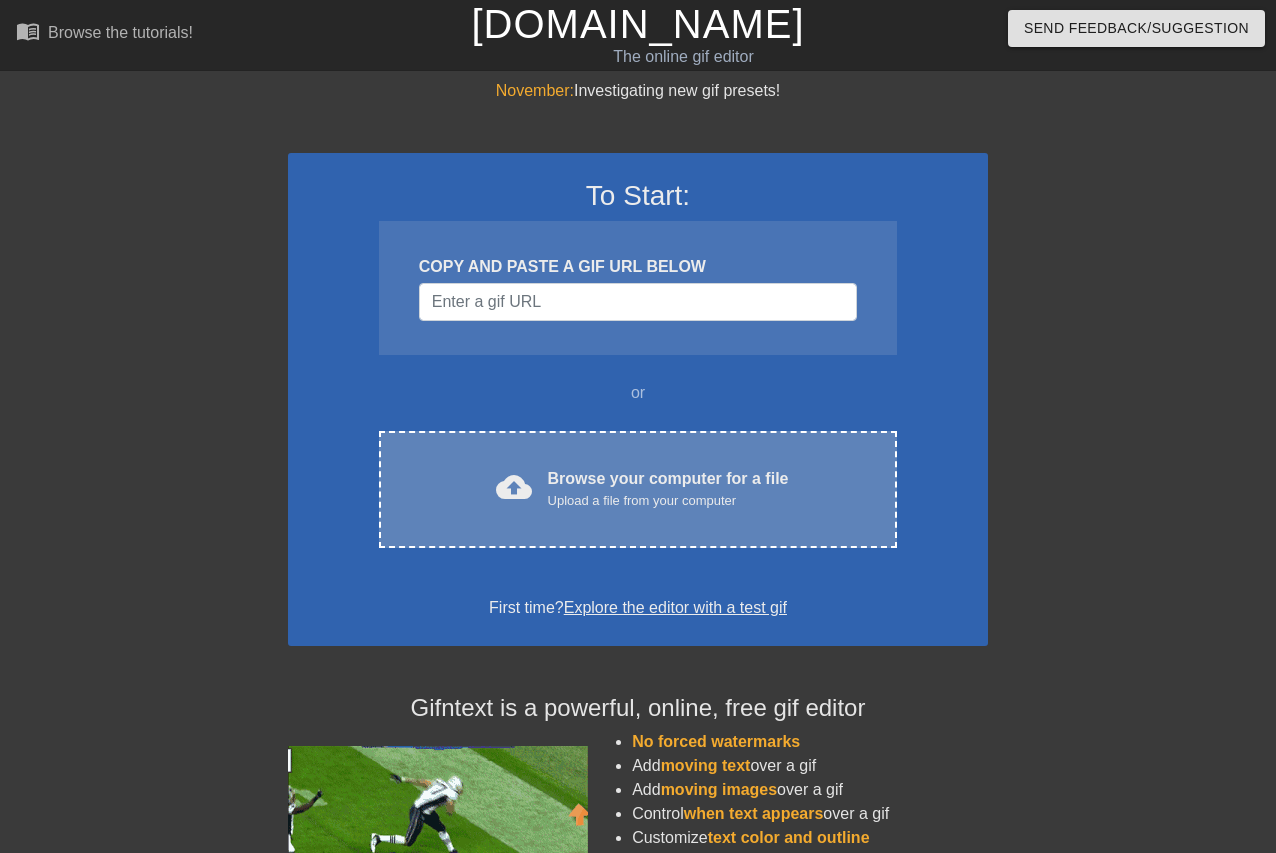 click on "Browse your computer for a file Upload a file from your computer" at bounding box center (668, 489) 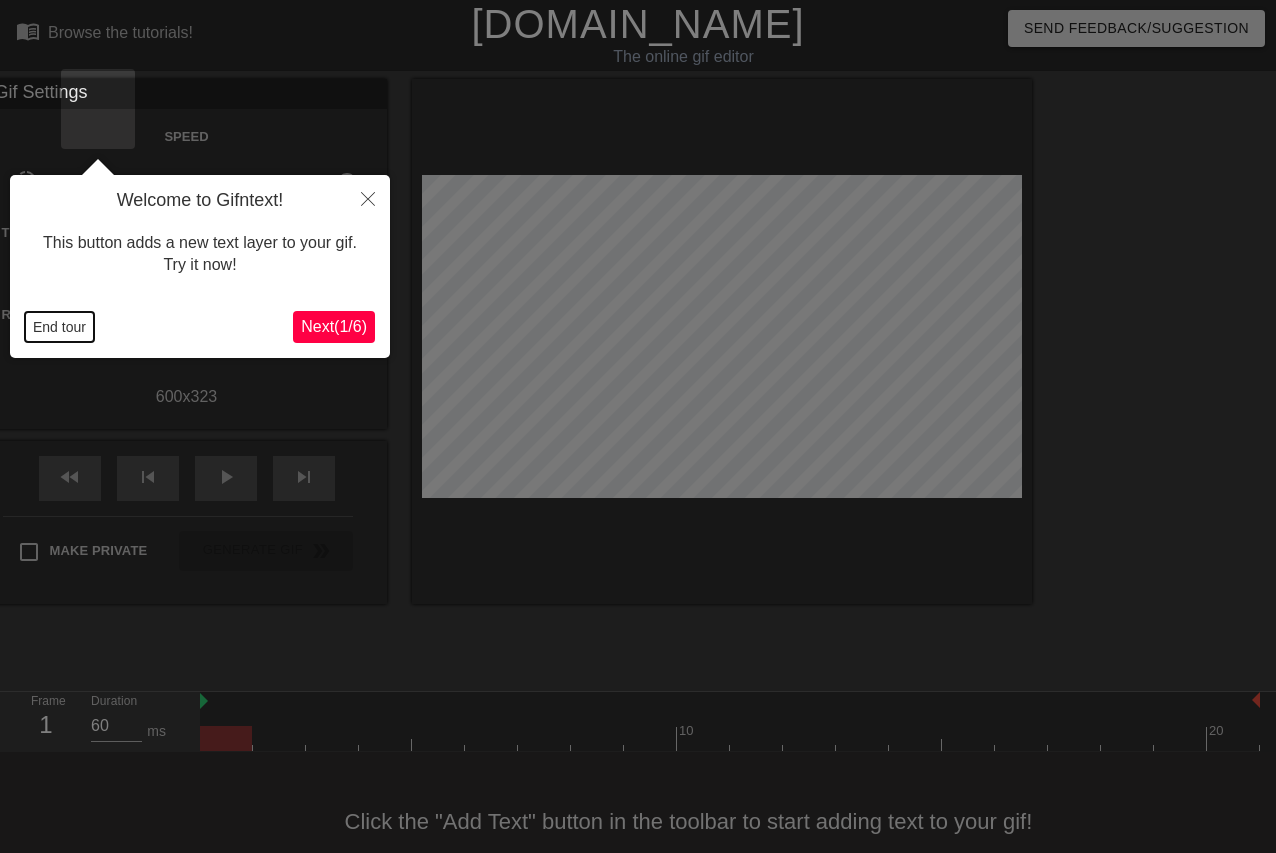 click on "End tour" at bounding box center [59, 327] 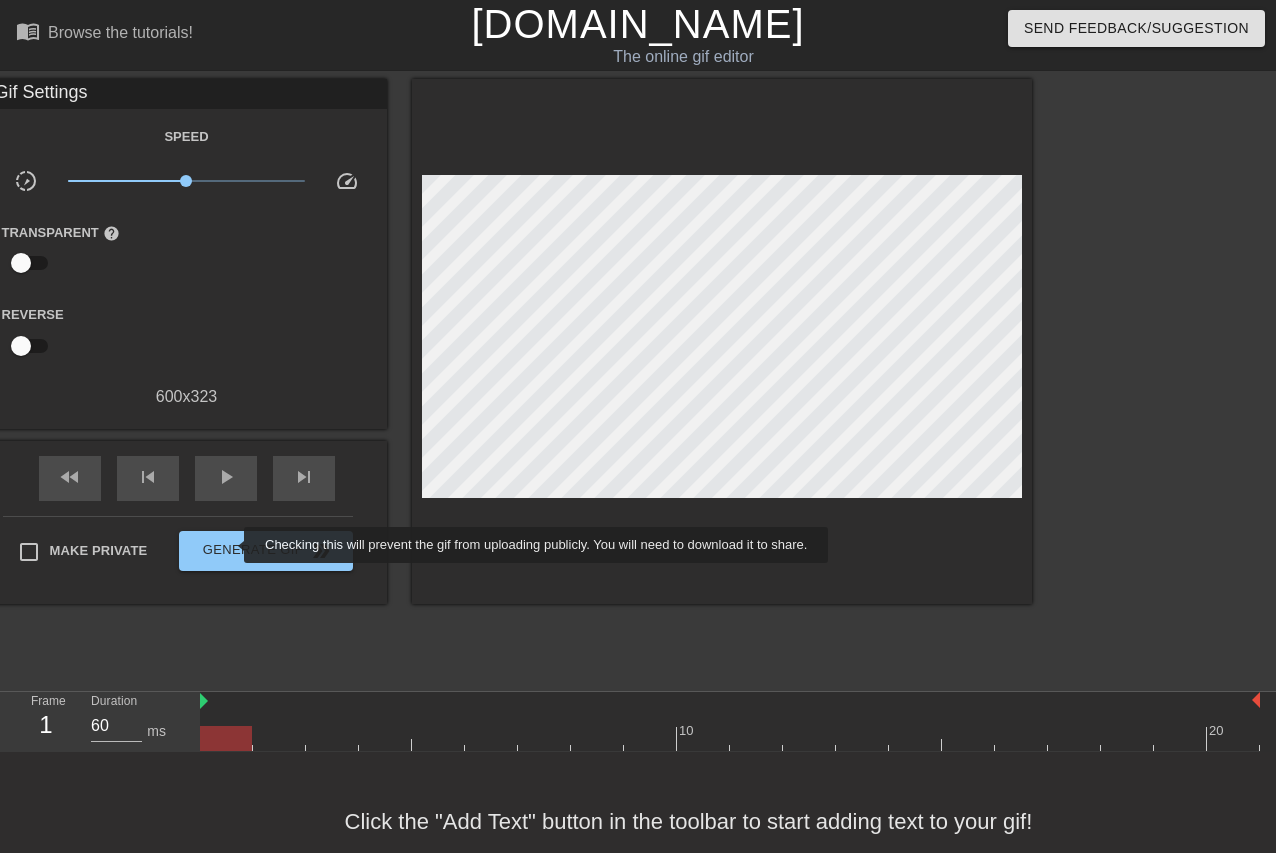 click on "Make Private" at bounding box center [99, 551] 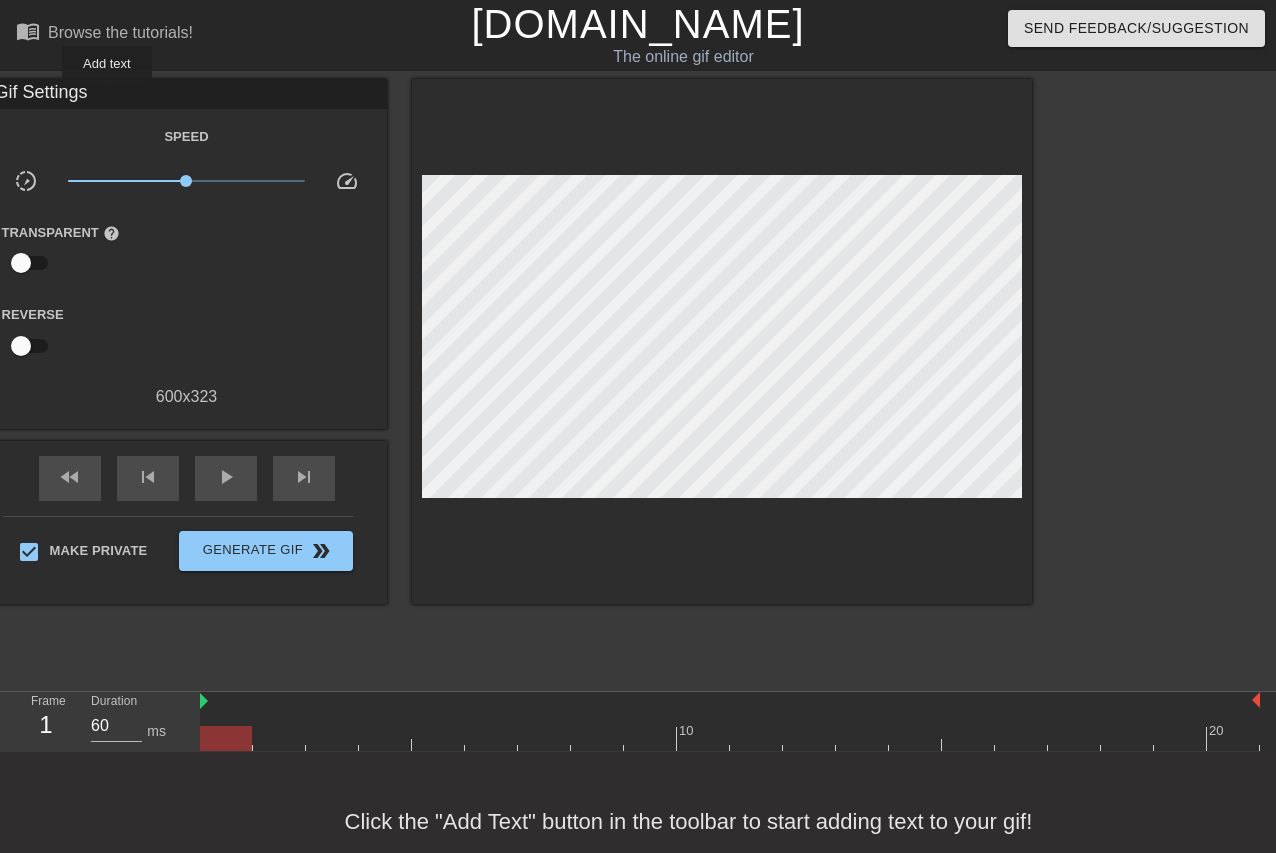 click on "title" at bounding box center (-52, 107) 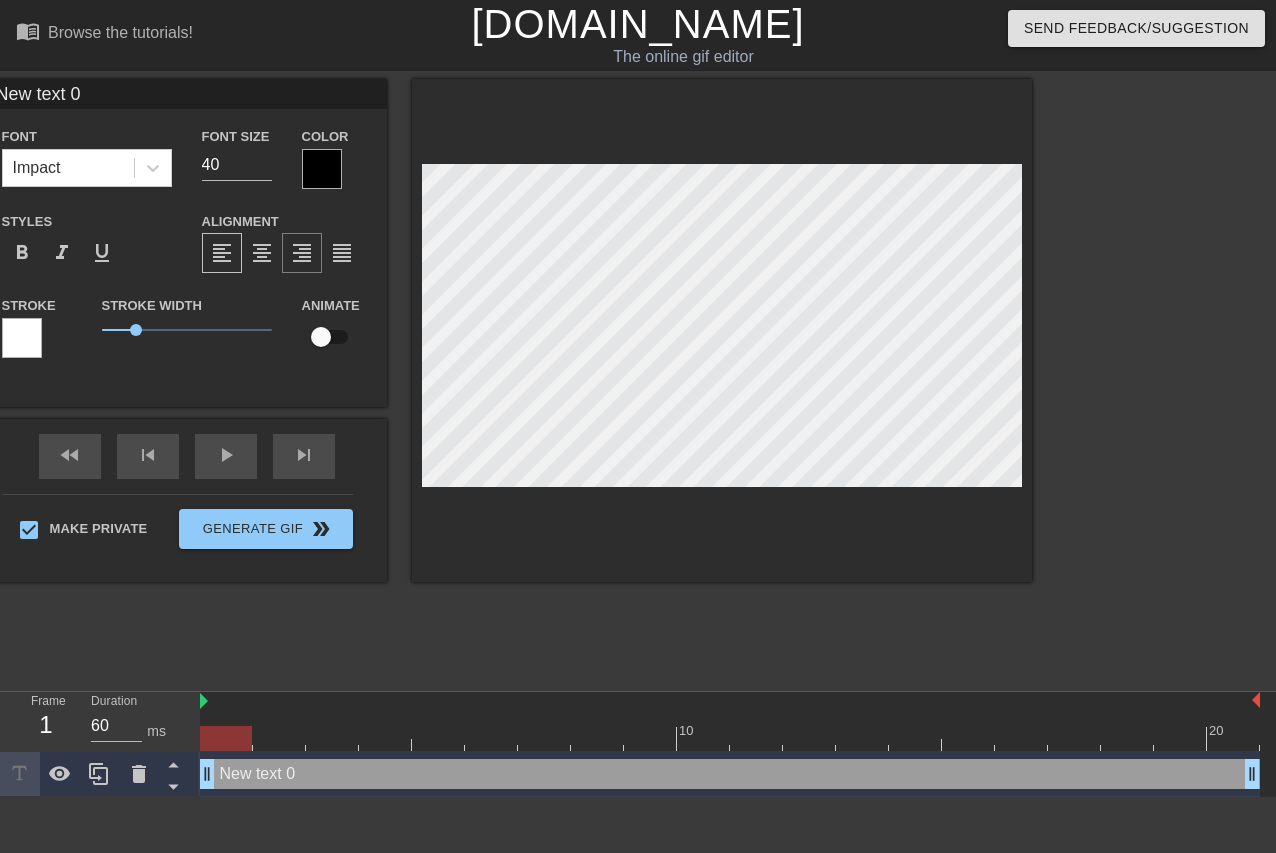 click on "format_align_right" at bounding box center (302, 253) 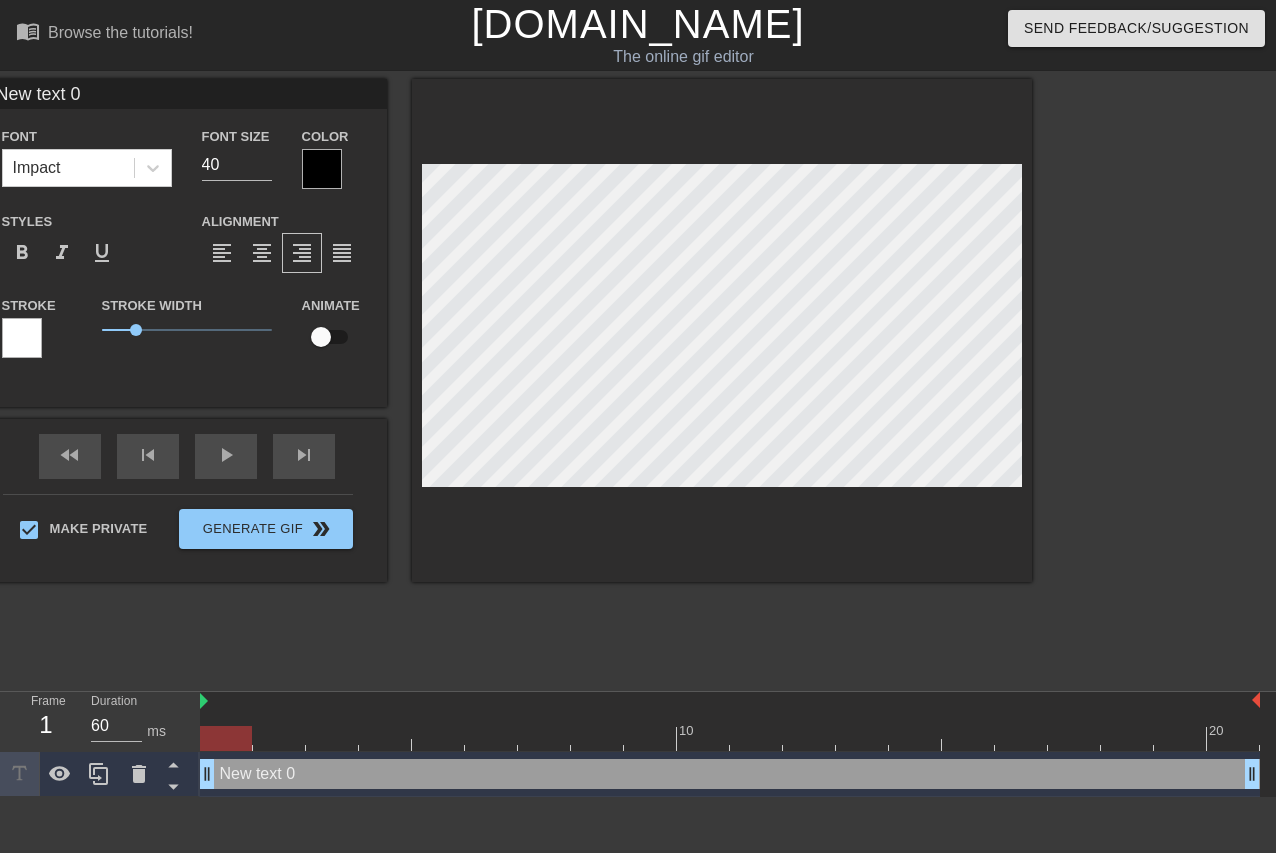 click at bounding box center [322, 169] 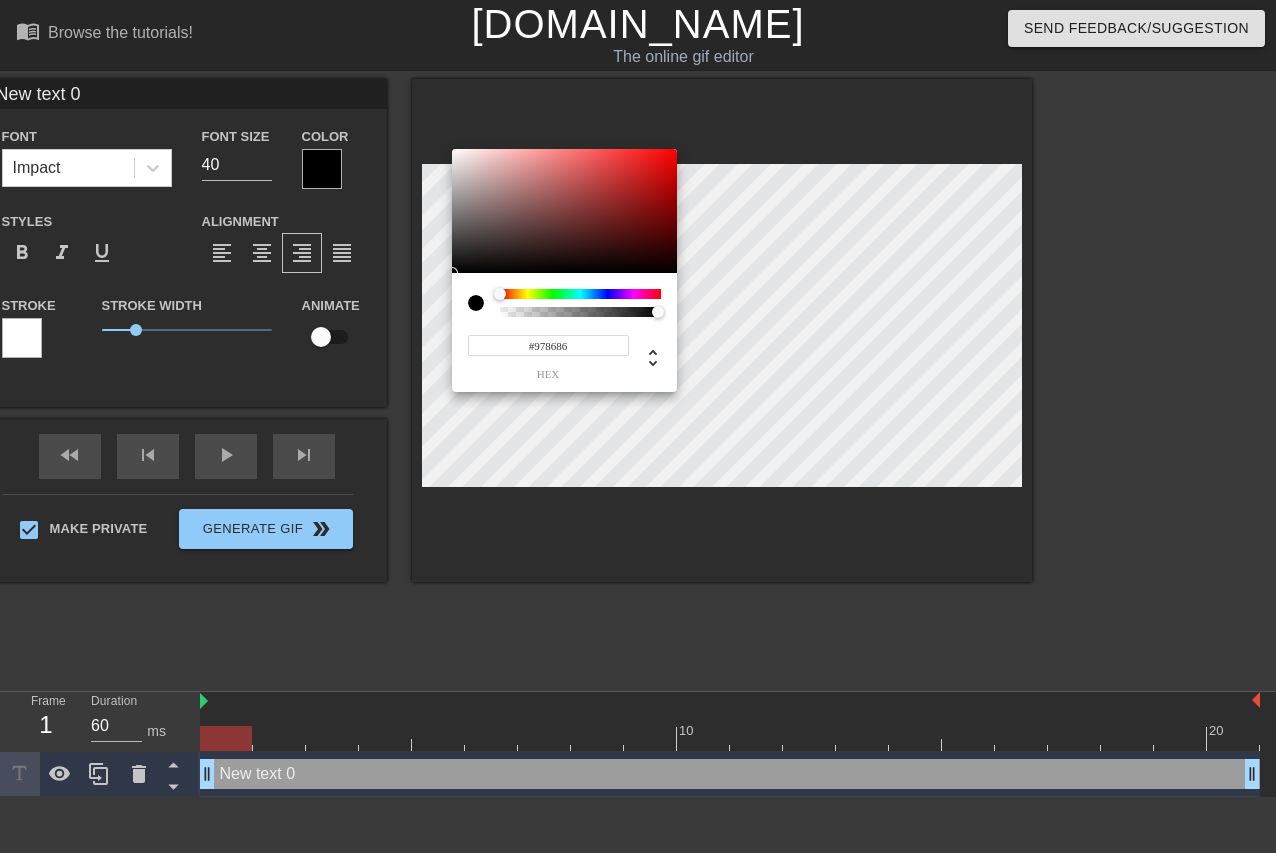 type on "#FFFFFF" 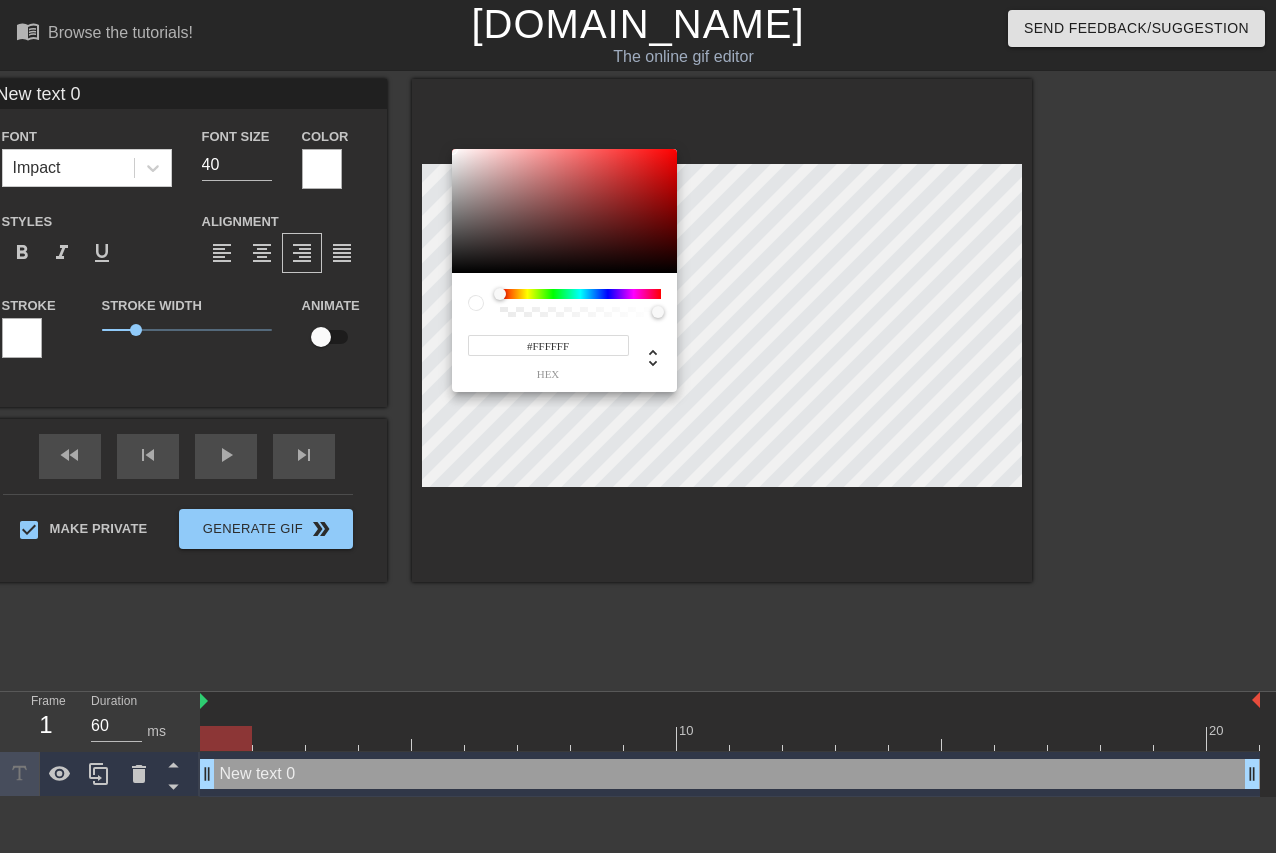 drag, startPoint x: 484, startPoint y: 211, endPoint x: 418, endPoint y: 97, distance: 131.72699 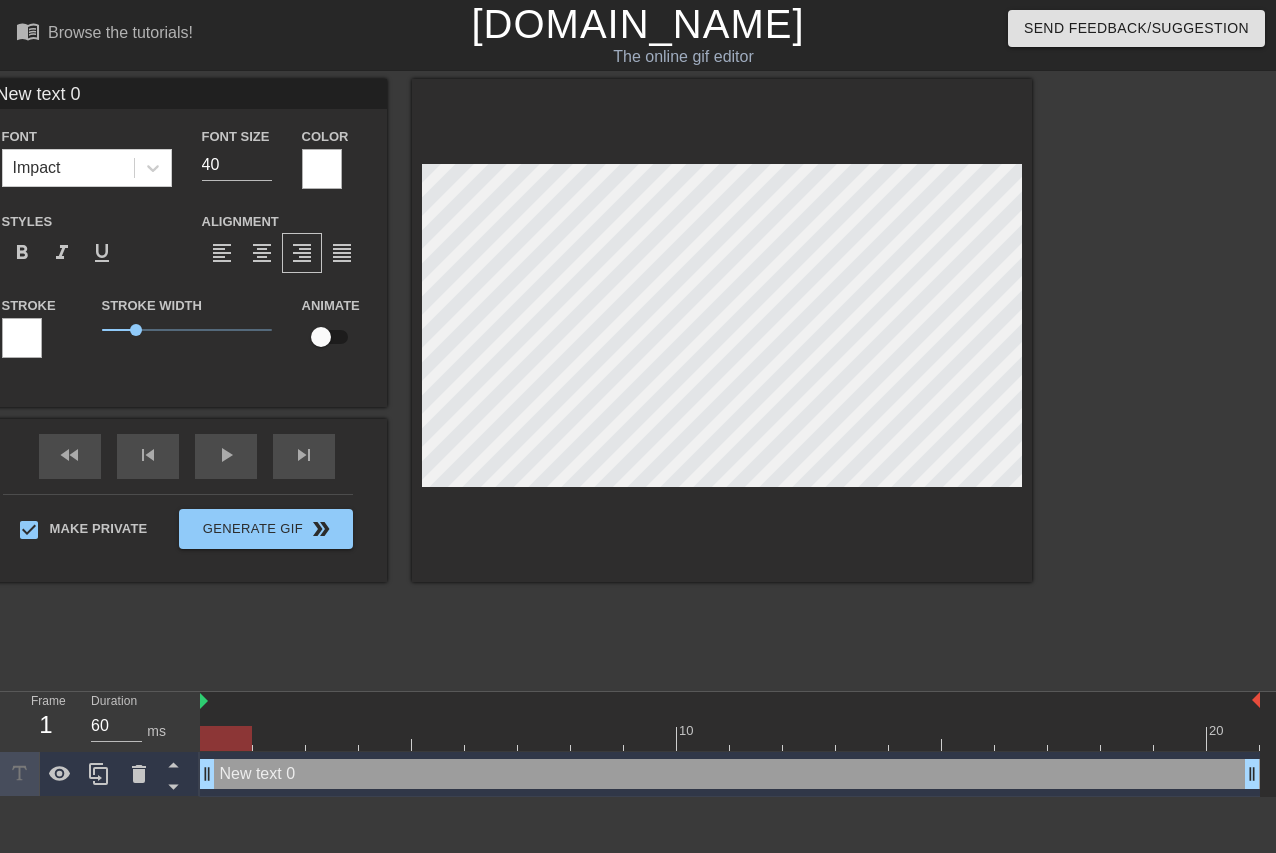 click on "Stroke" at bounding box center (37, 334) 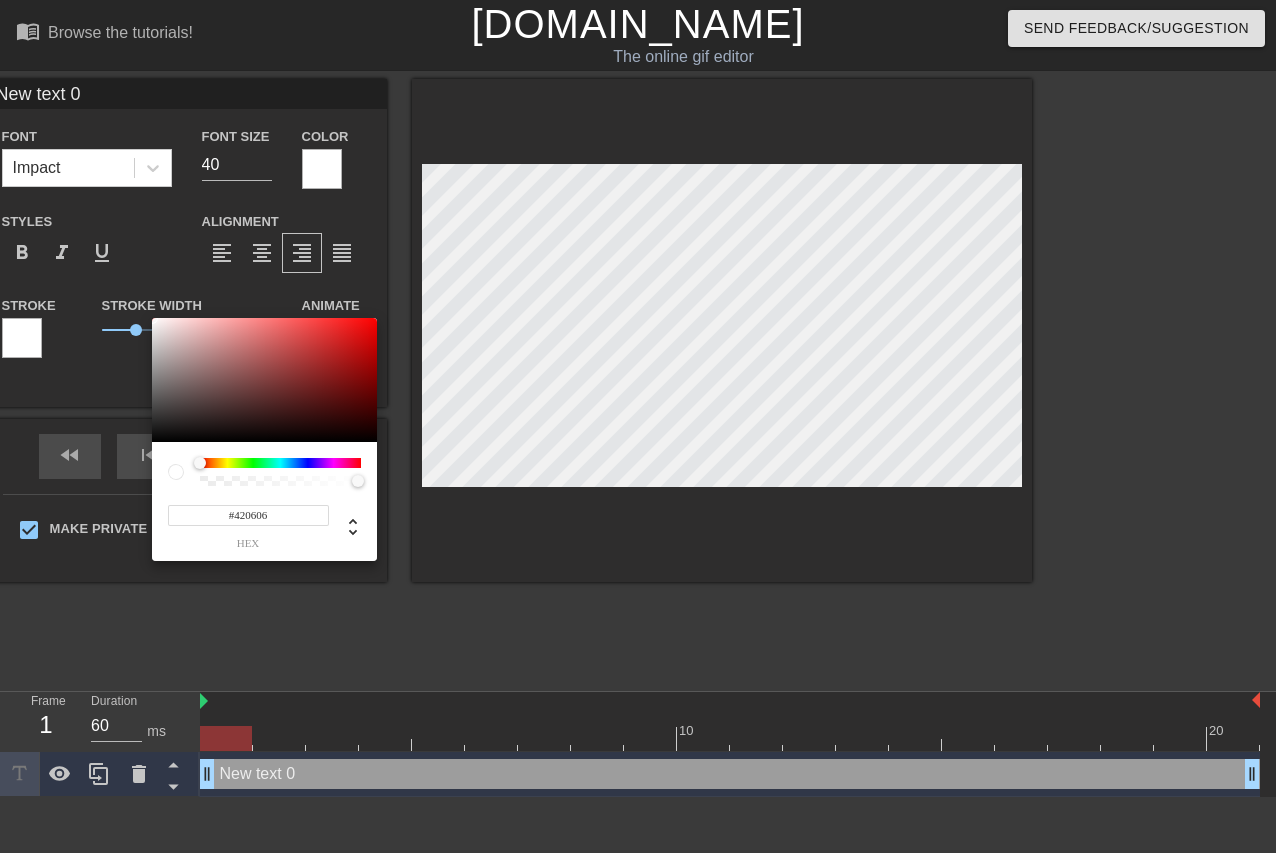 type on "#000000" 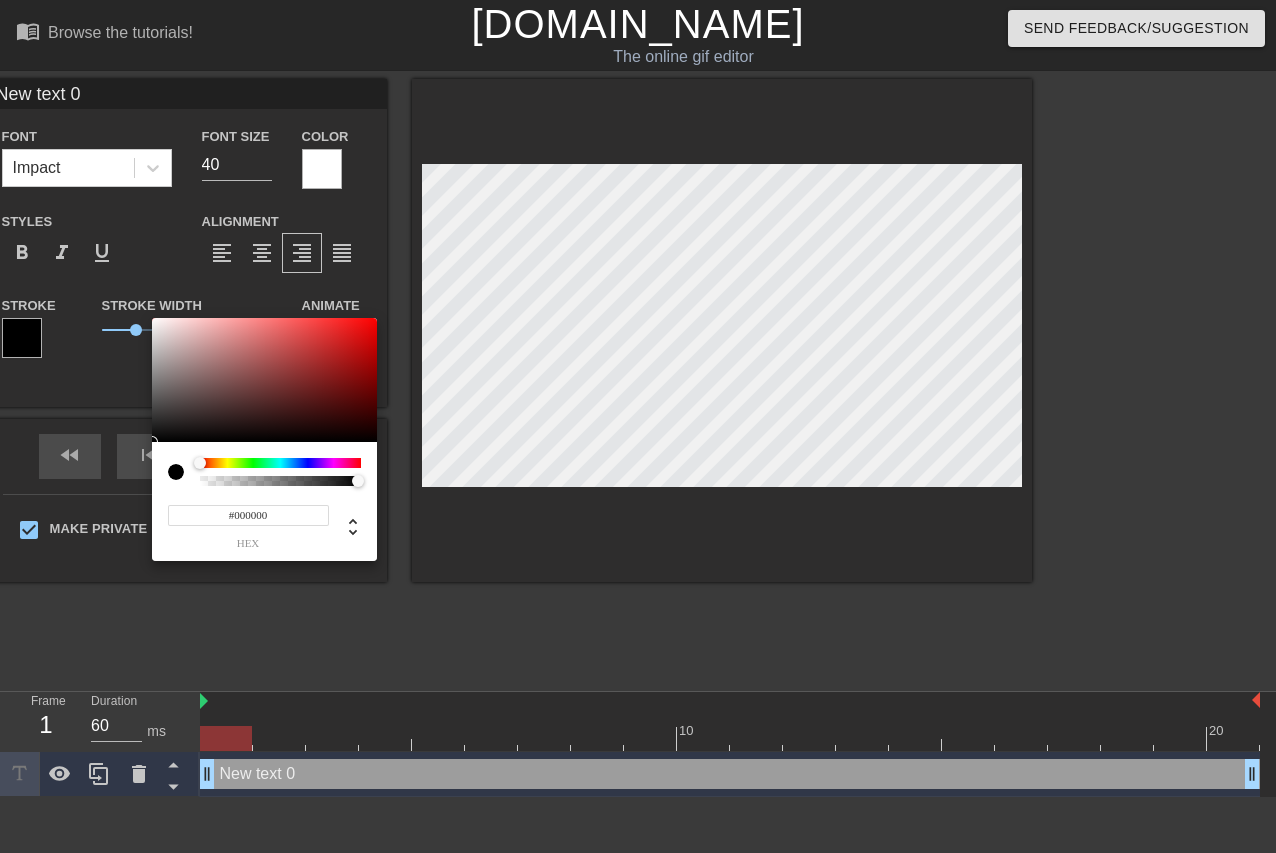drag, startPoint x: 315, startPoint y: 384, endPoint x: 498, endPoint y: 490, distance: 211.48286 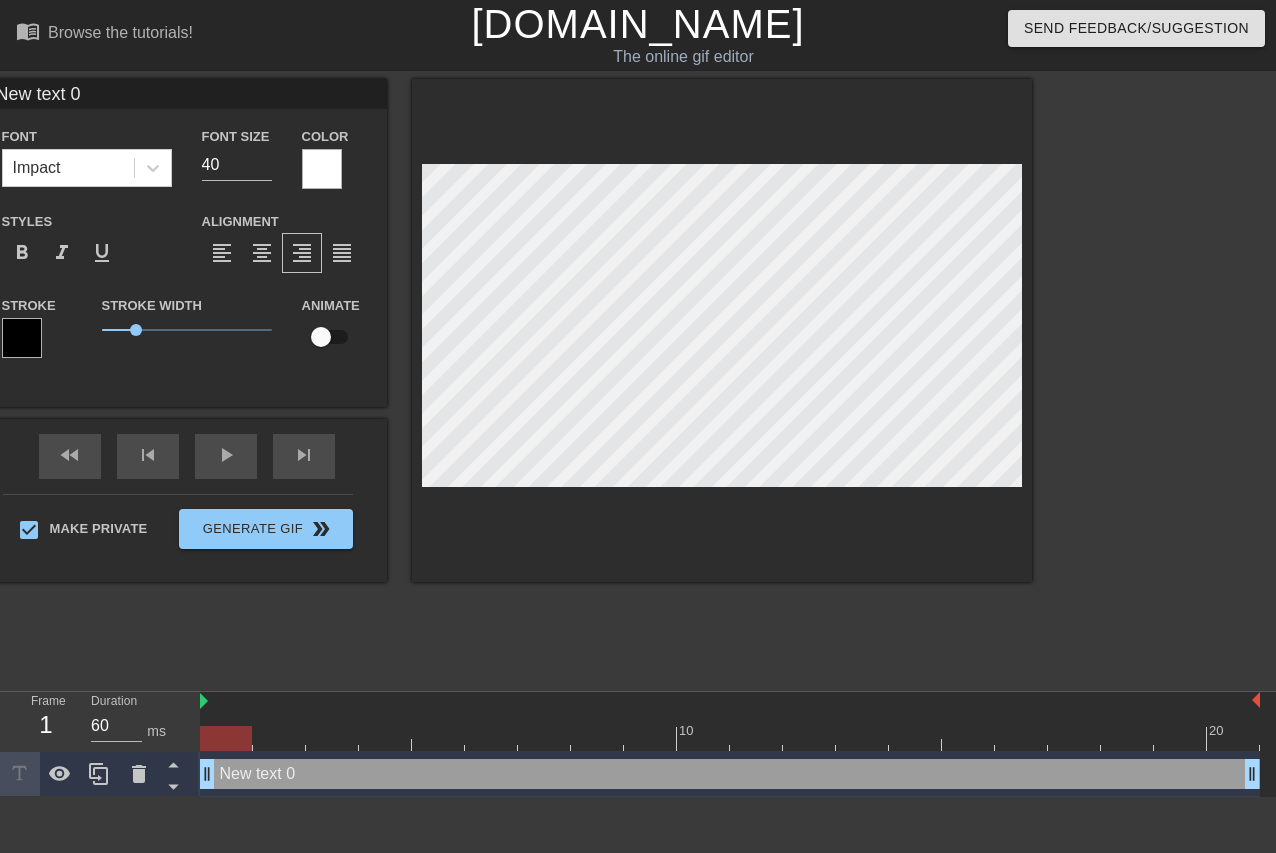 scroll, scrollTop: 0, scrollLeft: 3, axis: horizontal 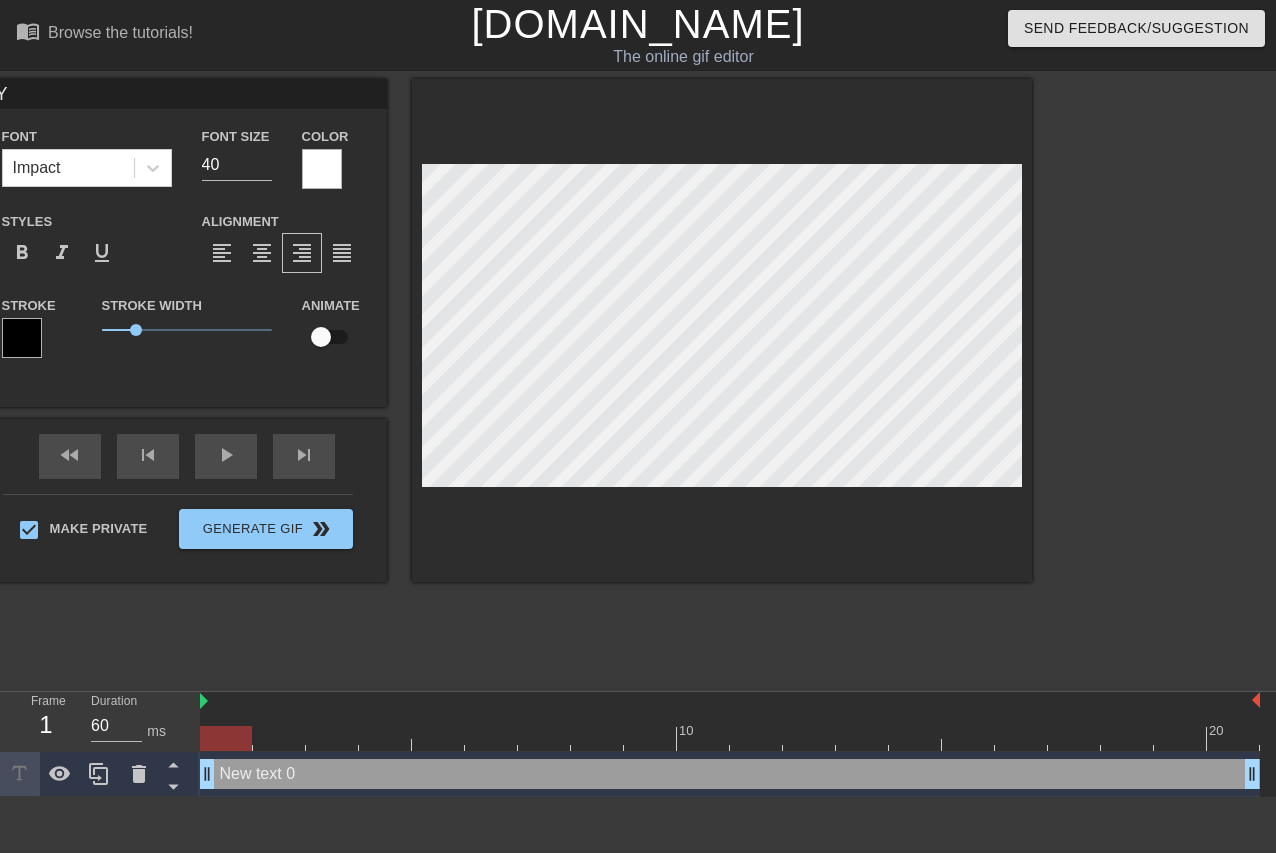 type on "Ye" 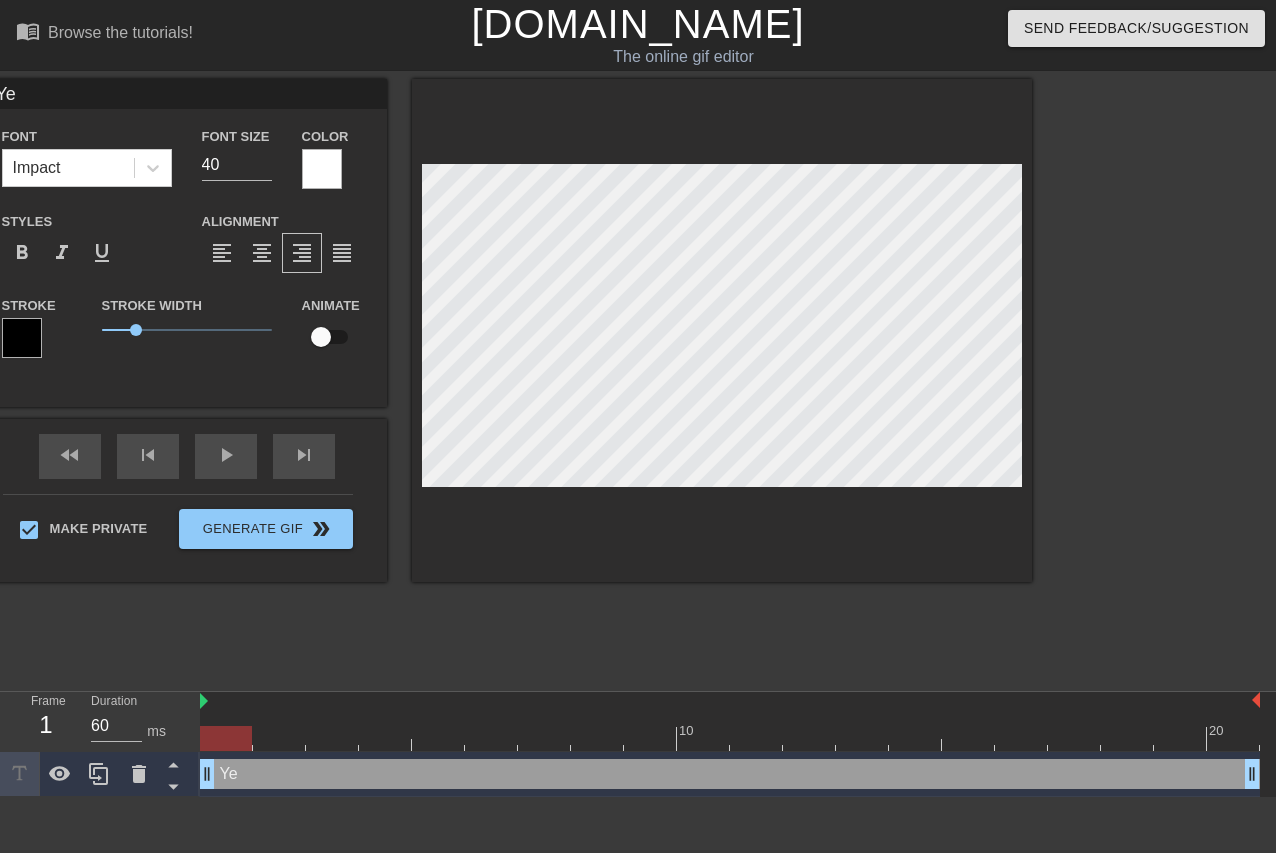type on "Yea" 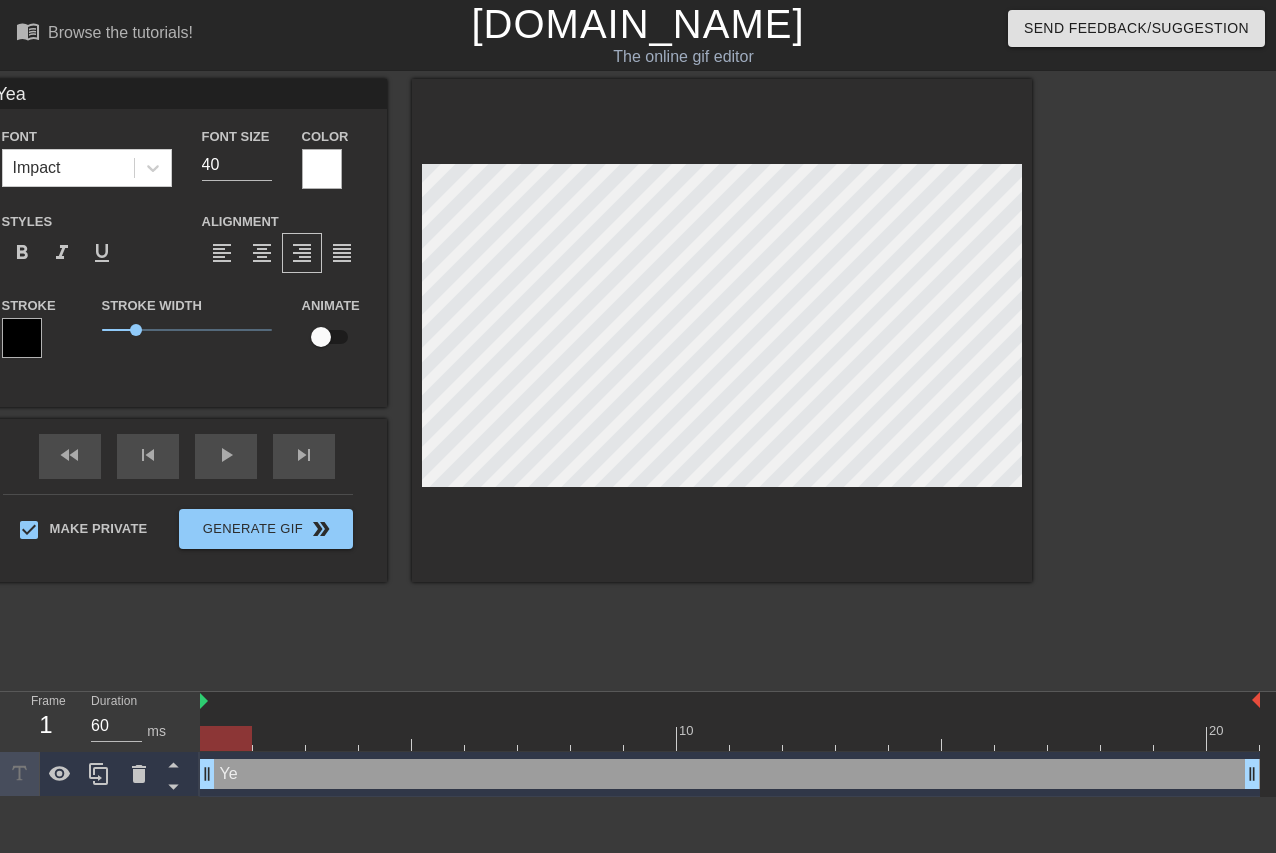 type on "Year" 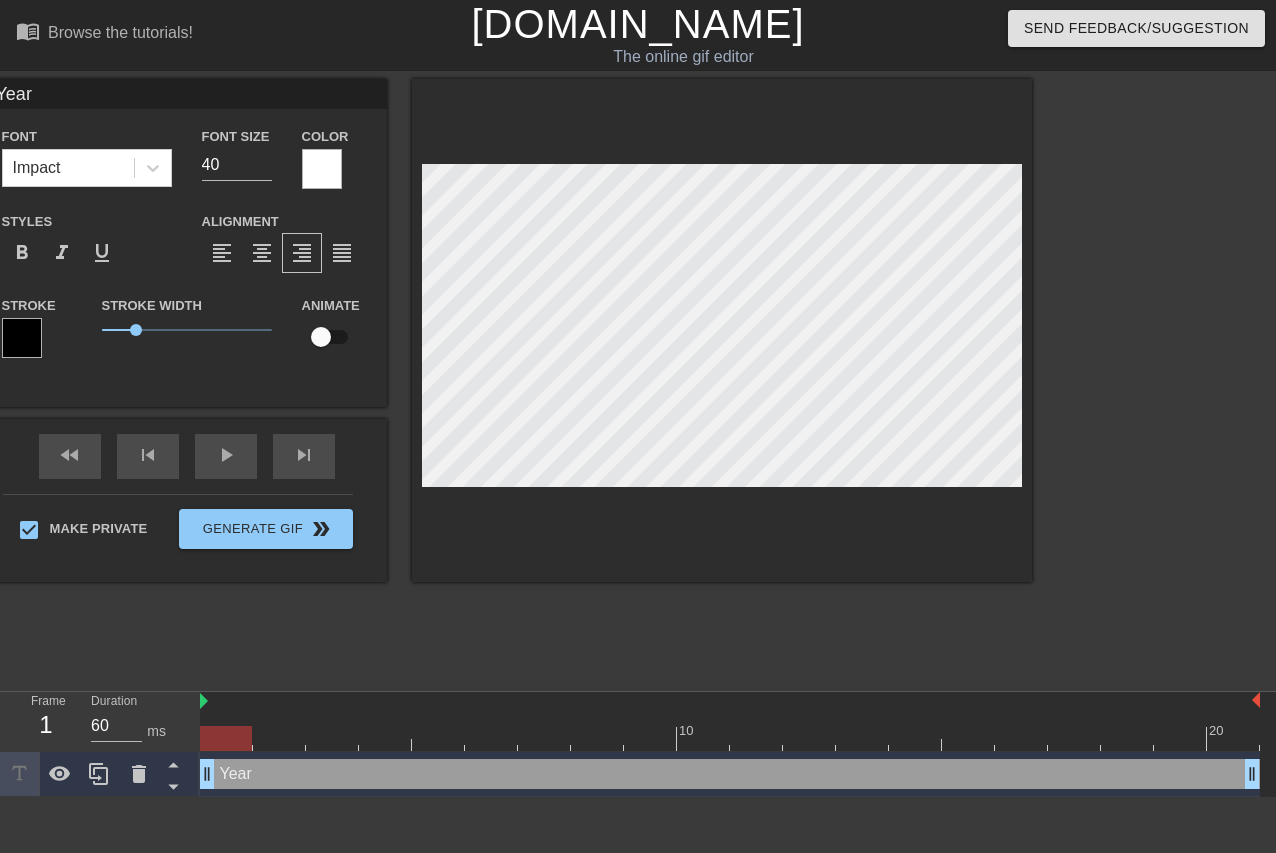 type on "Years" 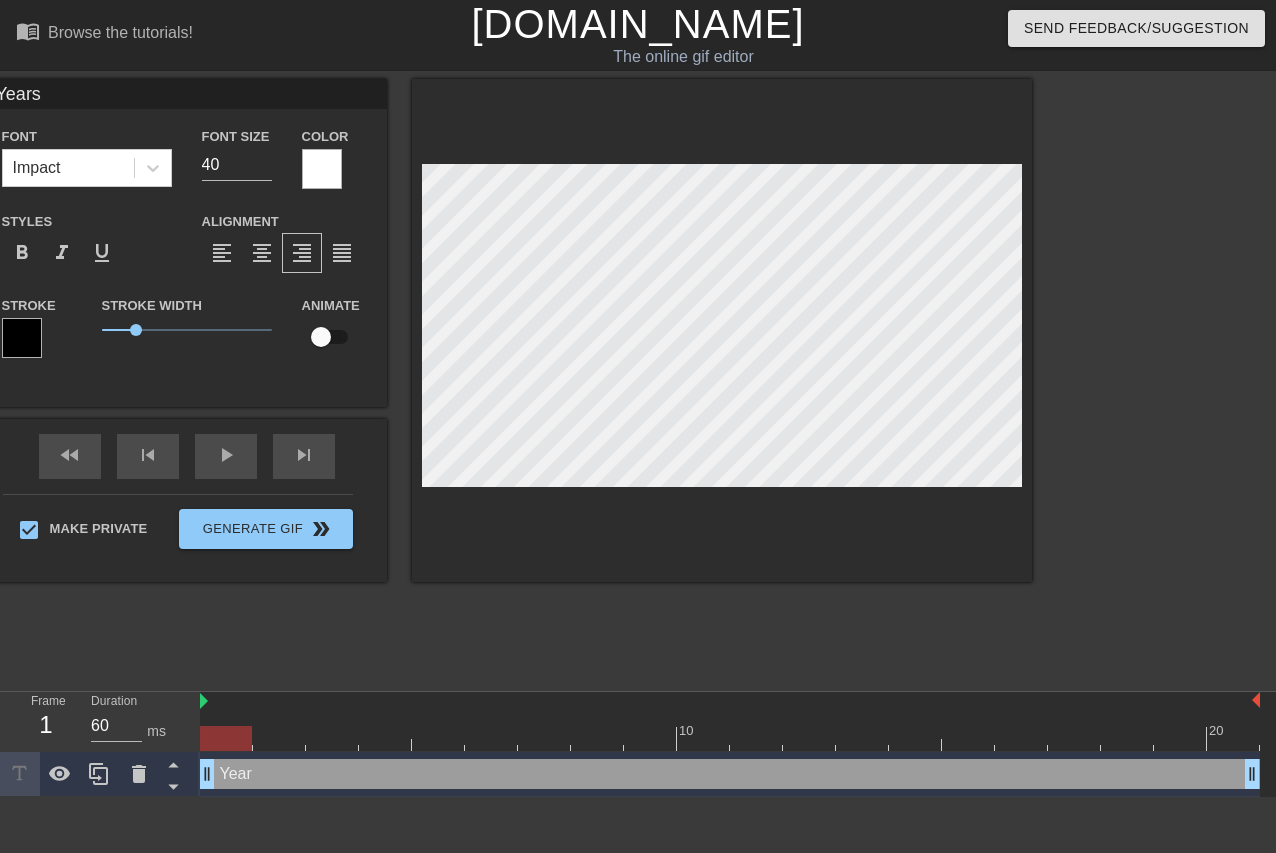 type on "Years" 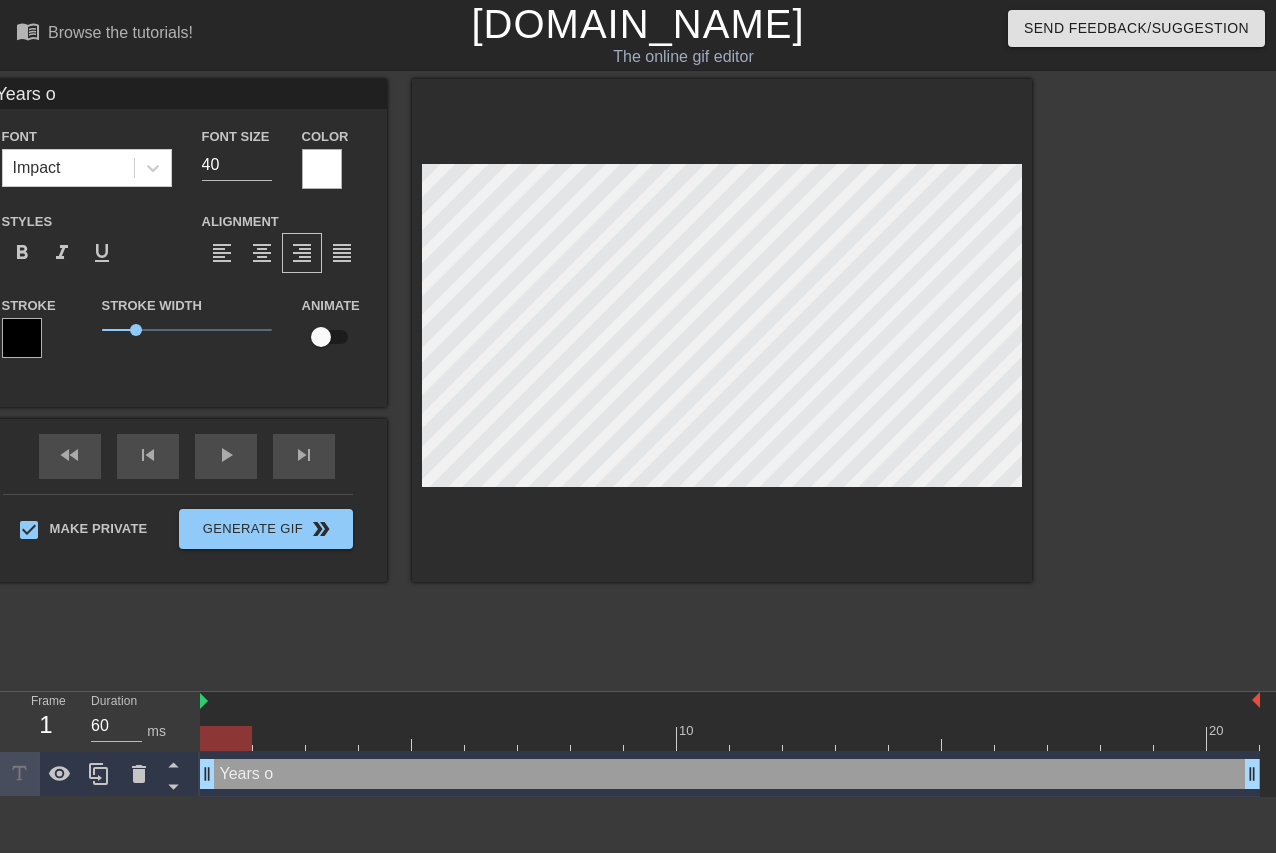 type on "Years of" 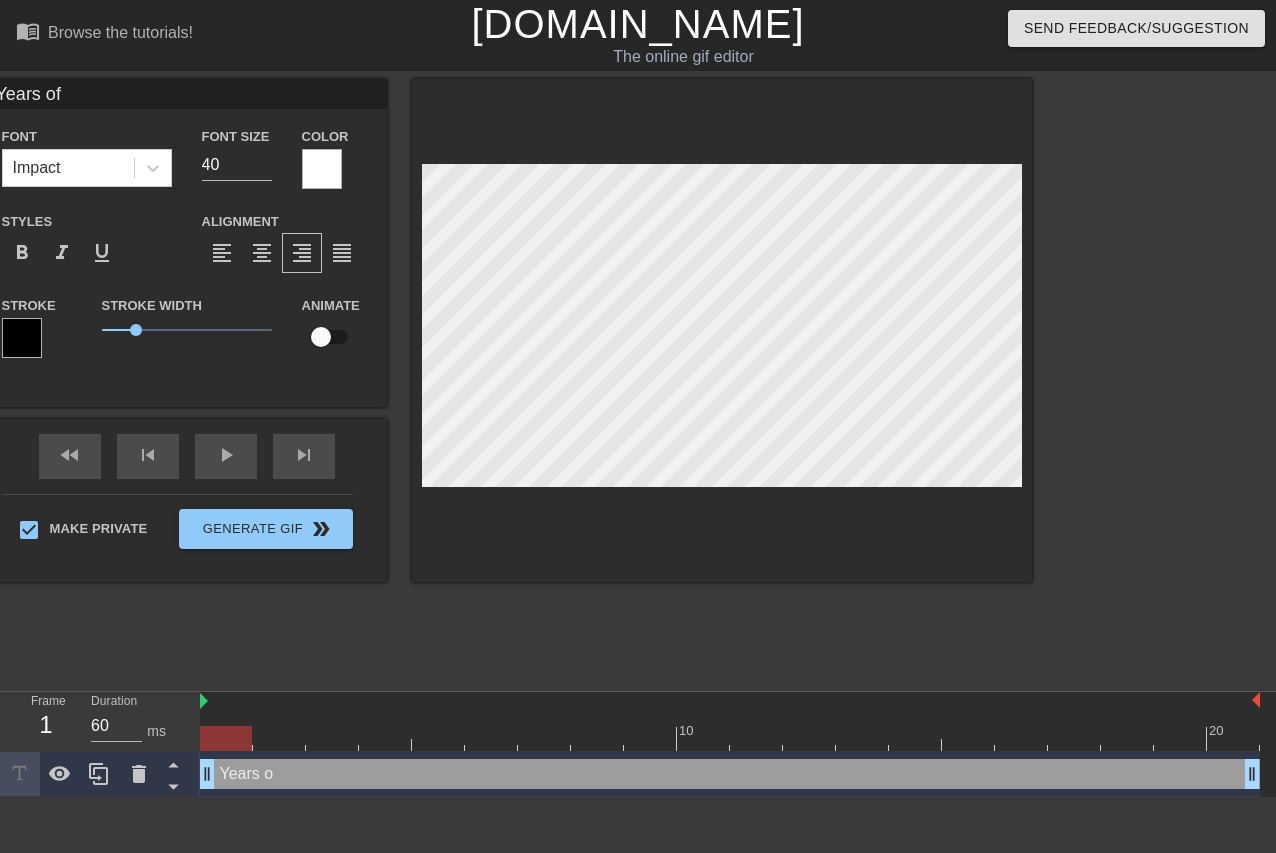 type on "Years of" 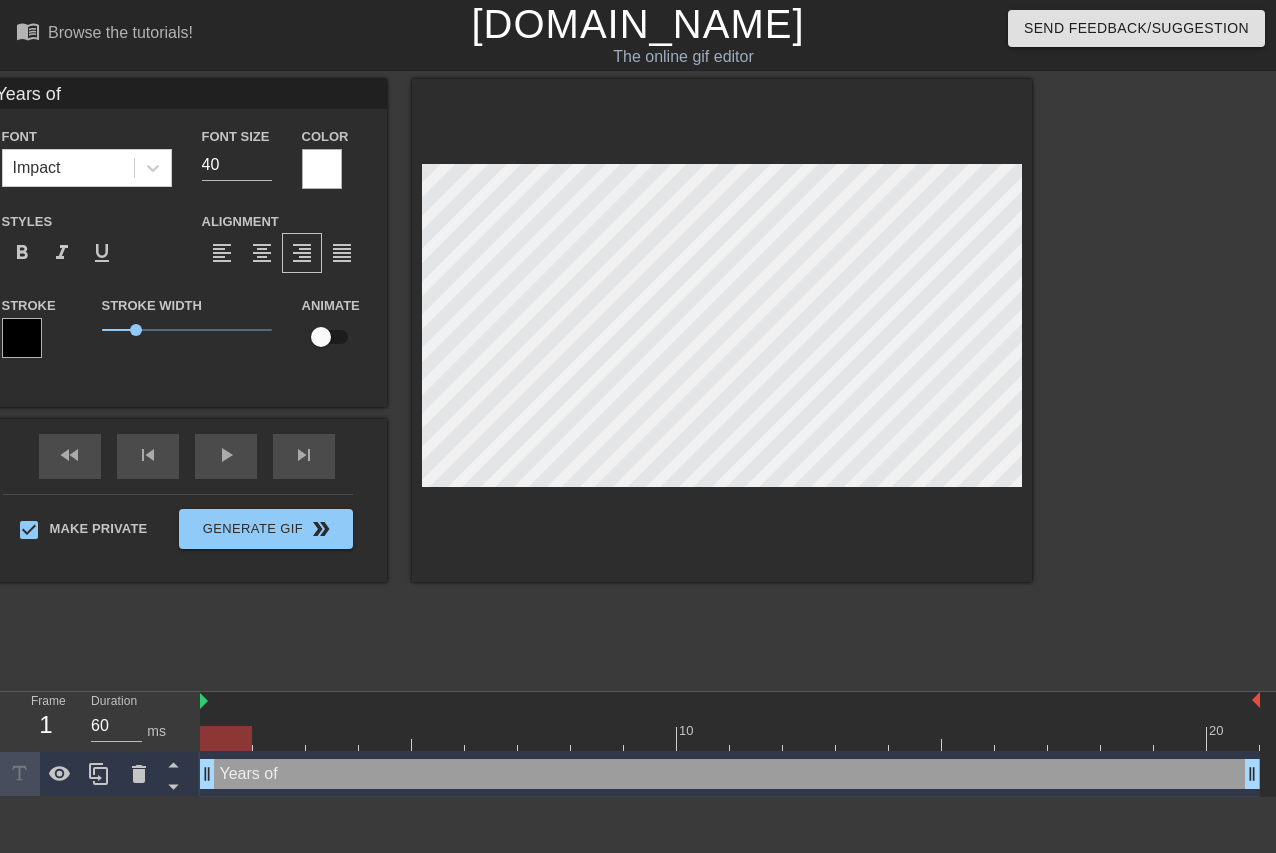 type on "Years of s" 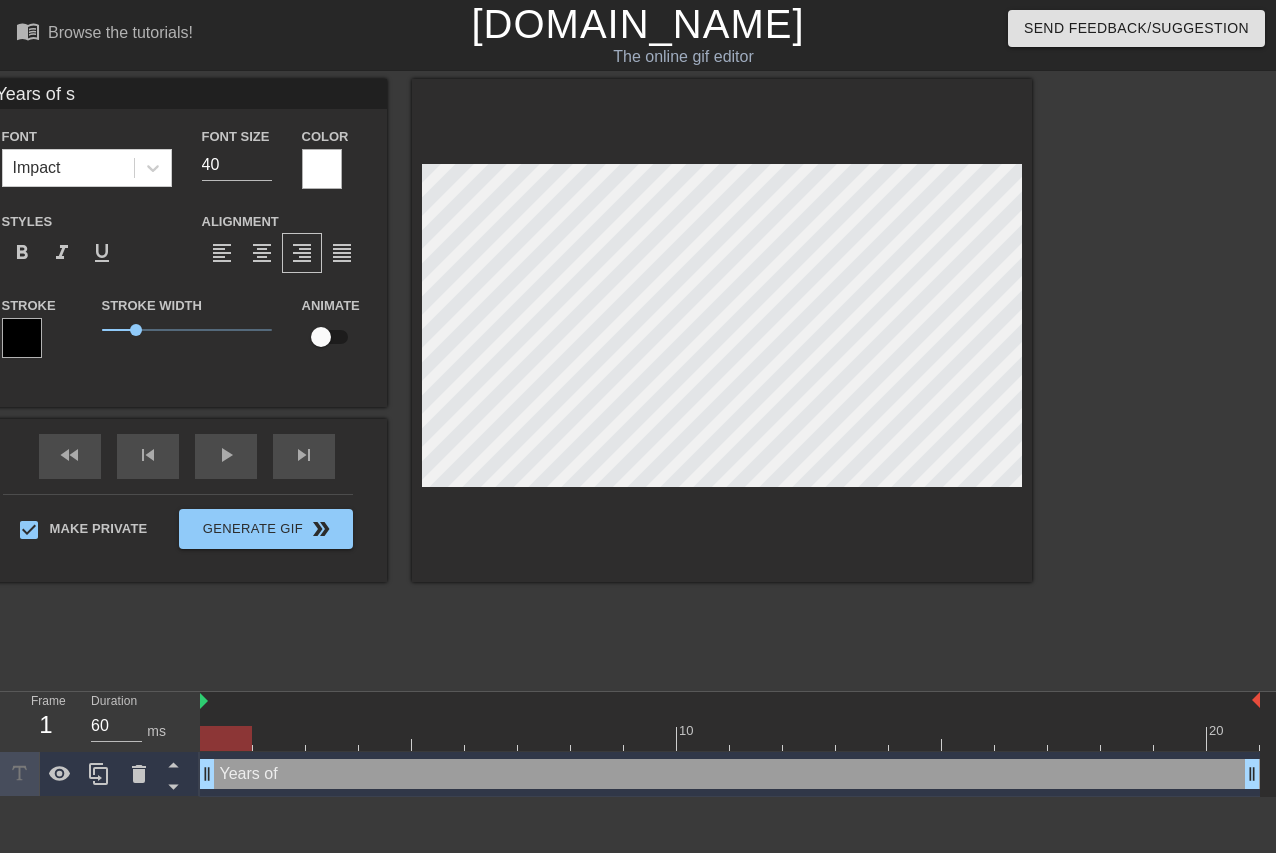 type on "Years of sp" 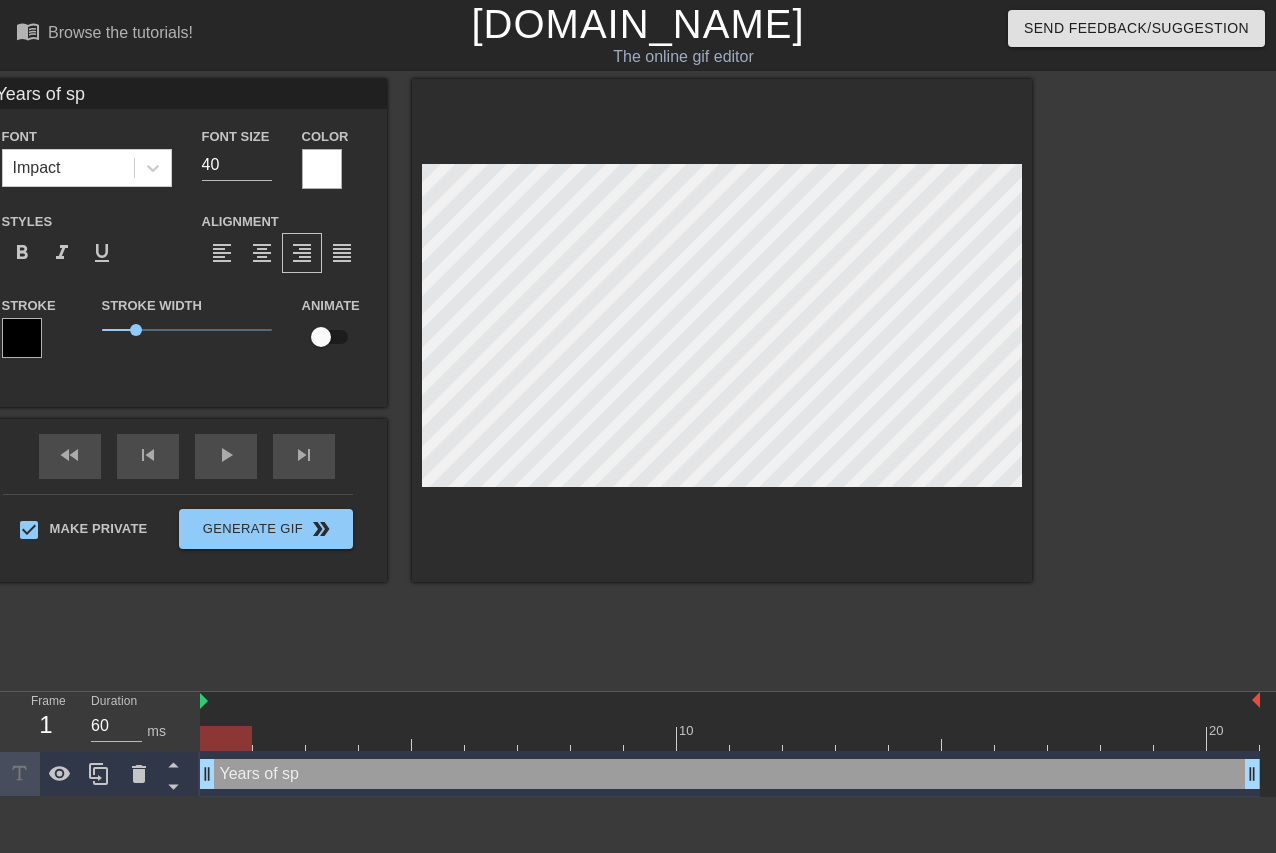type on "Years of spy" 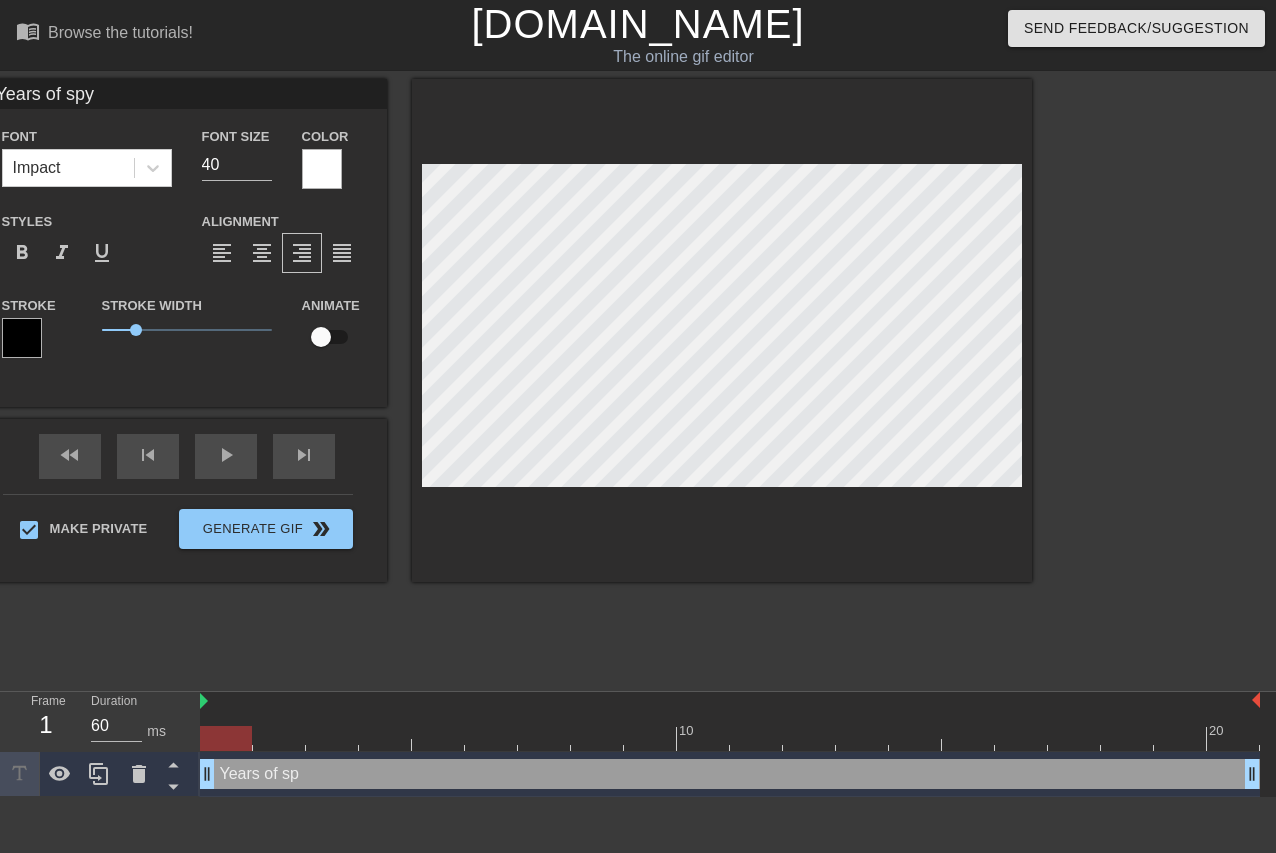 type on "Years of spy" 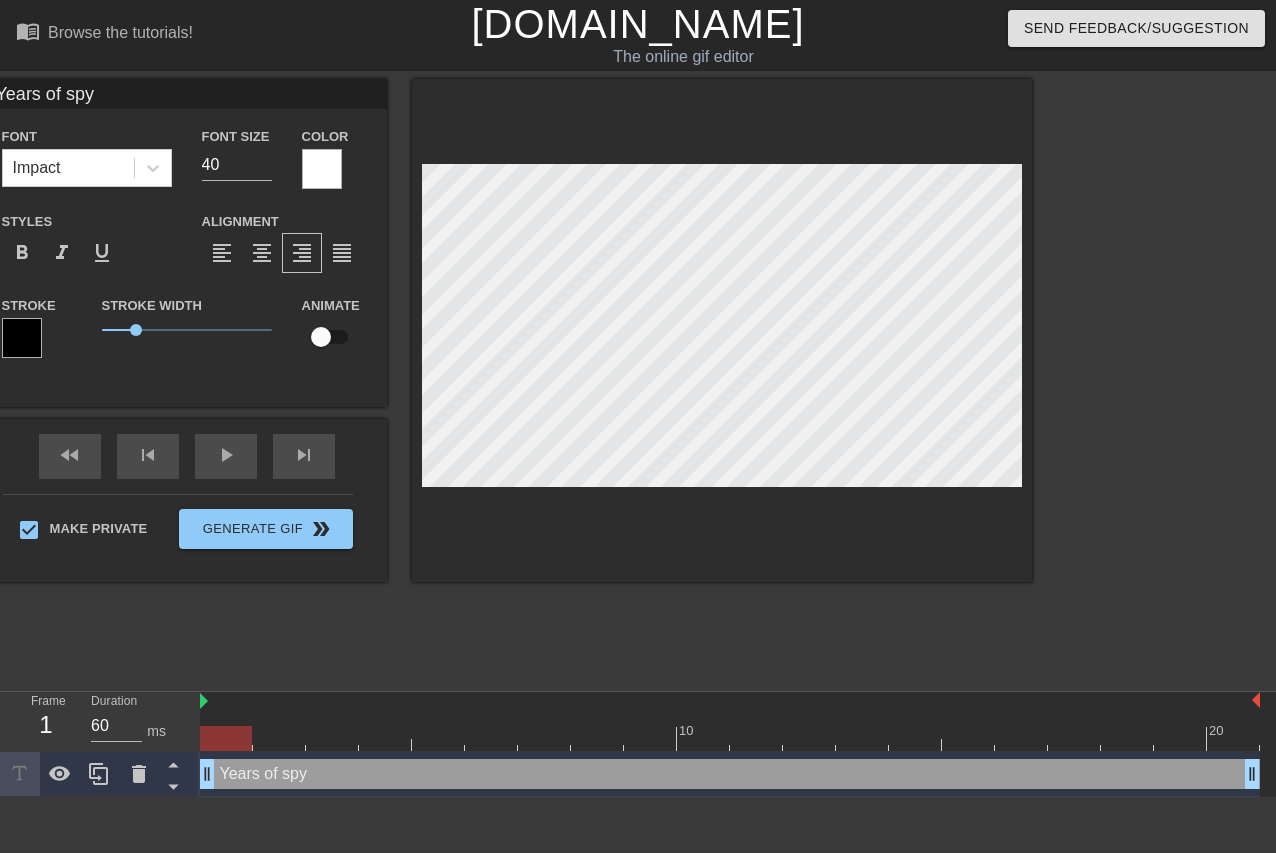 type on "Years of spy" 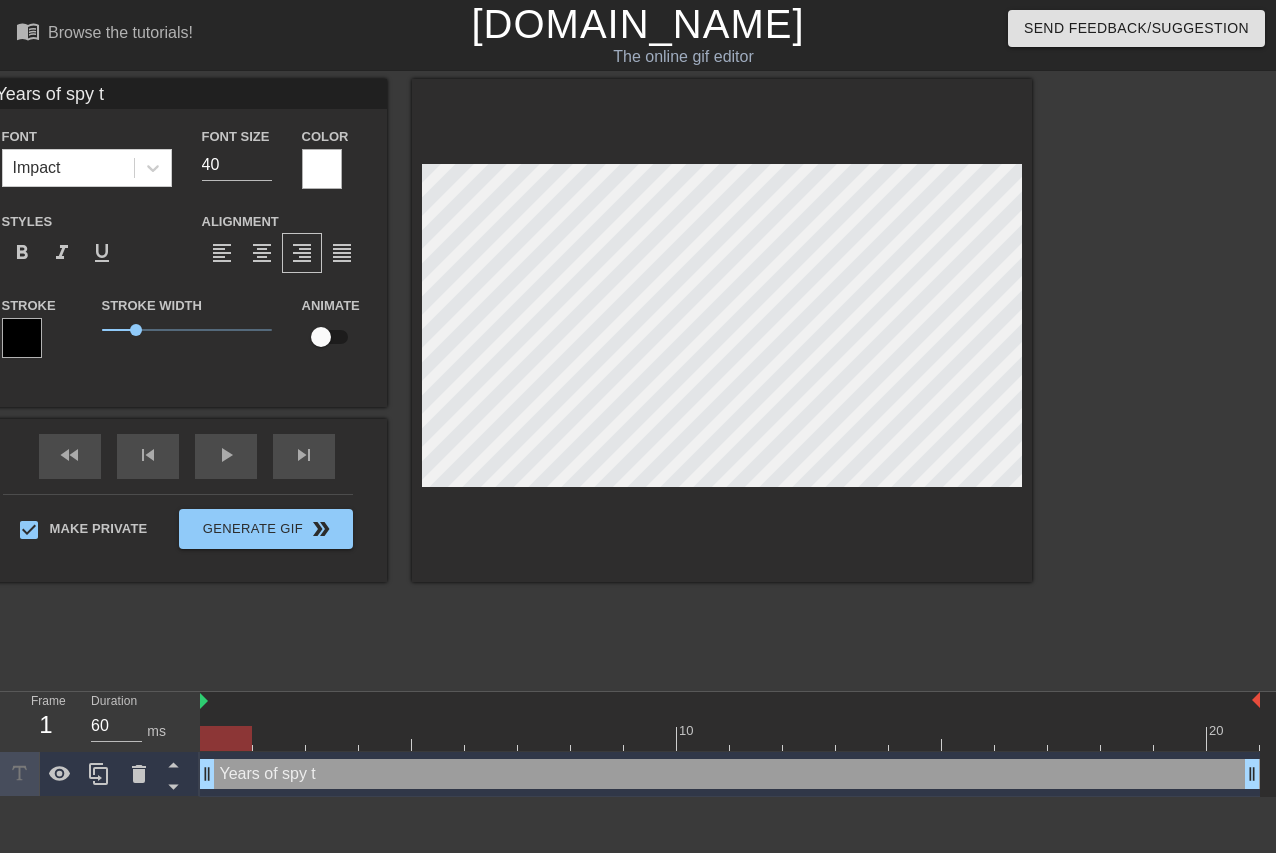 type on "Years of spy tr" 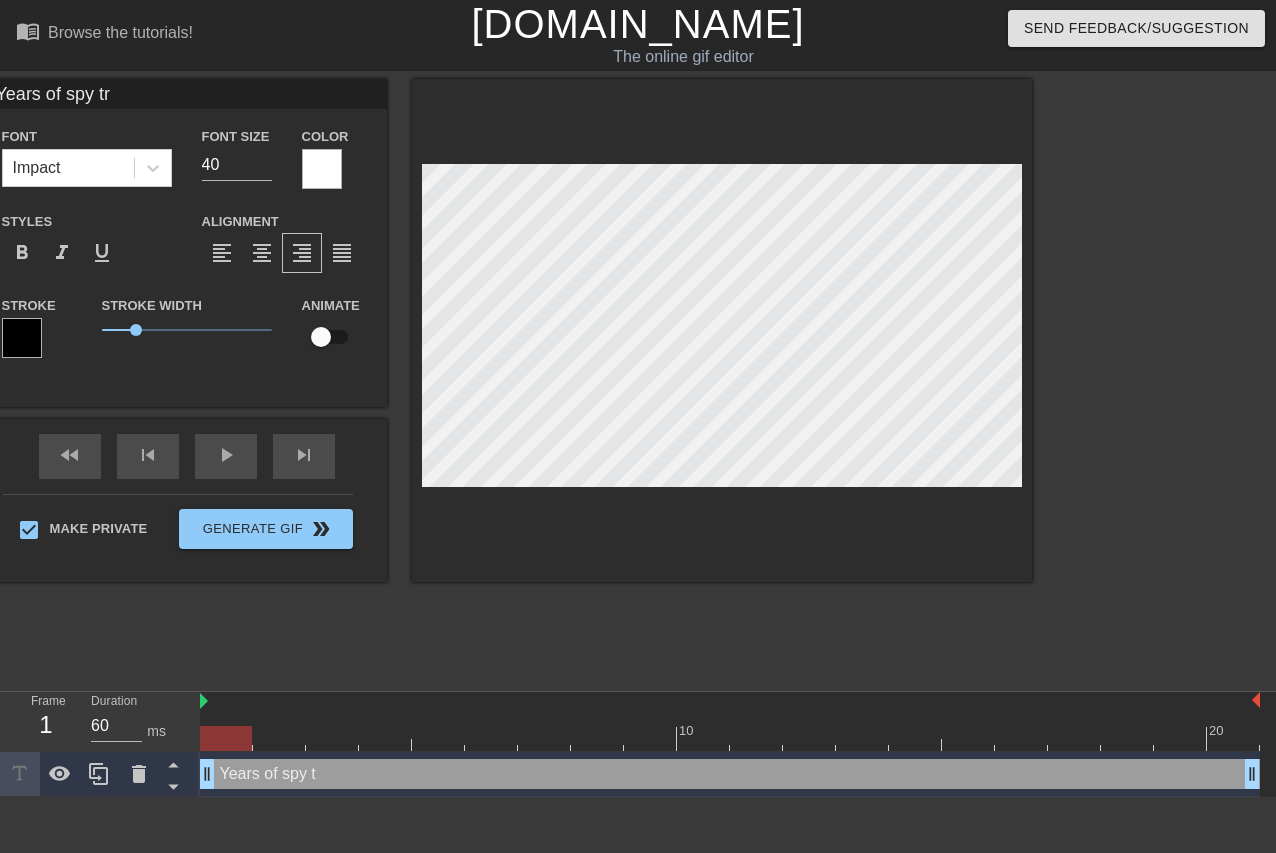 type on "Years of spy tra" 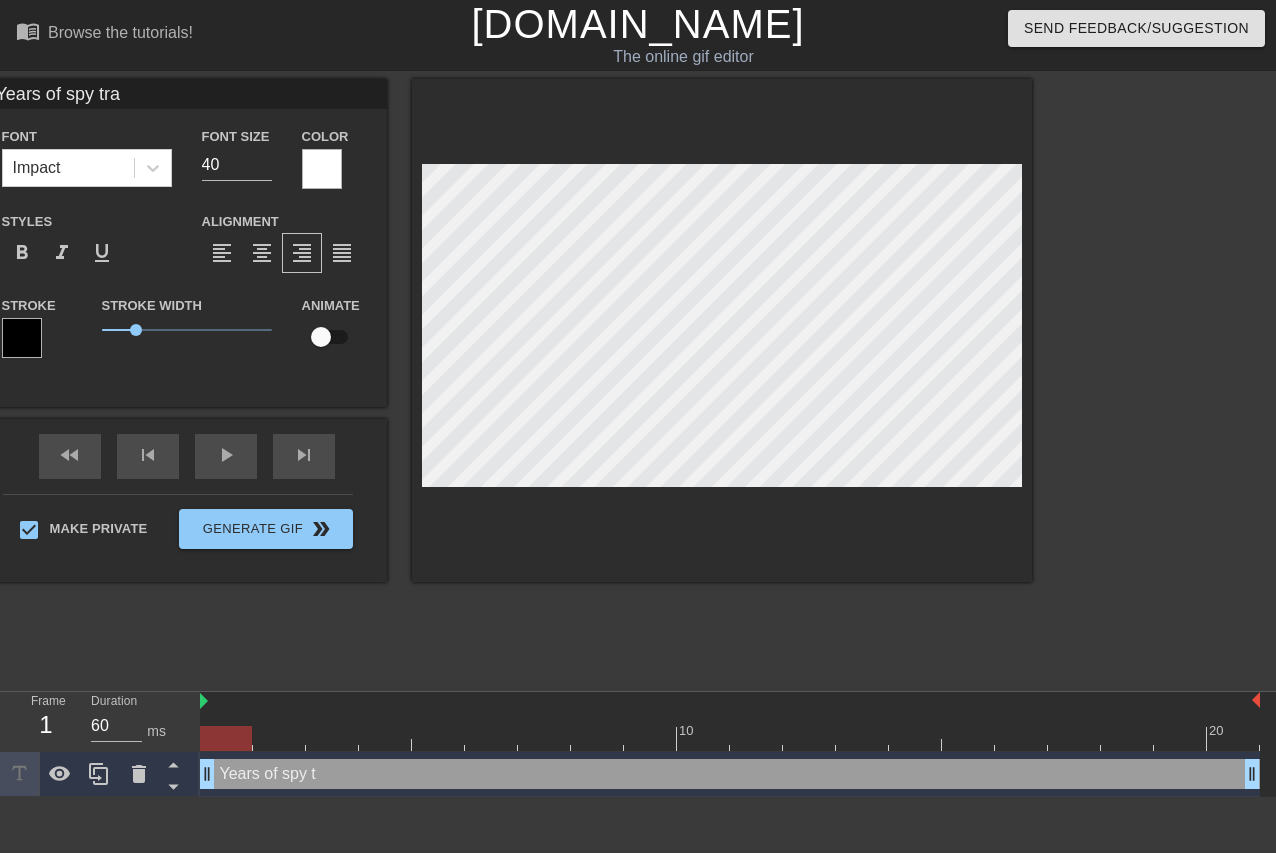 type on "Years of spy trai" 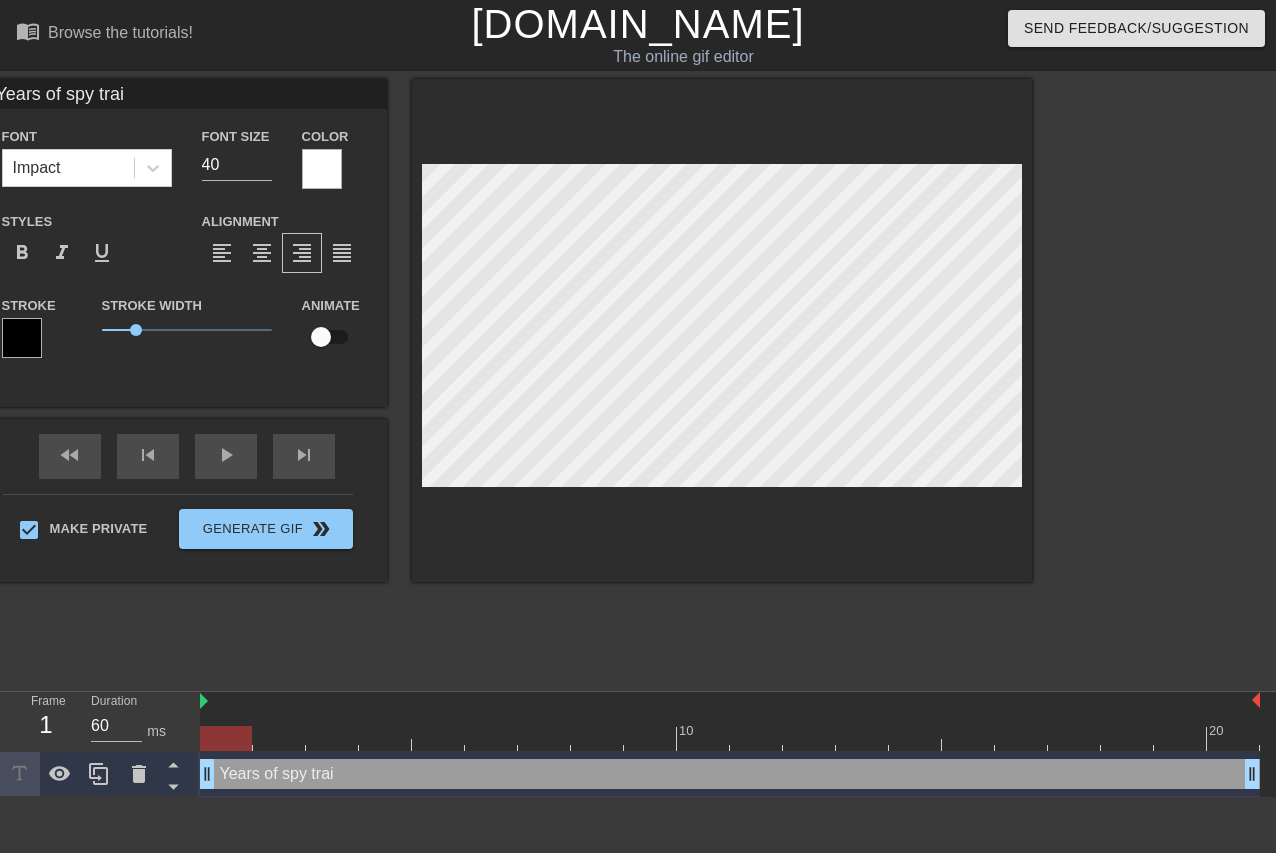 type on "Years of spy train" 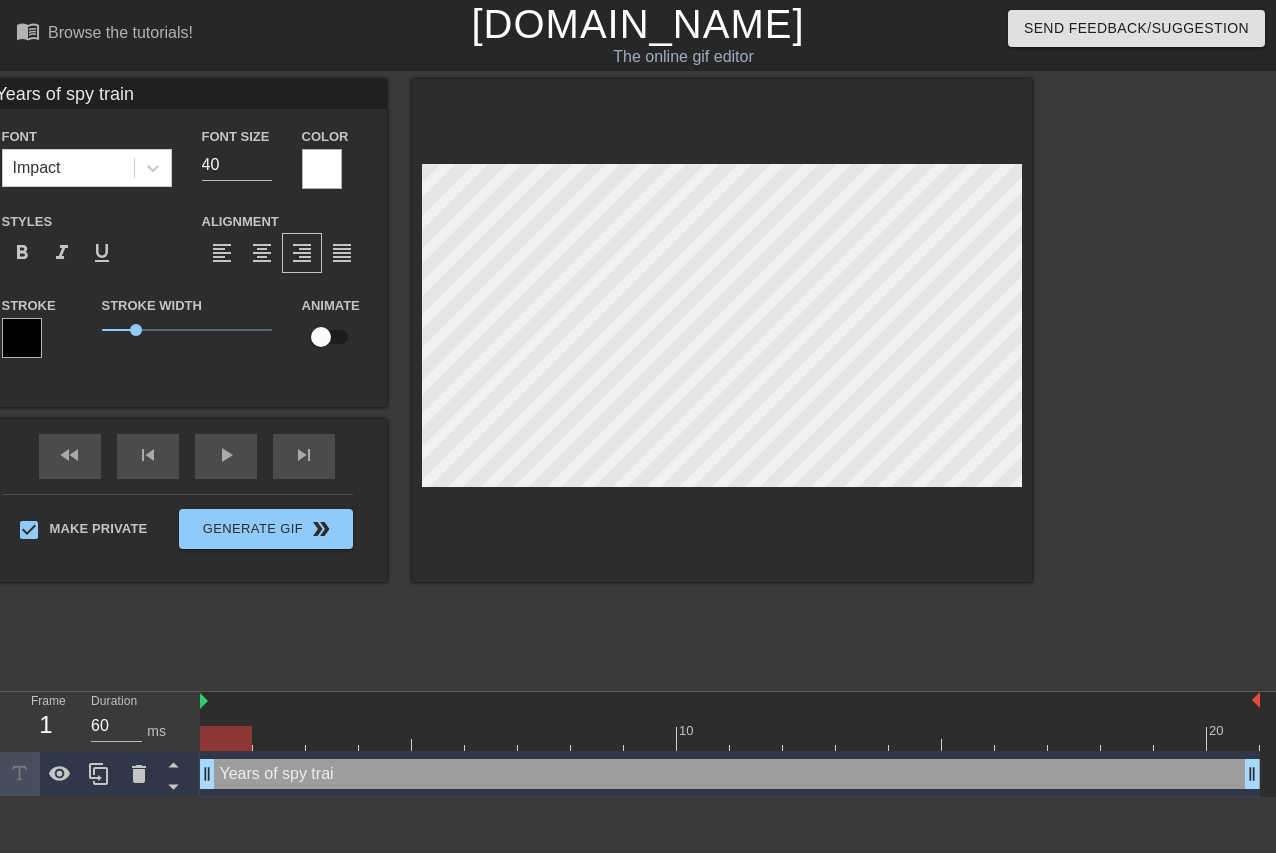type on "Years of spy traini" 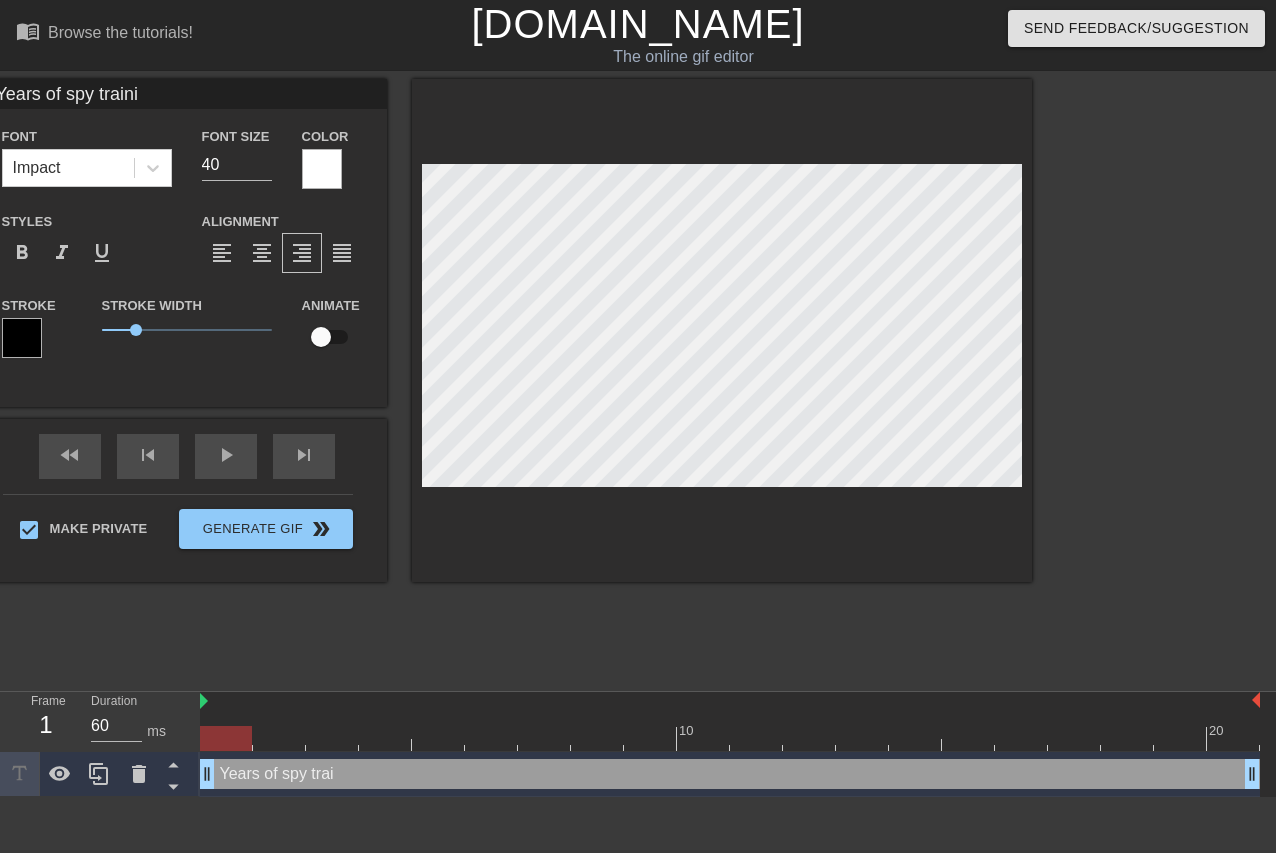 type on "Years of spy trainin" 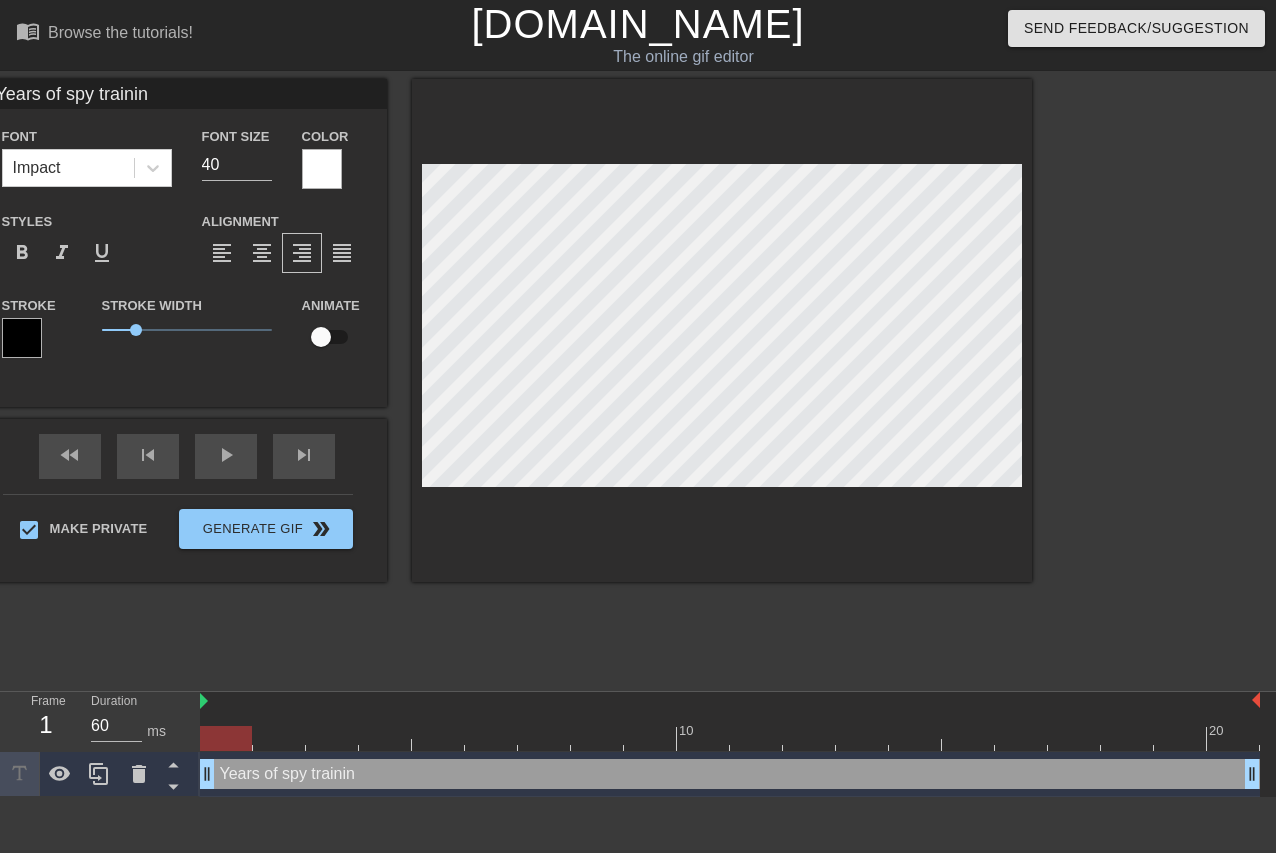 type on "Years of spy training" 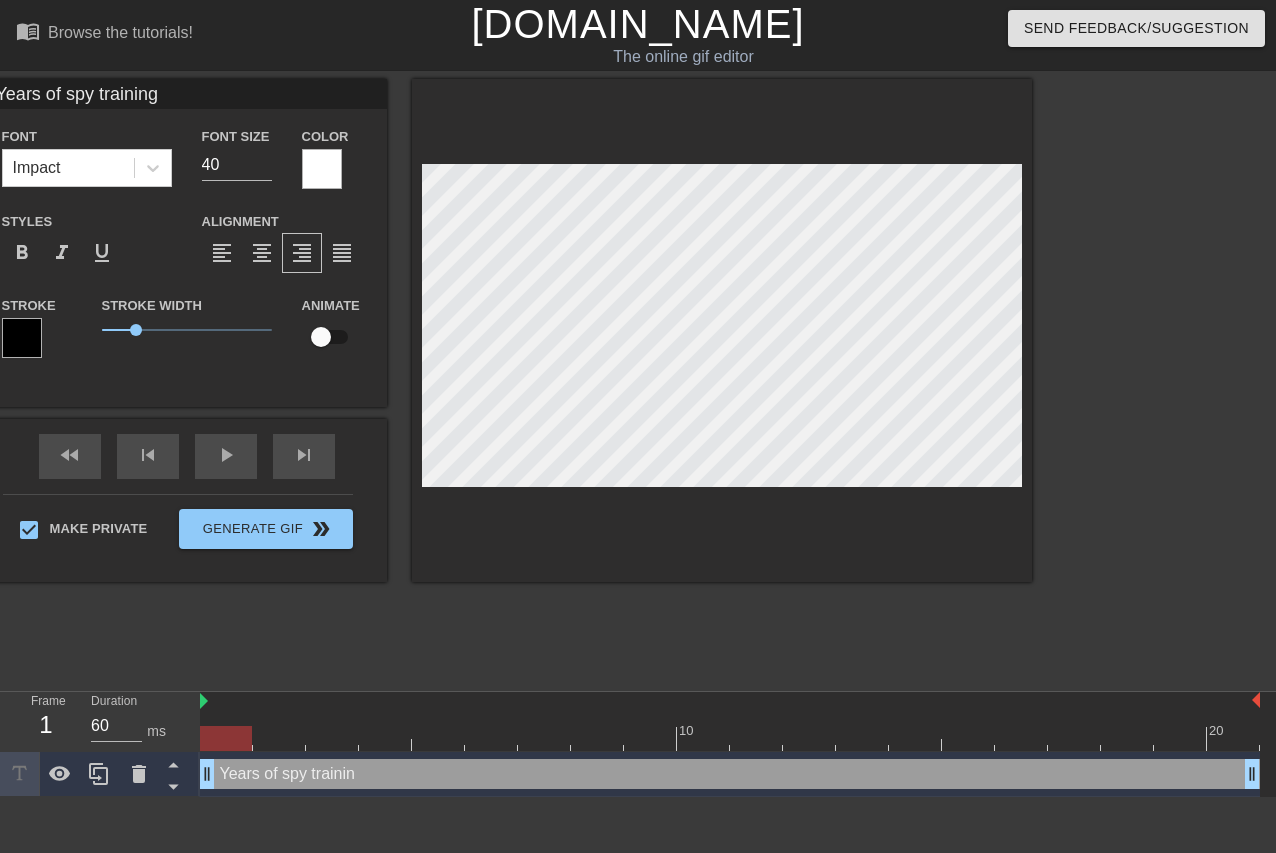 scroll, scrollTop: 0, scrollLeft: 7, axis: horizontal 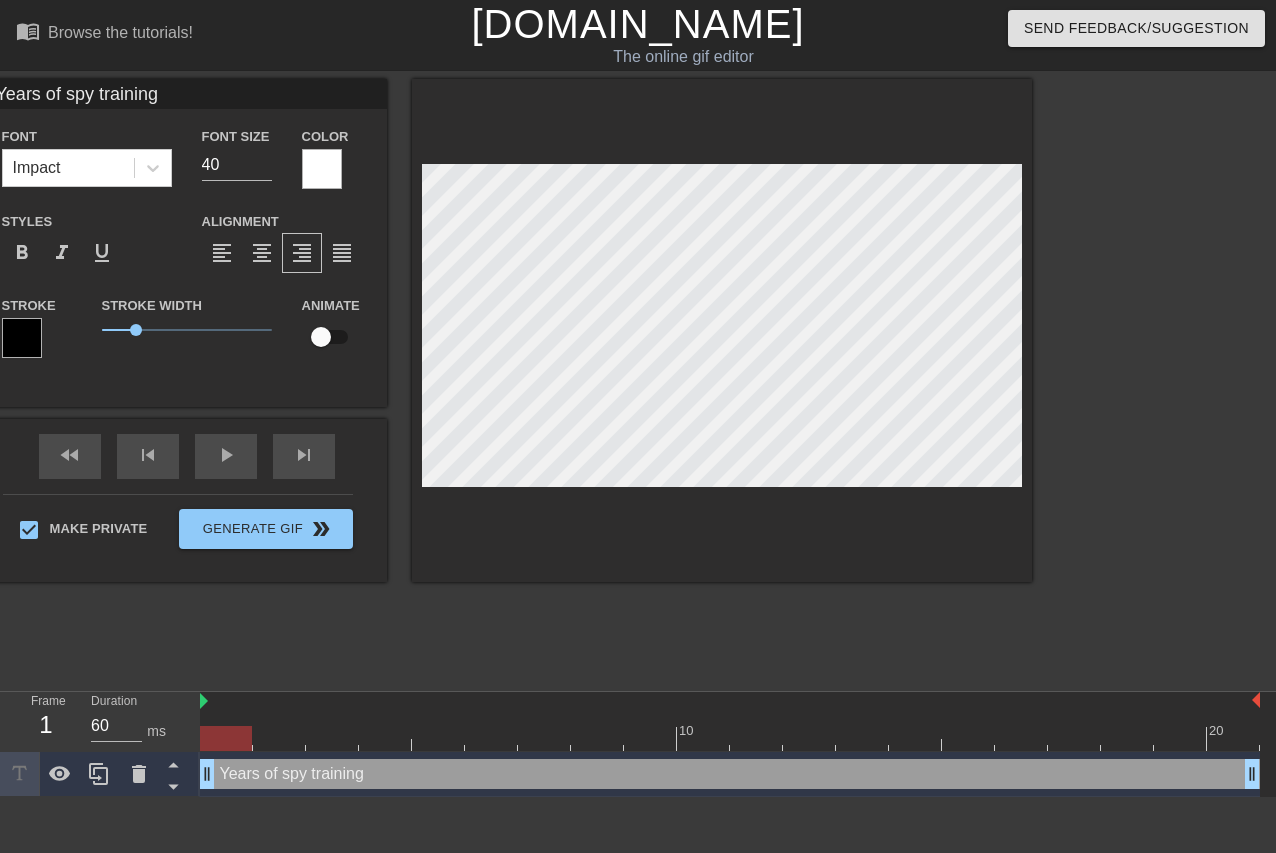 type on "Years of spy trainingf" 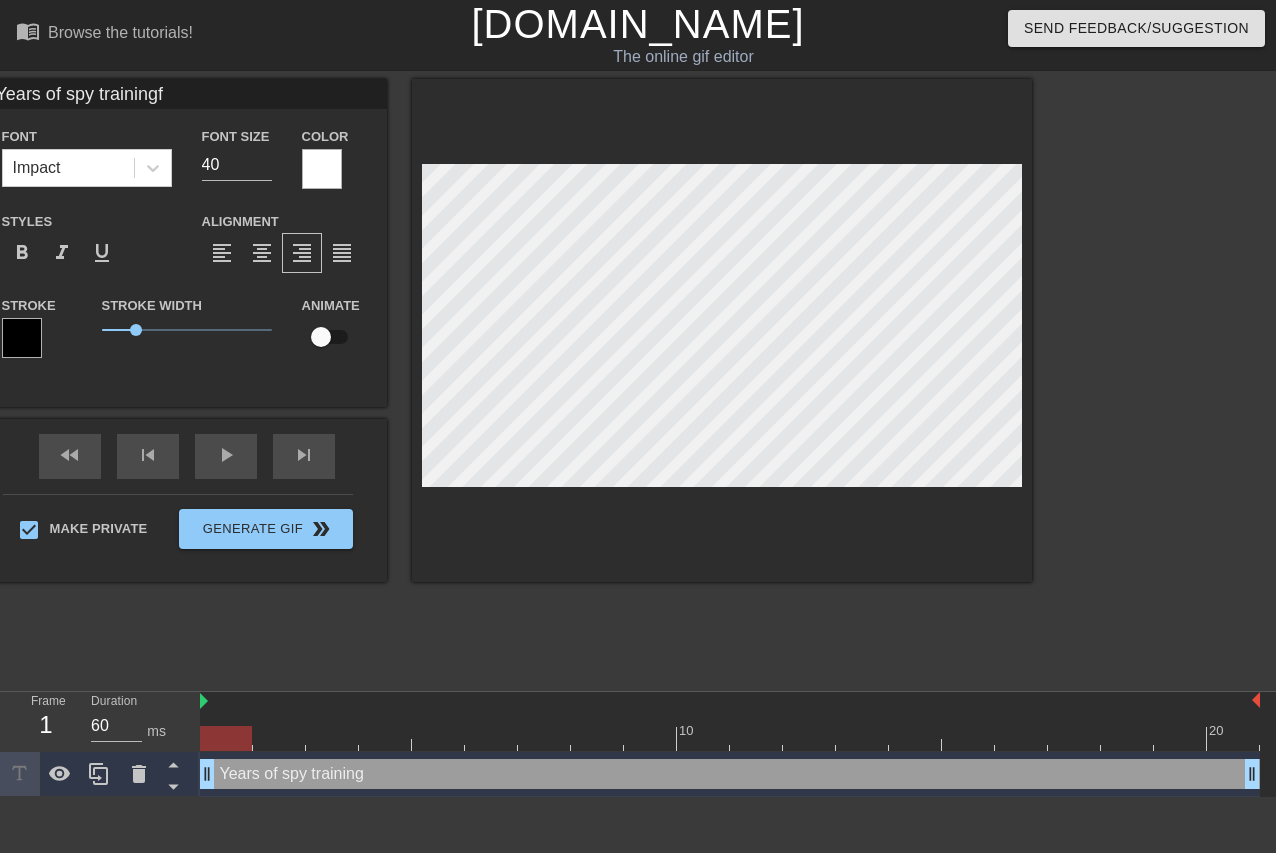 type on "Years of spy training
f" 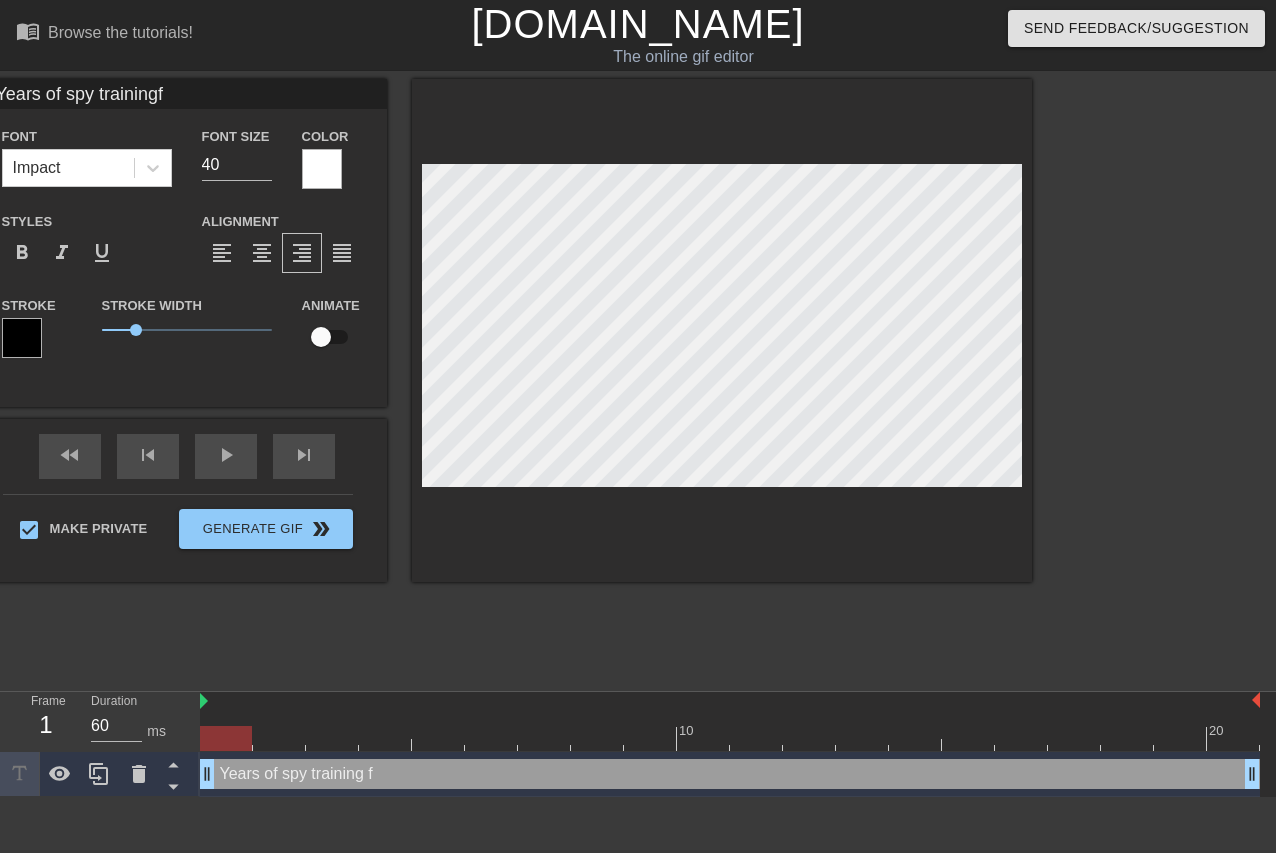 type on "Years of spy trainingfr" 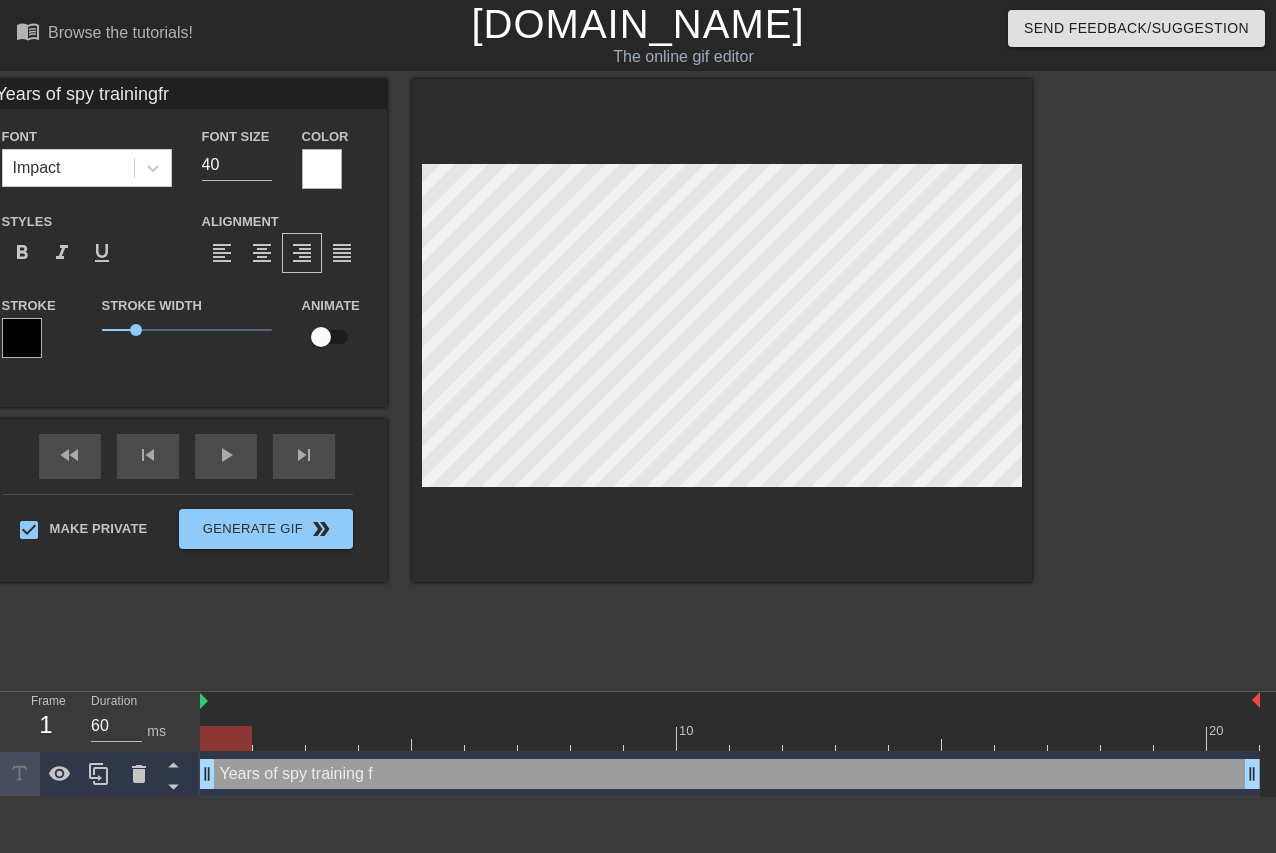 type on "Years of spy trainingfro" 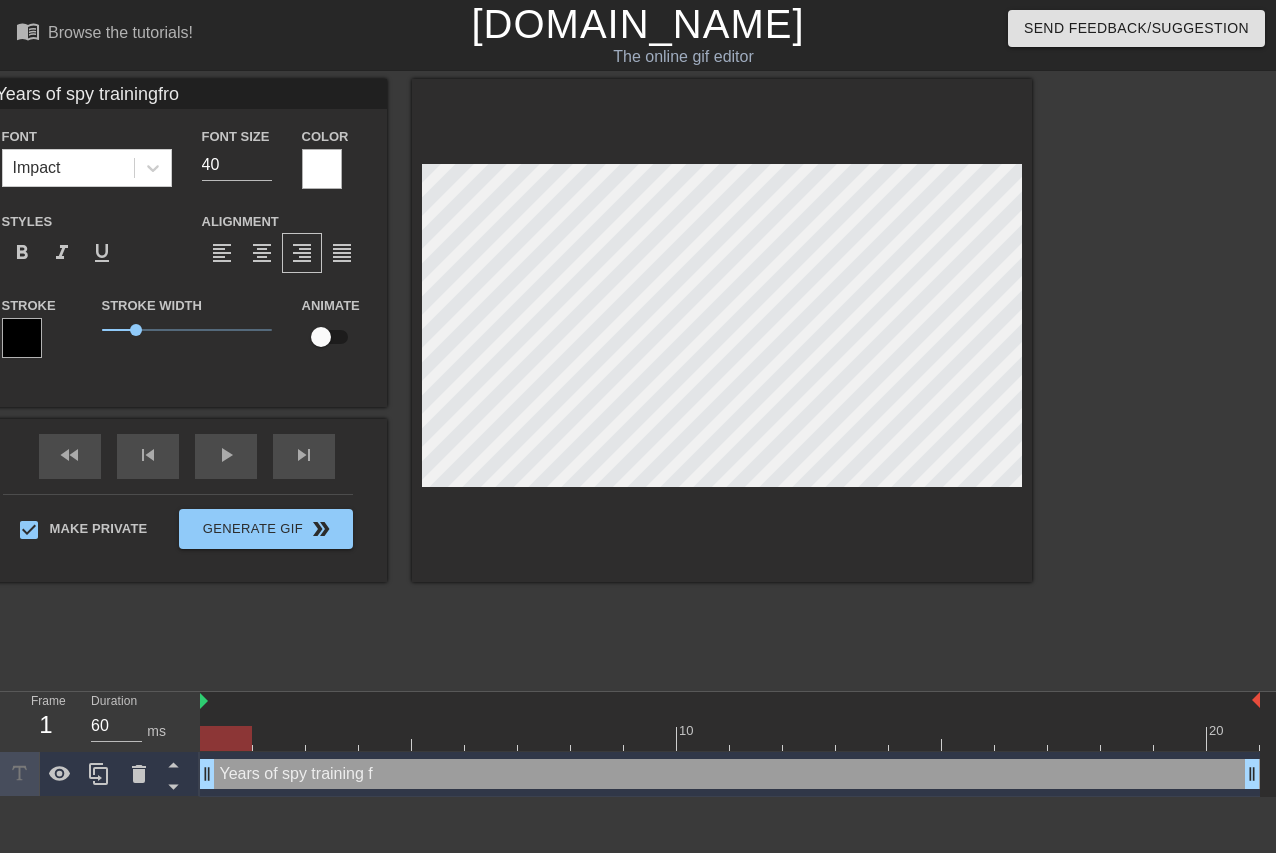 type on "Years of spy trainingfrom" 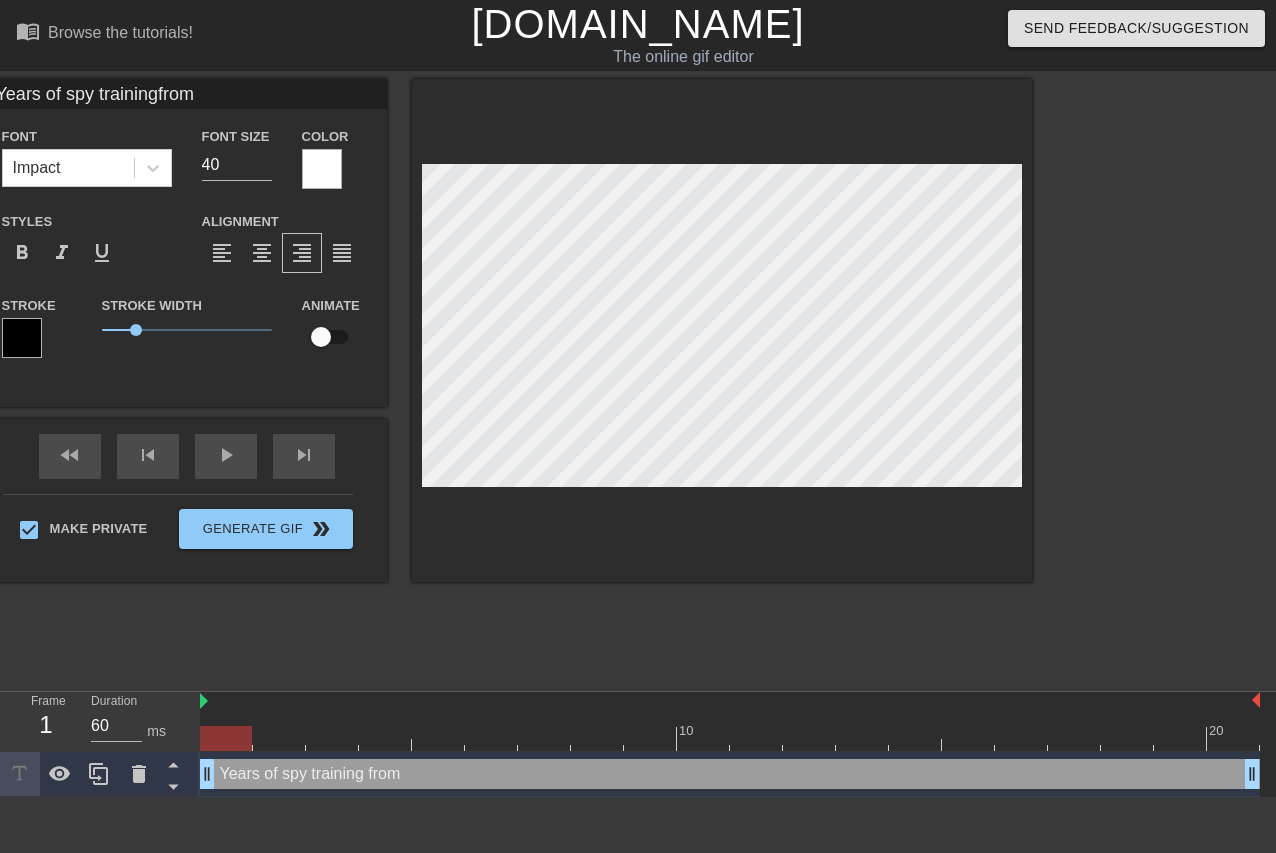 type on "Years of spy trainingfrom" 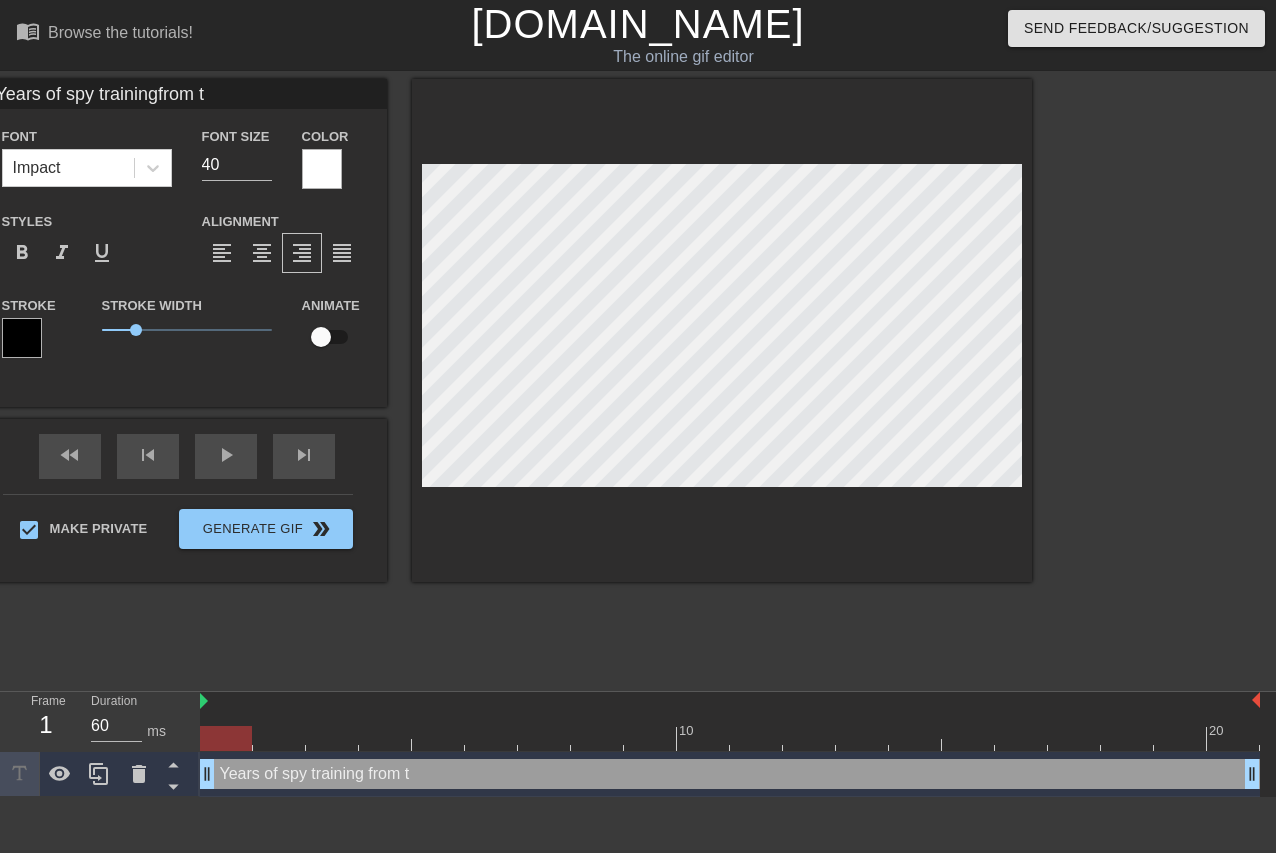 type on "Years of spy trainingfrom th" 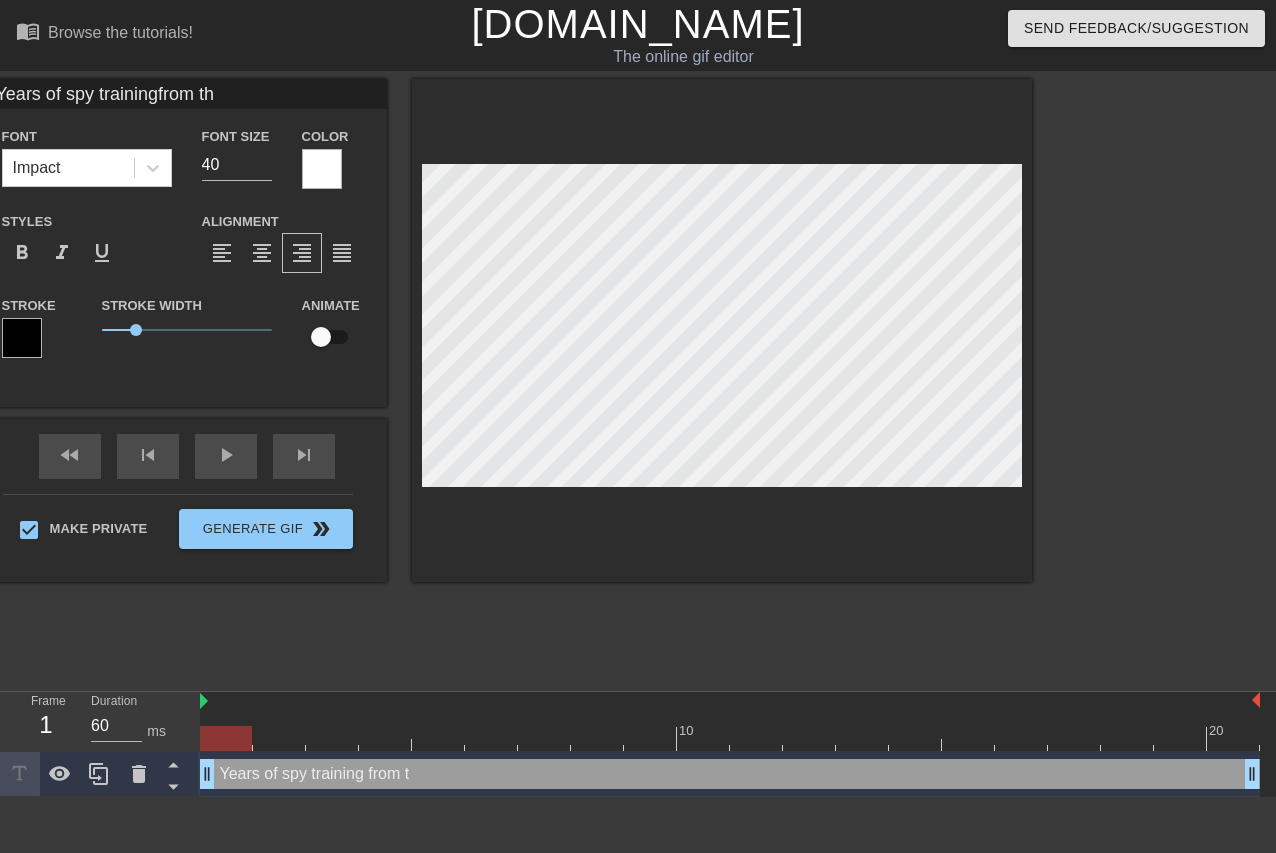 type on "Years of spy trainingfrom the" 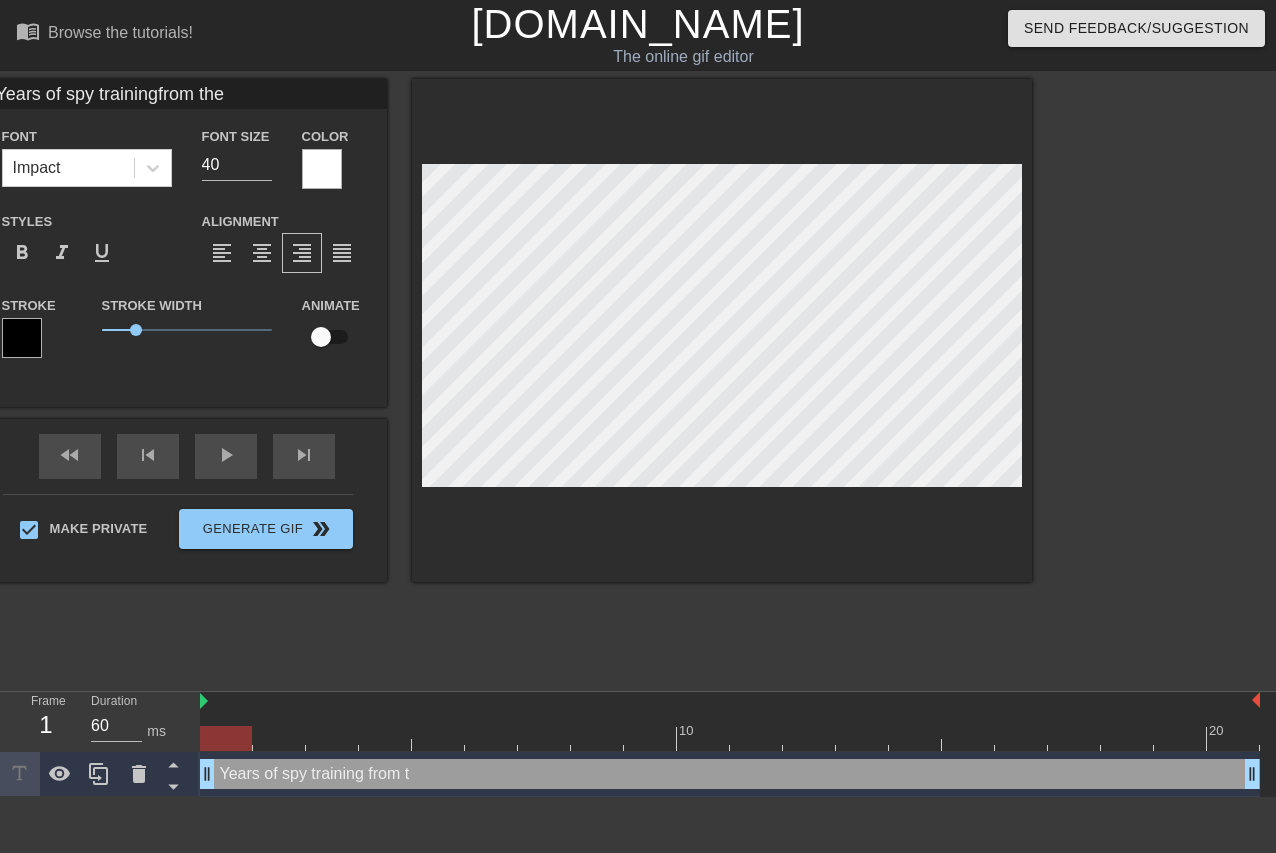 type on "Years of spy trainingfrom the" 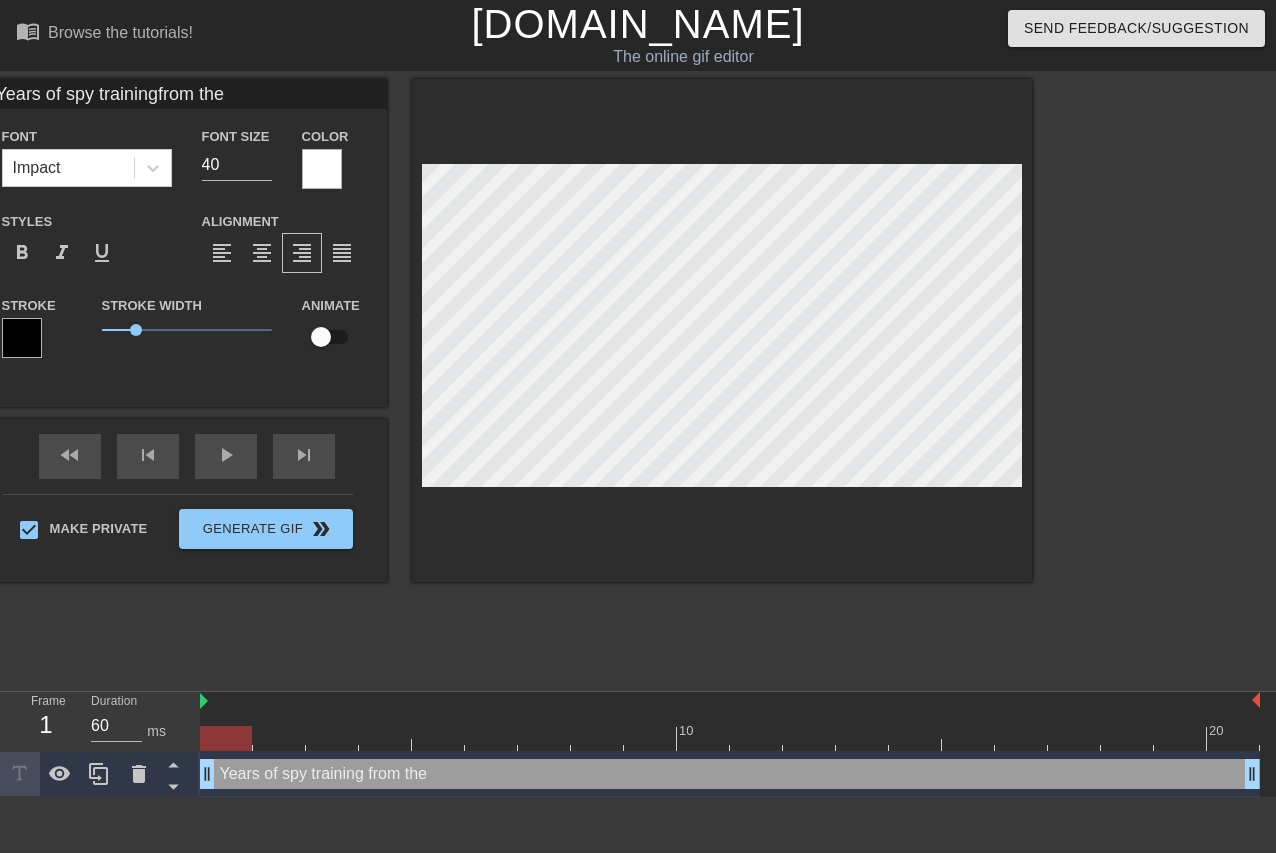 type on "Years of spy trainingfrom the C" 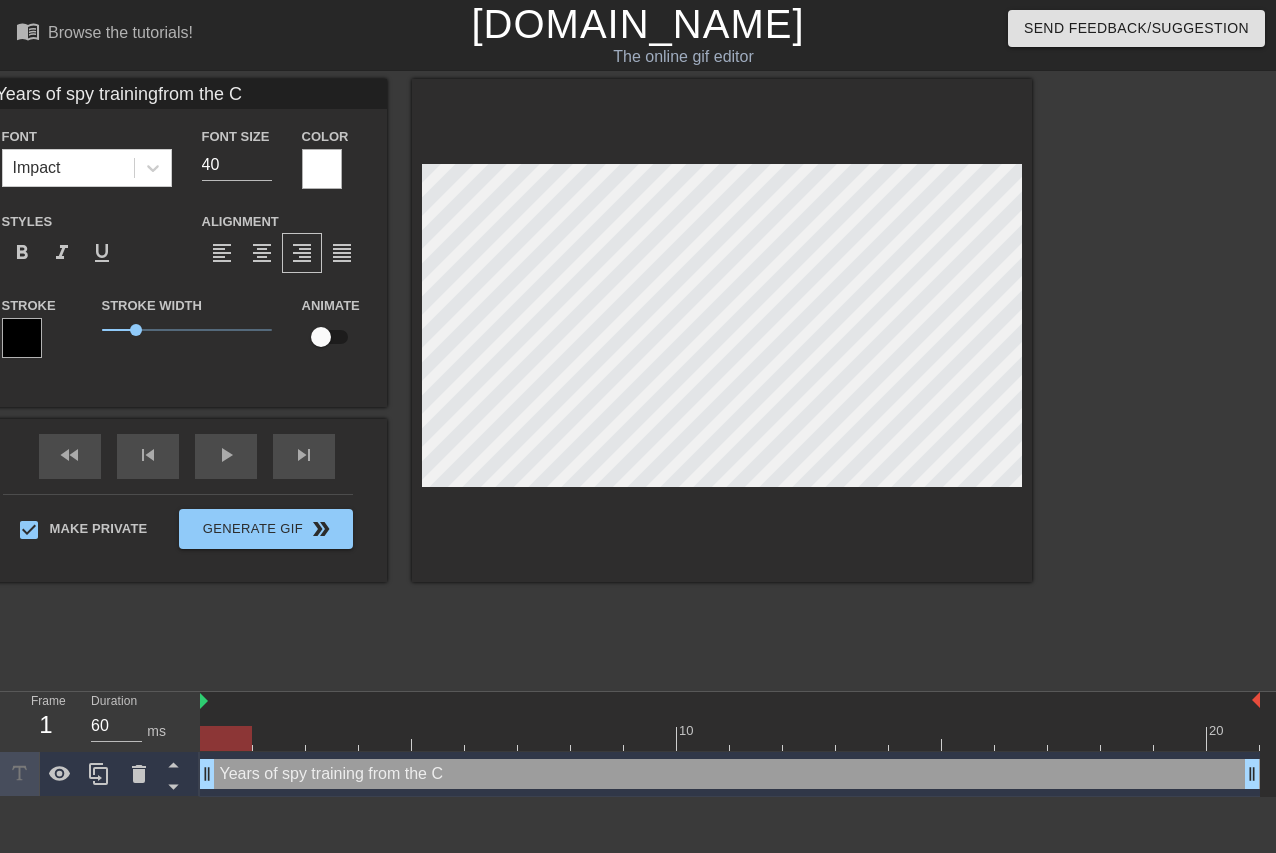 type on "Years of spy trainingfrom the CC" 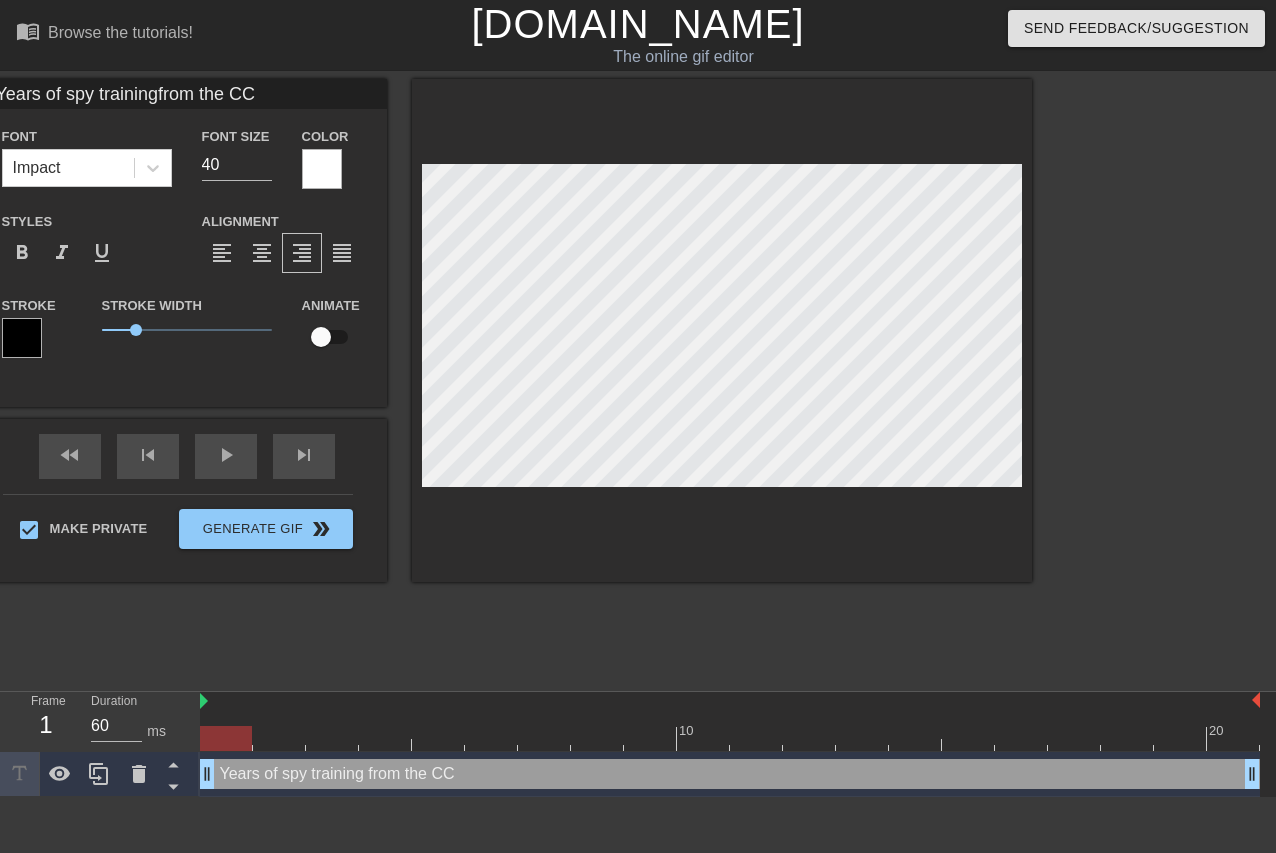 type on "Years of spy trainingfrom the CCP" 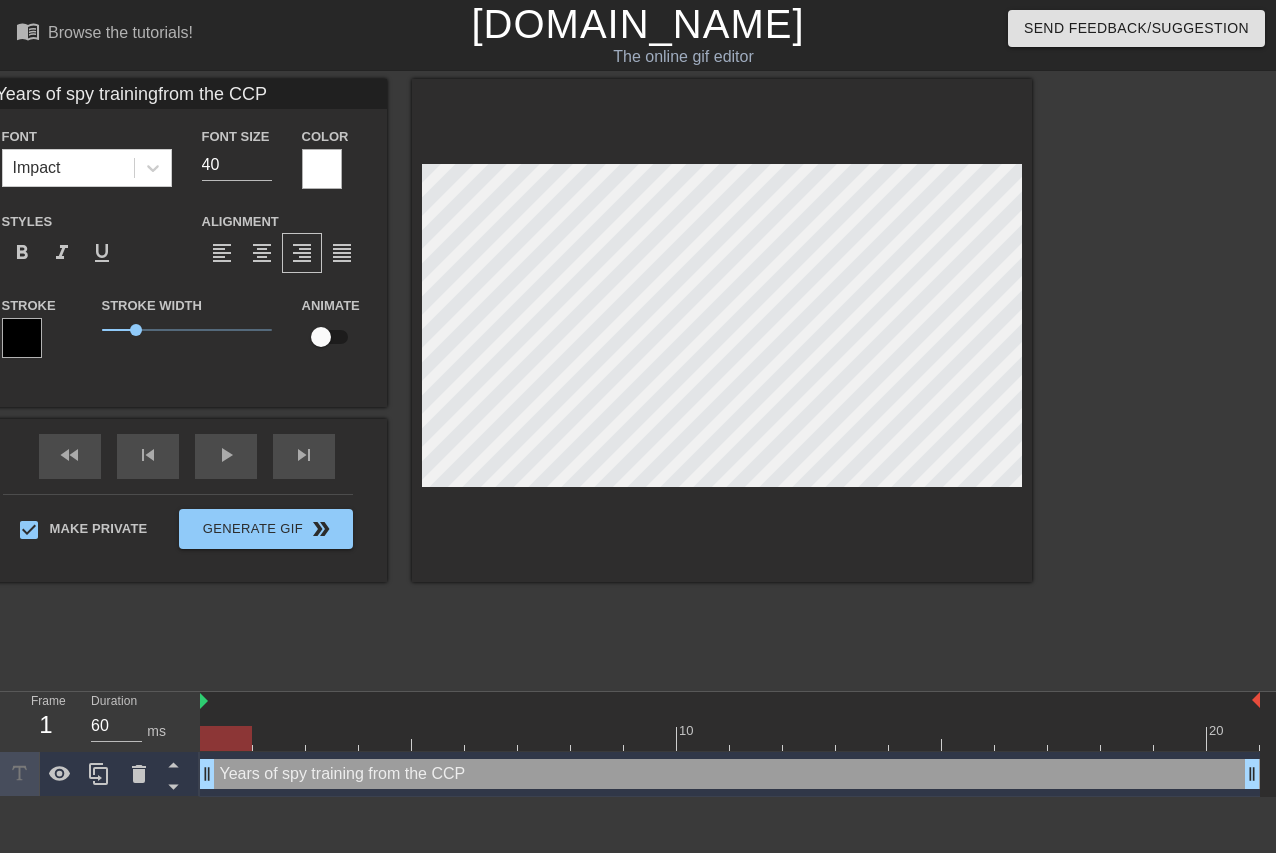 type on "Years of spy trainingfrom the CCP" 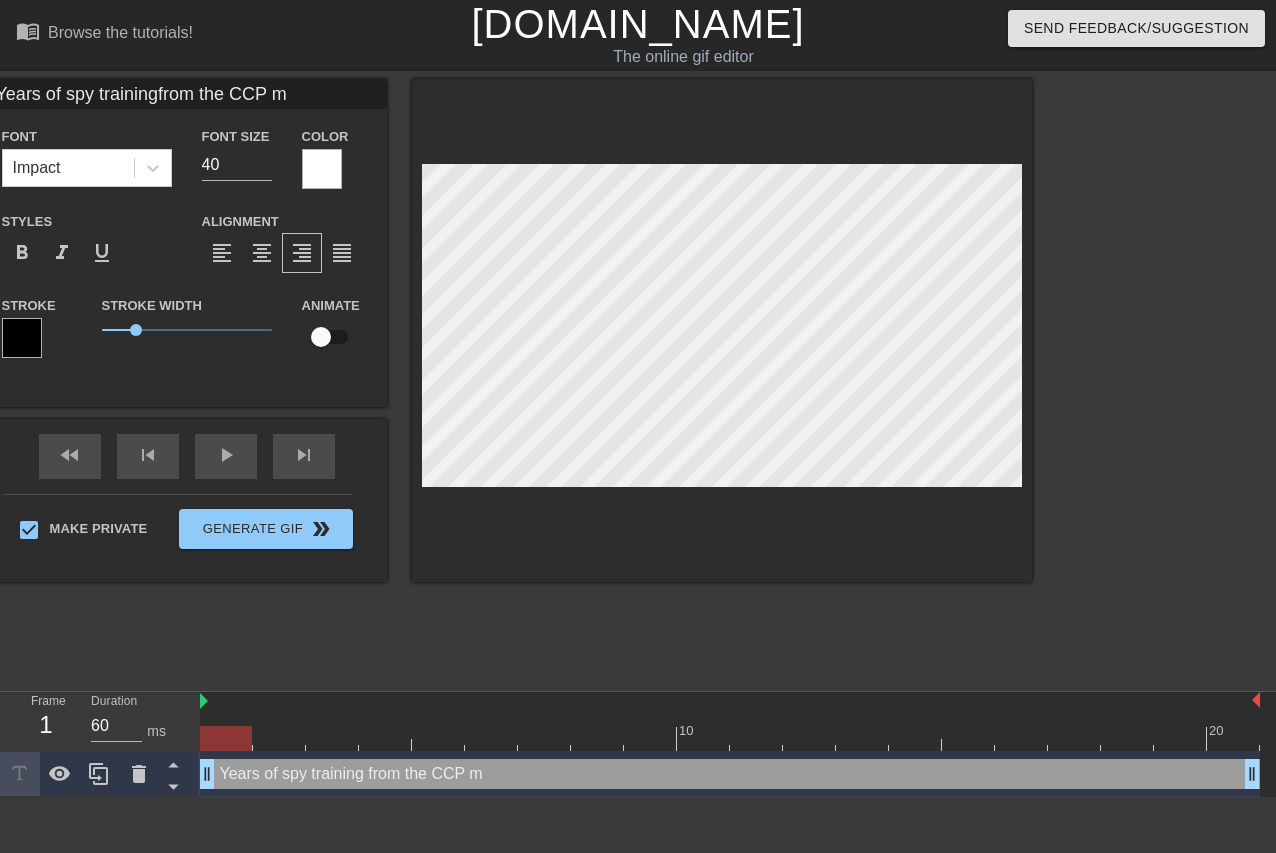 type on "Years of spy trainingfrom the CCP me" 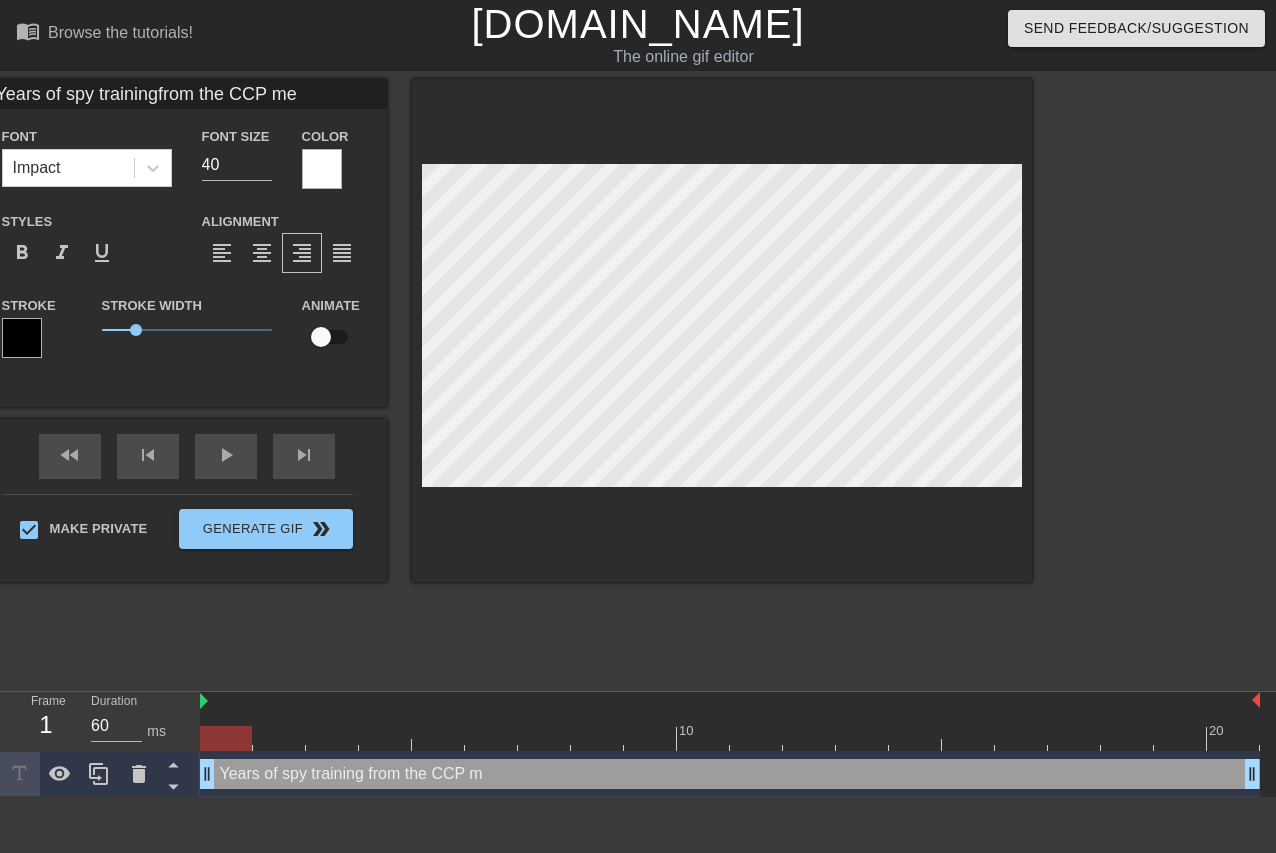 type on "Years of spy trainingfrom the CCP mea" 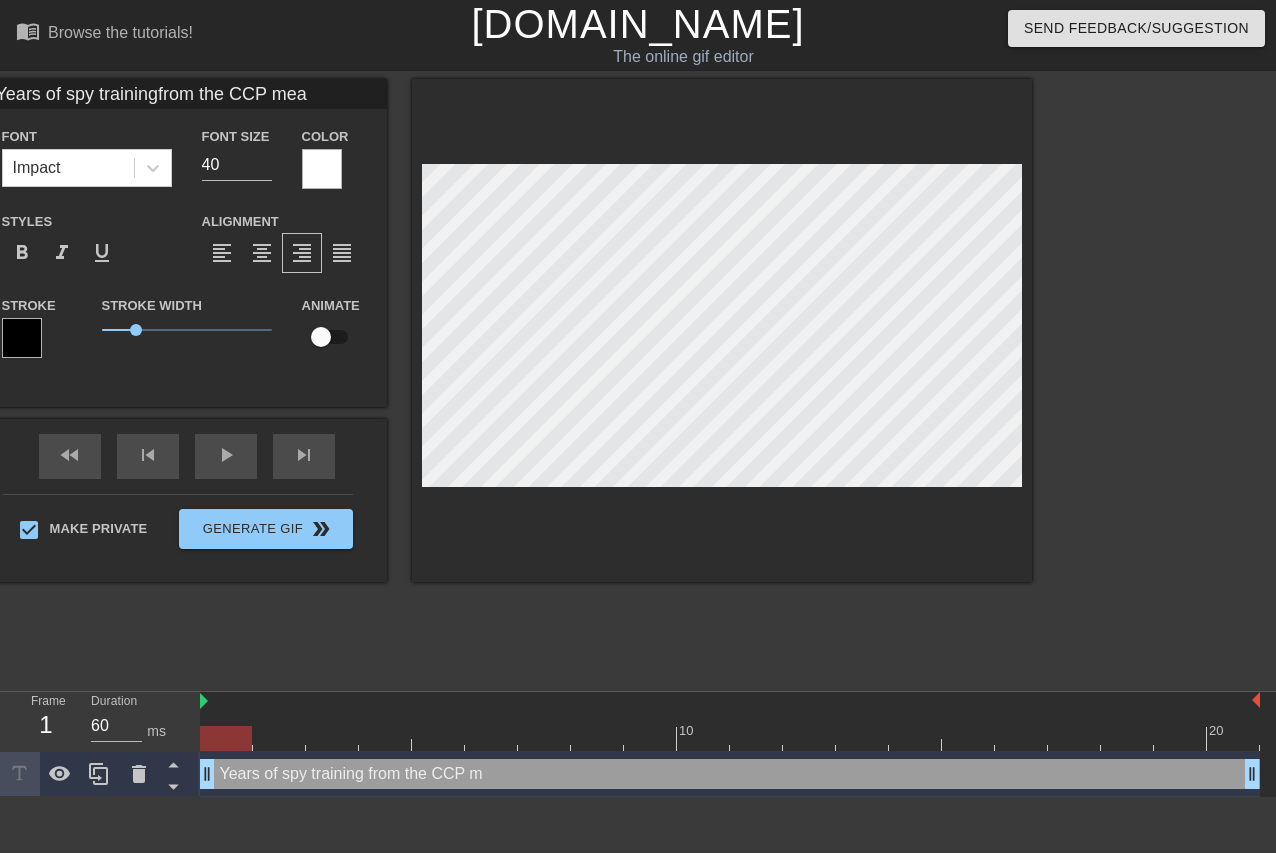 type on "Years of spy trainingfrom the CCP mean" 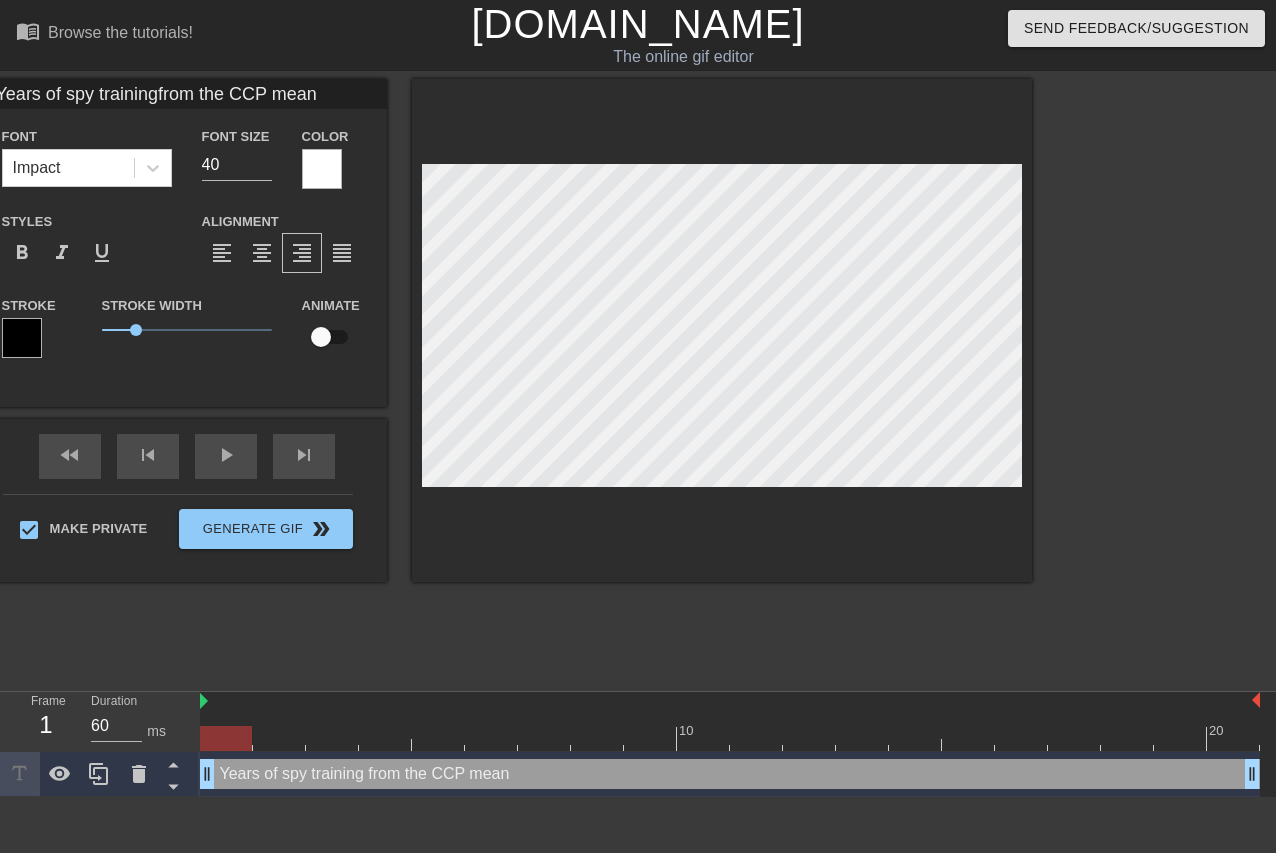 type on "Years of spy trainingfrom the CCP meant" 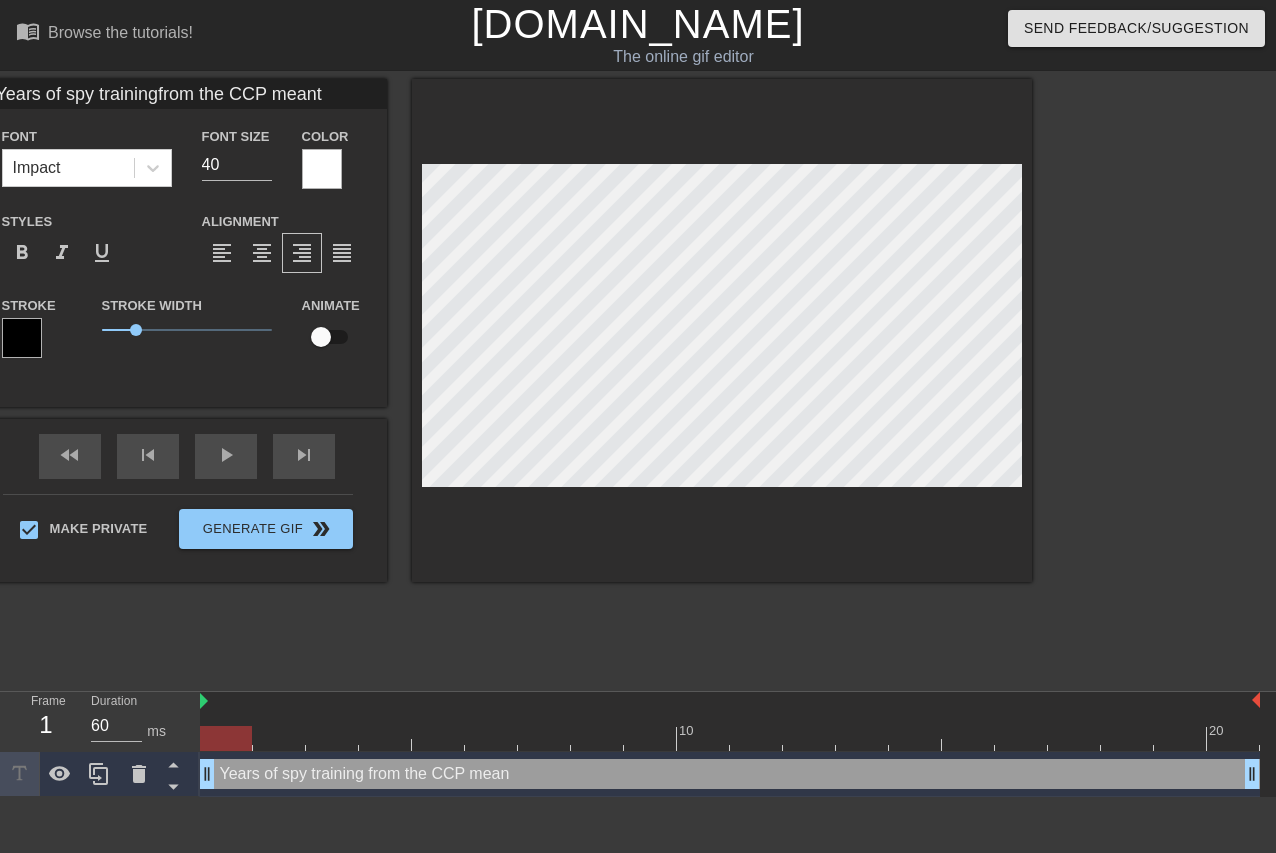 type on "Years of spy trainingfrom the CCP meant" 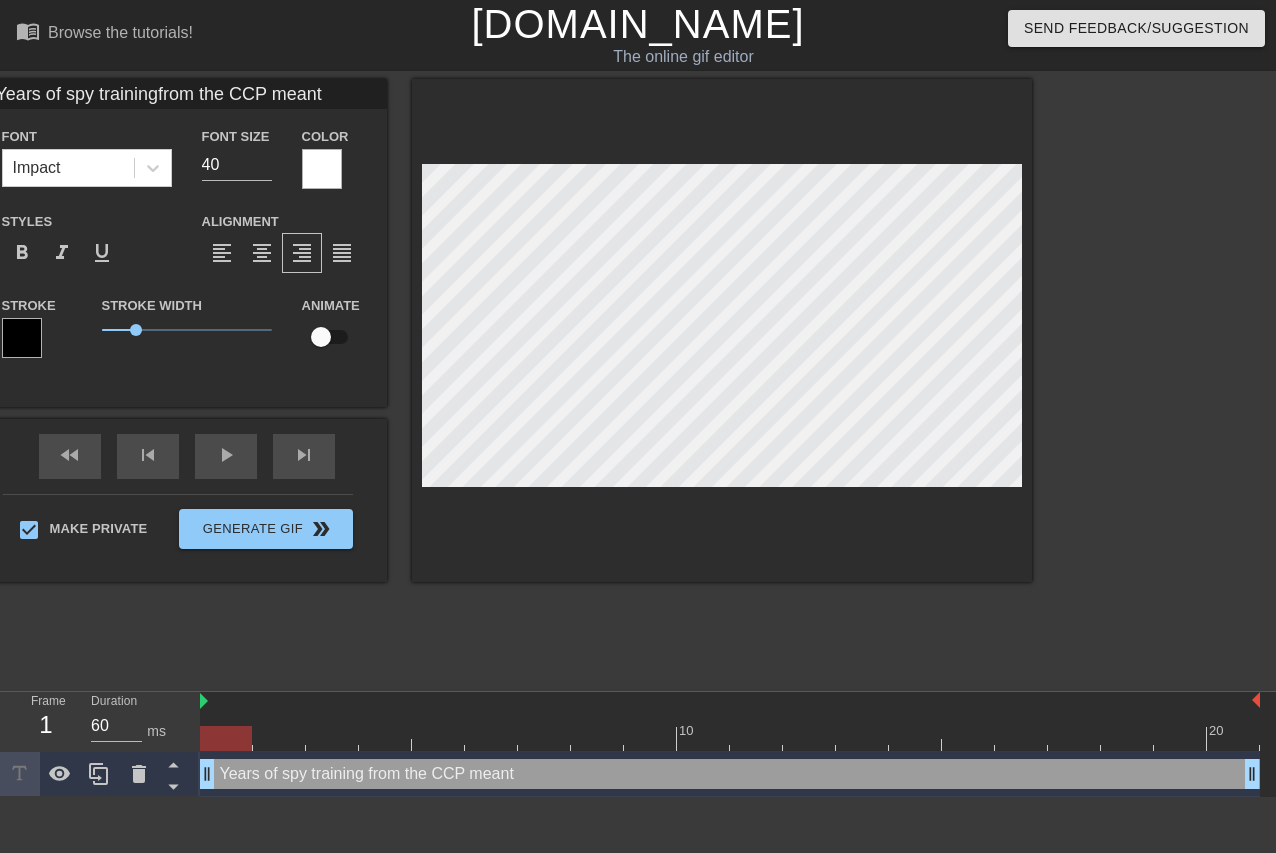 scroll, scrollTop: 3, scrollLeft: 2, axis: both 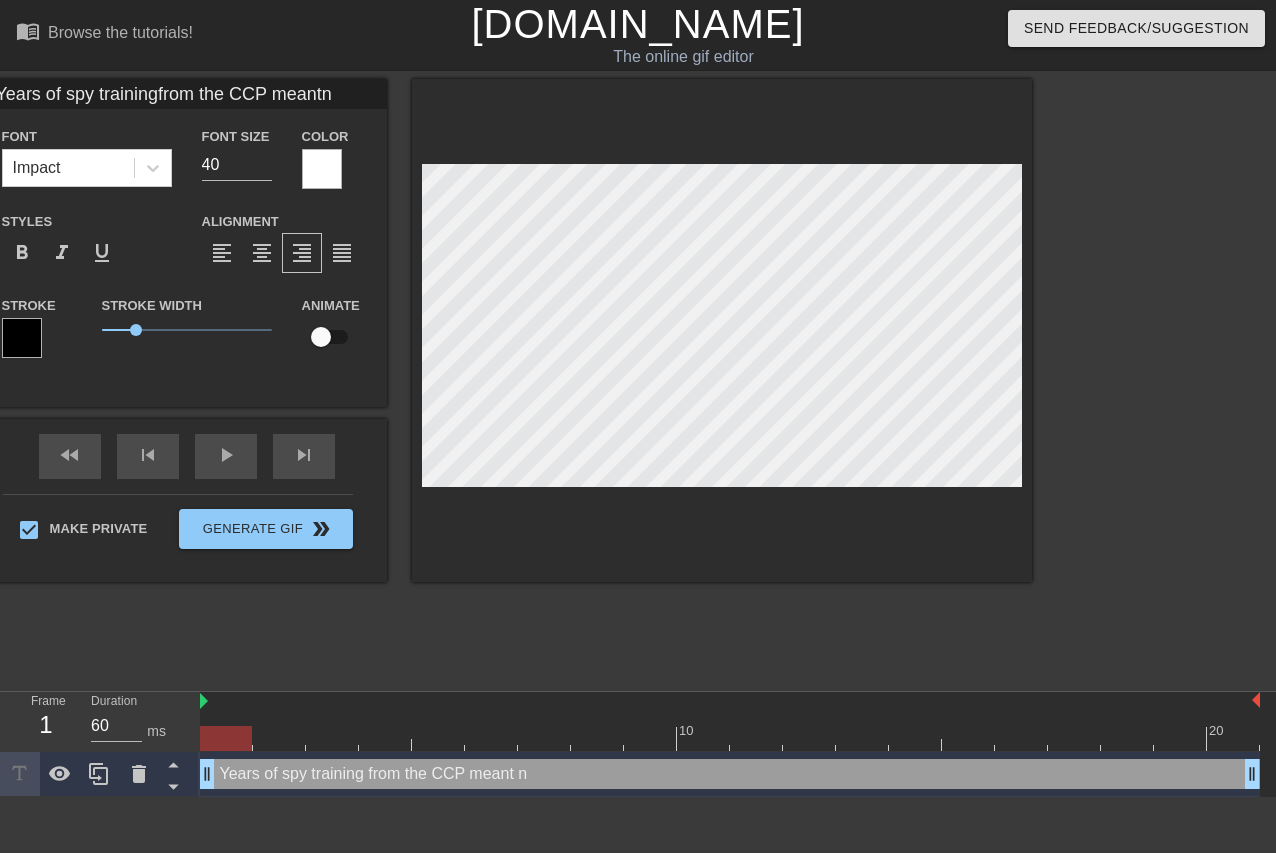type on "Years of spy trainingfrom the CCP meantno" 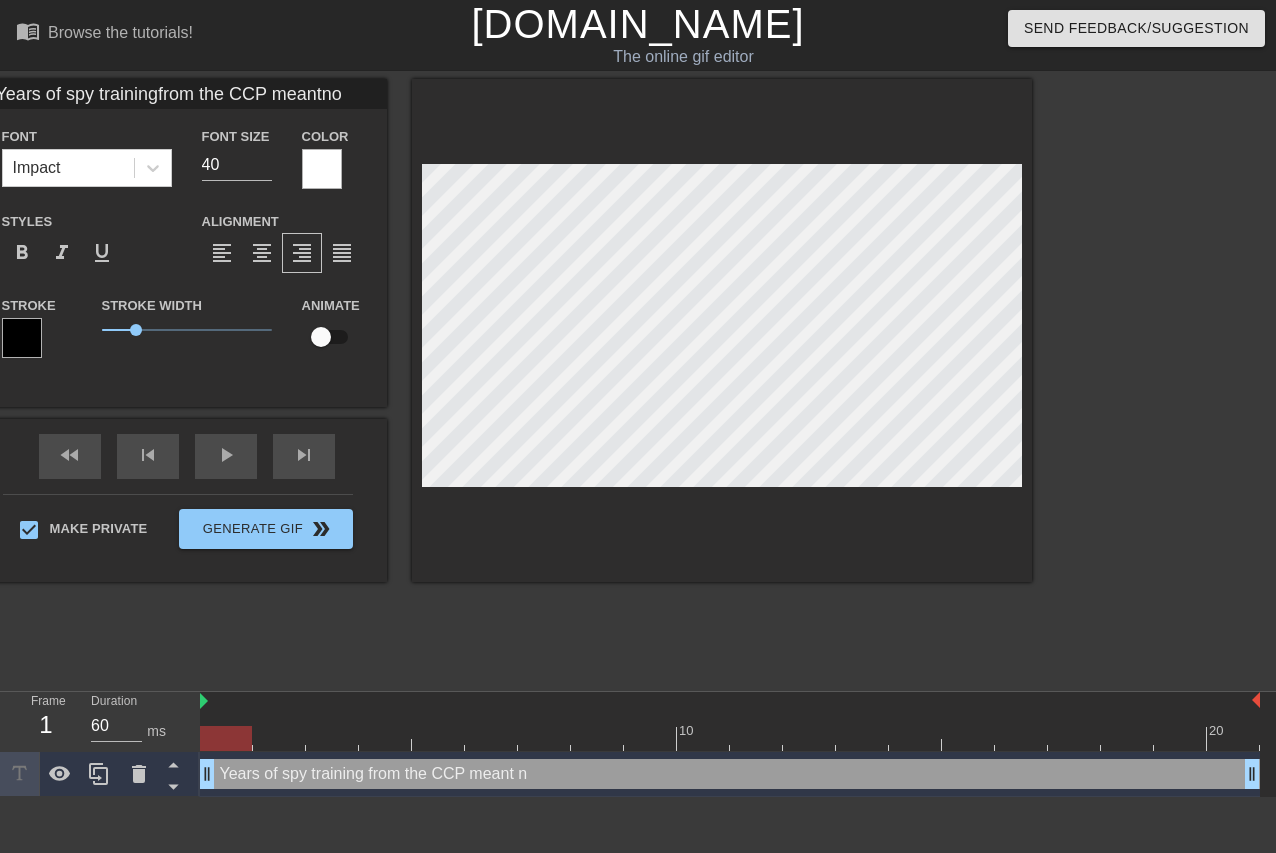 type on "Years of spy trainingfrom the CCP meantnot" 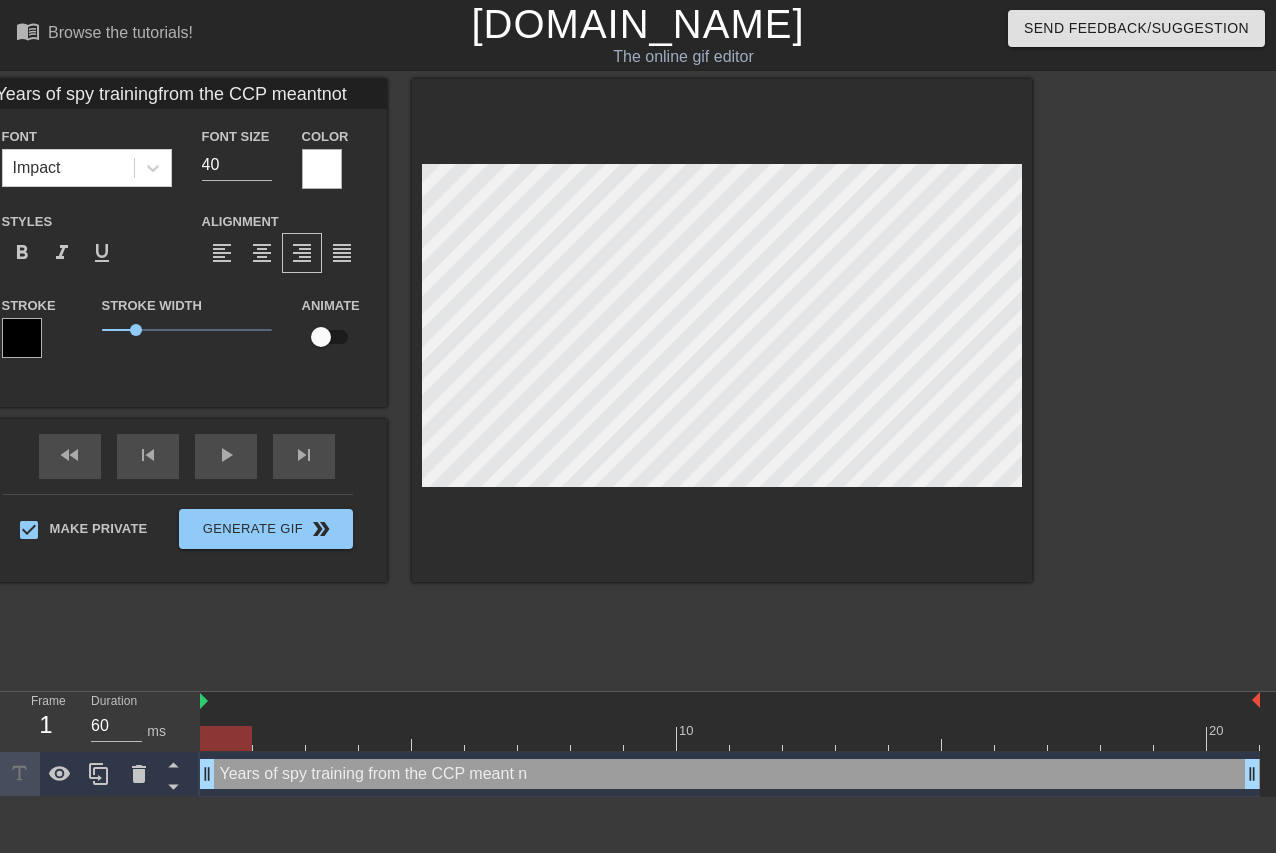 type on "Years of spy trainingfrom the CCP meantnoth" 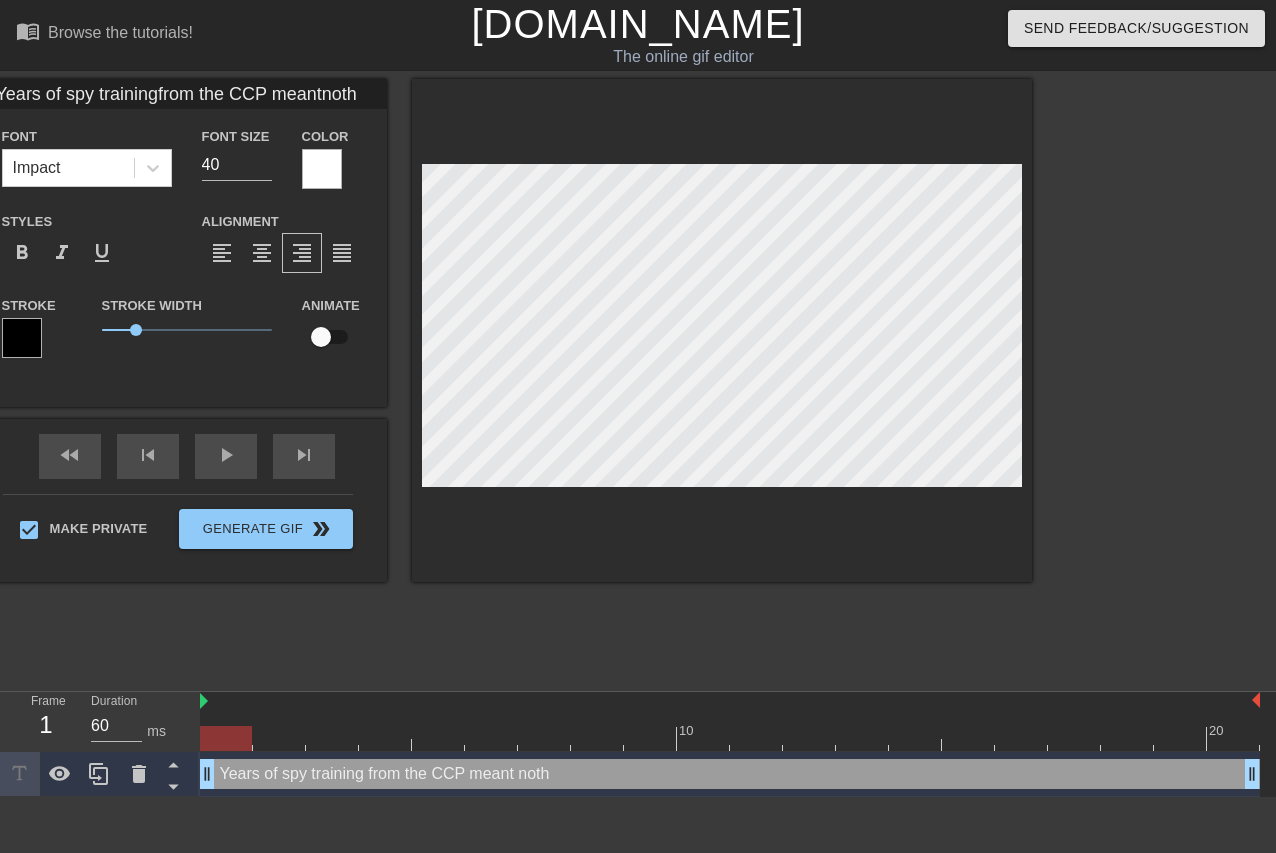 type on "Years of spy trainingfrom the CCP meantnothi" 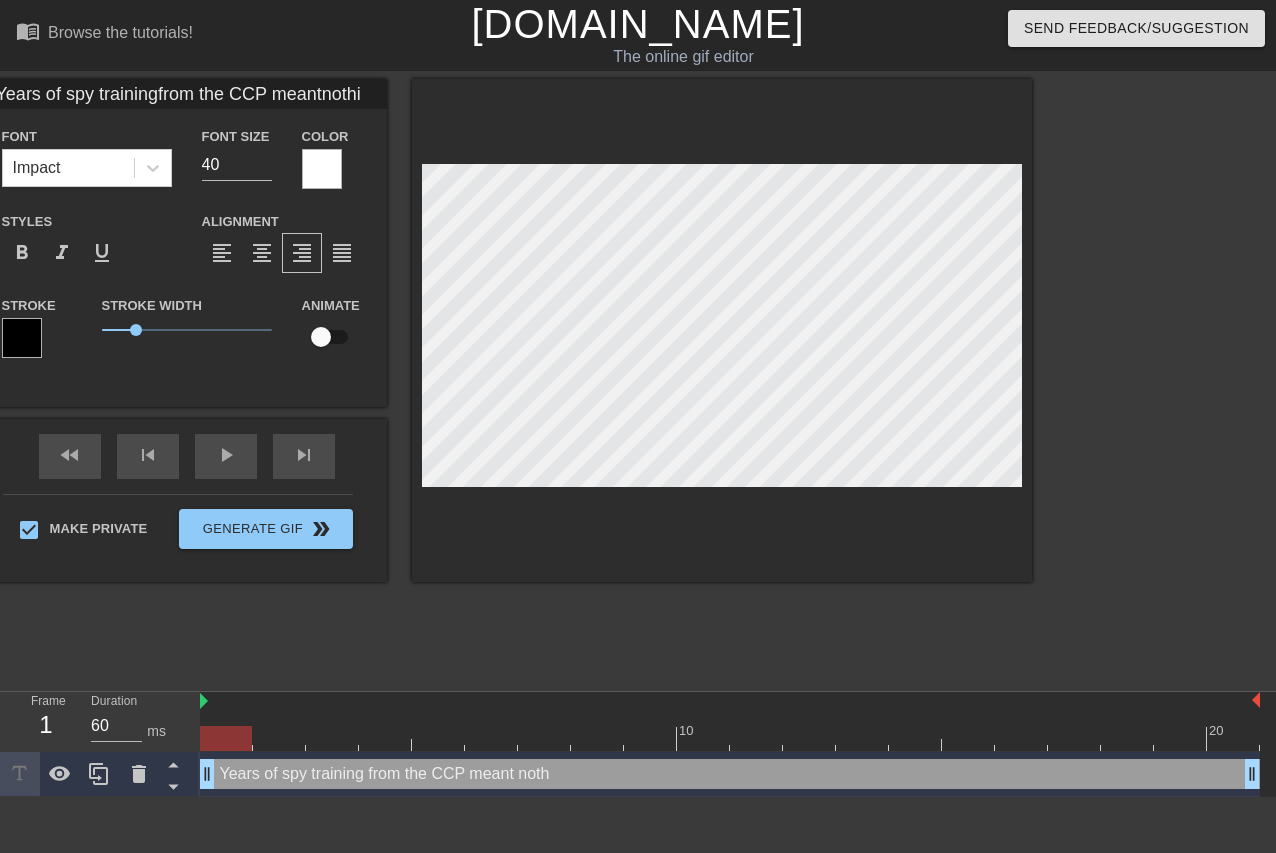 type on "Years of spy trainingfrom the CCP meantnothin" 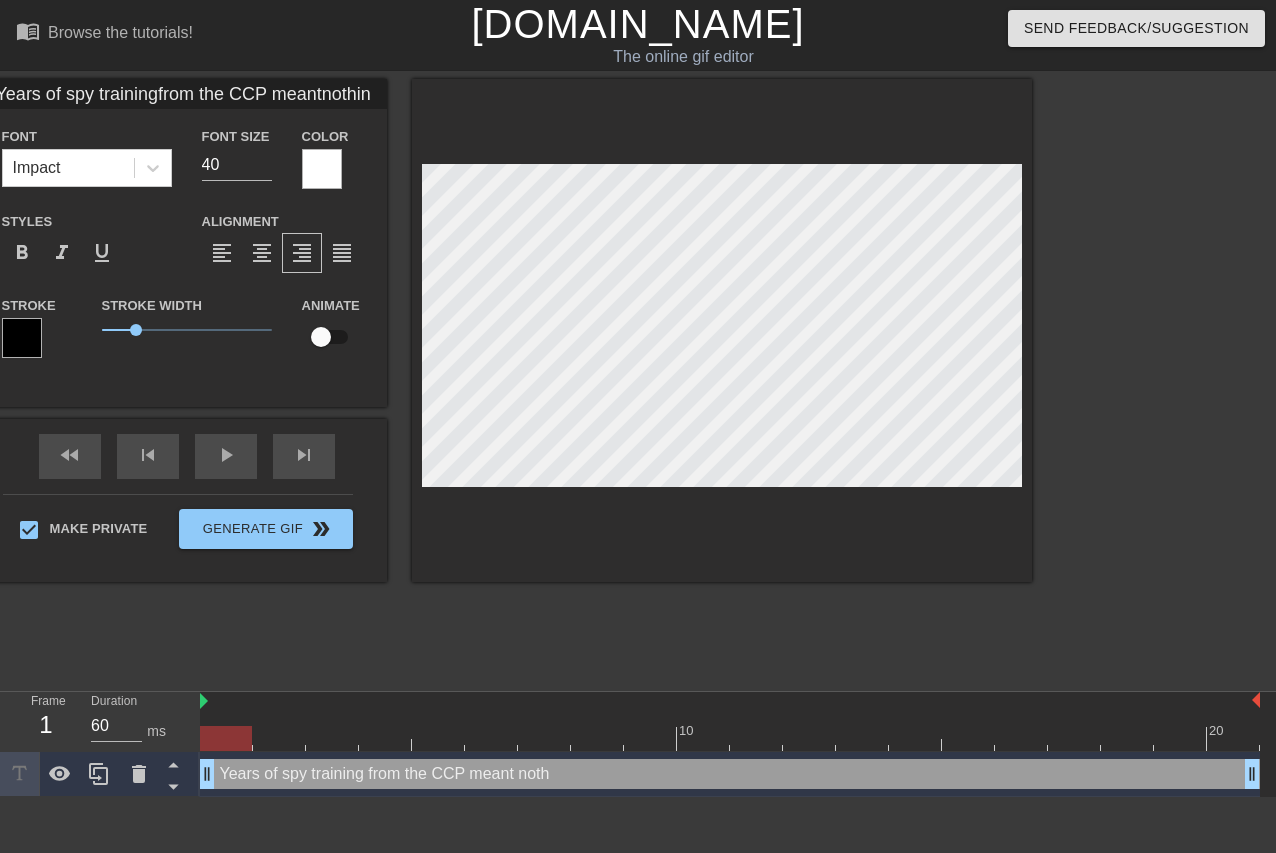 type on "Years of spy trainingfrom the CCP meantnothing" 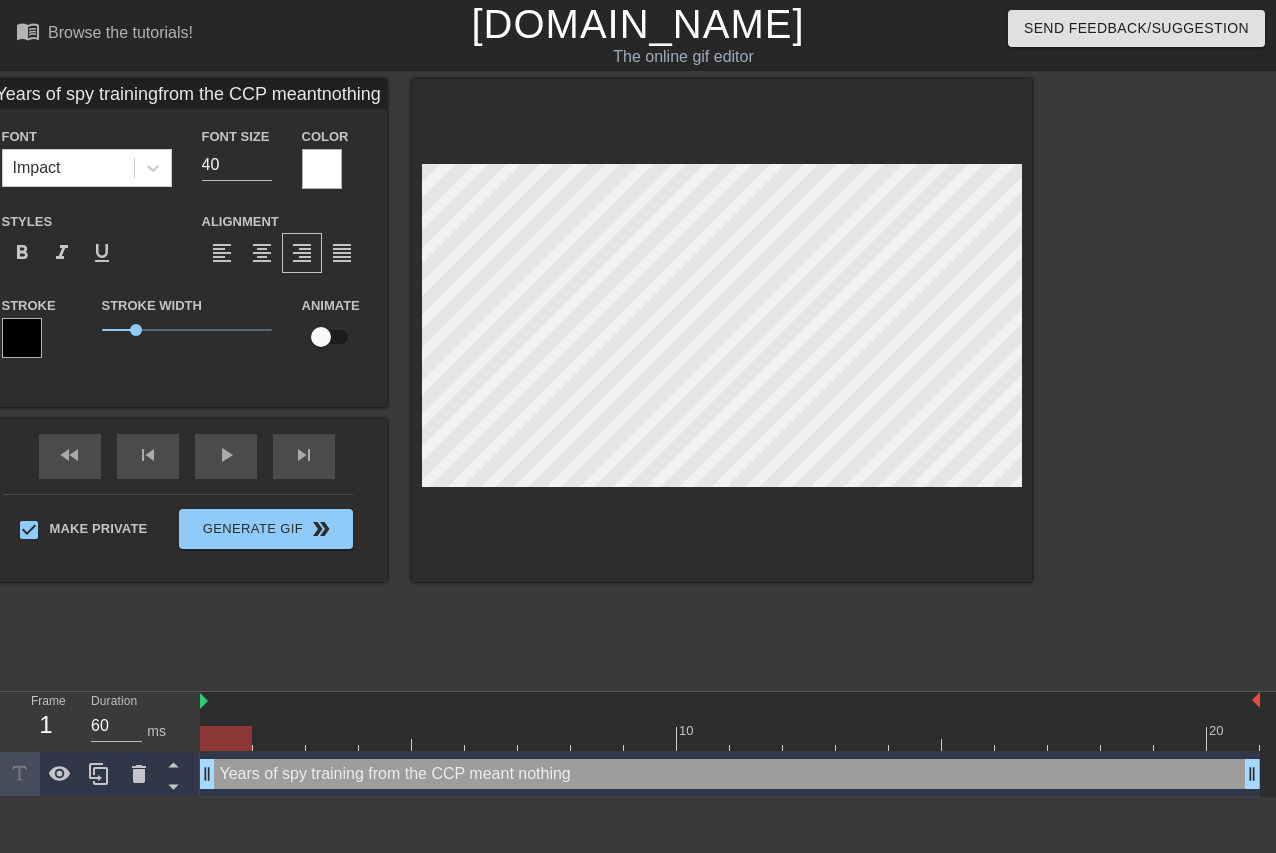 type on "Years of spy trainingfrom the CCP meantnothing" 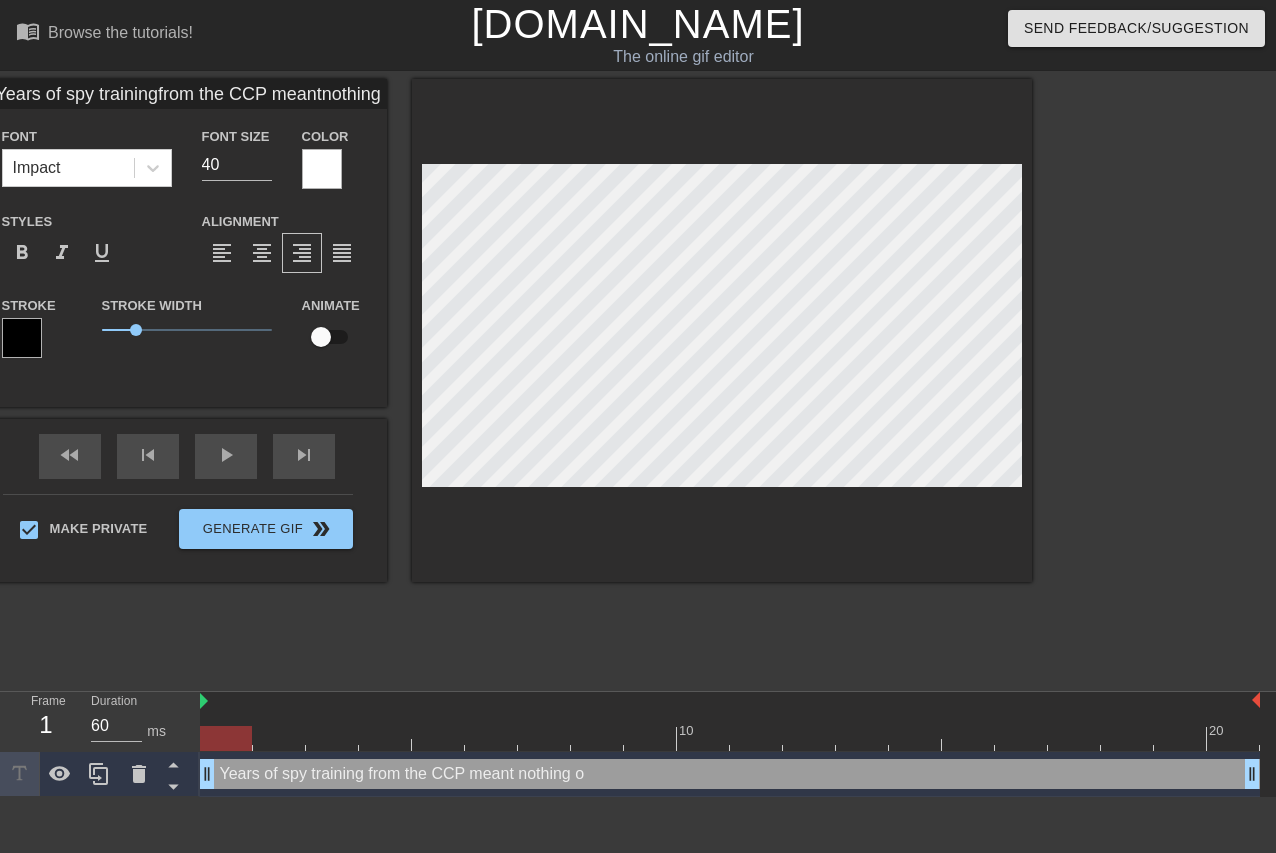 type on "Years of spy trainingfrom the CCP meantnothing on" 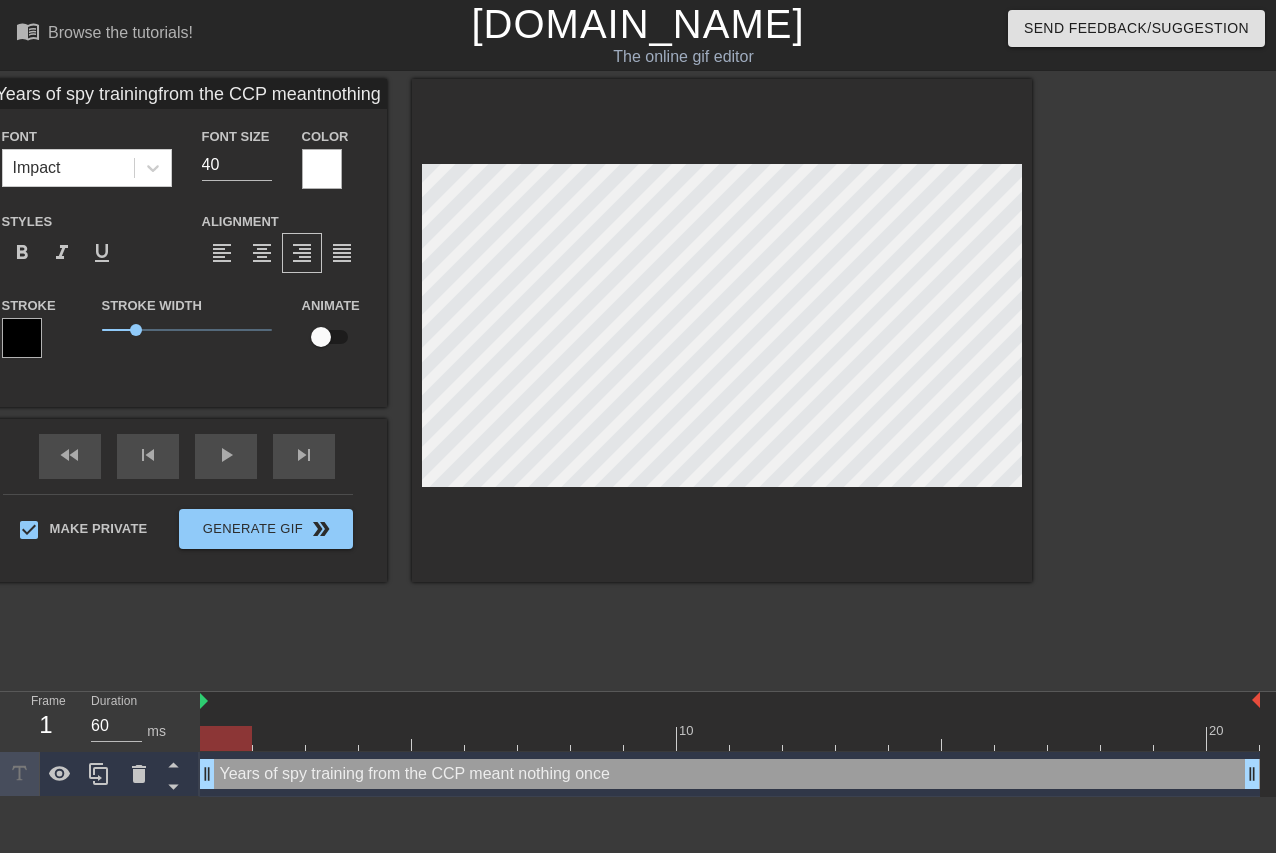 type on "Years of spy trainingfrom the CCP meantnothing once" 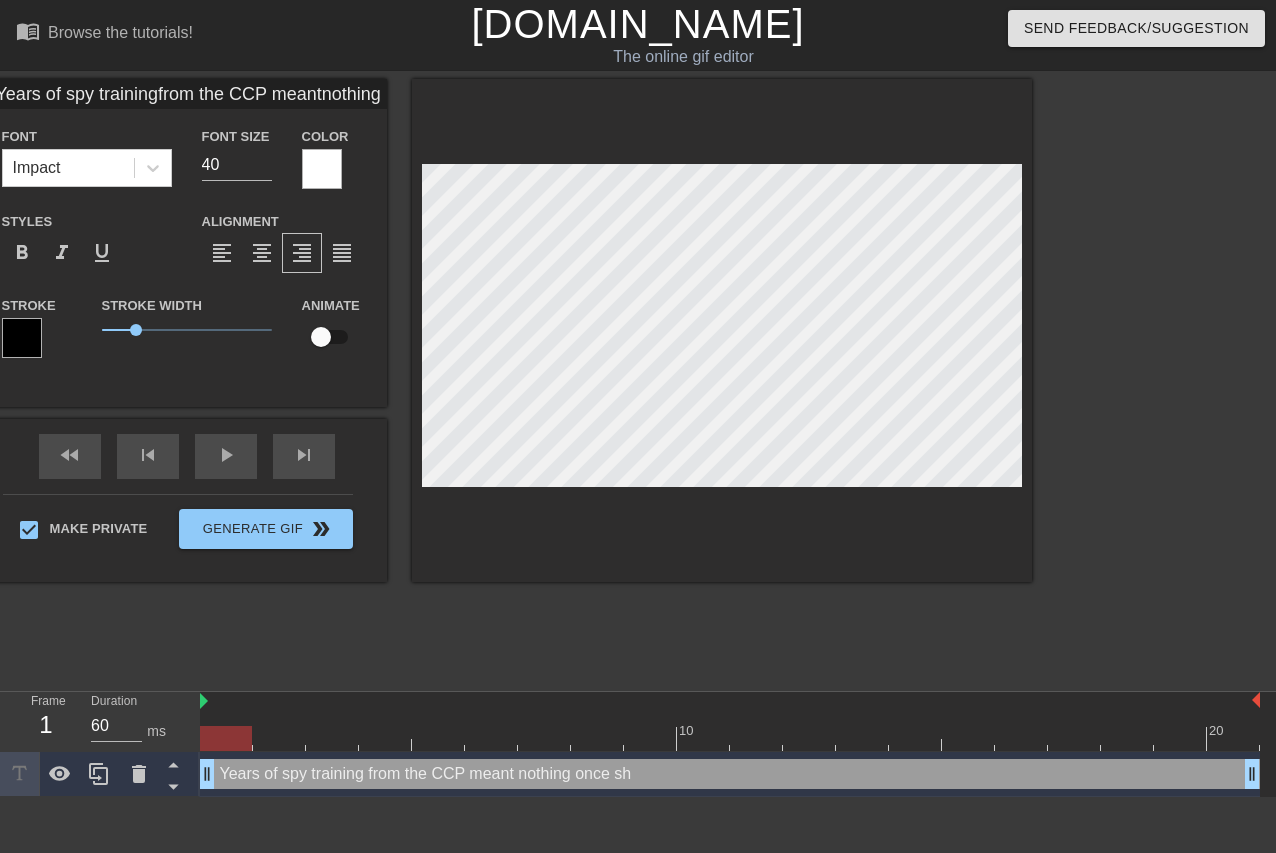 scroll, scrollTop: 3, scrollLeft: 6, axis: both 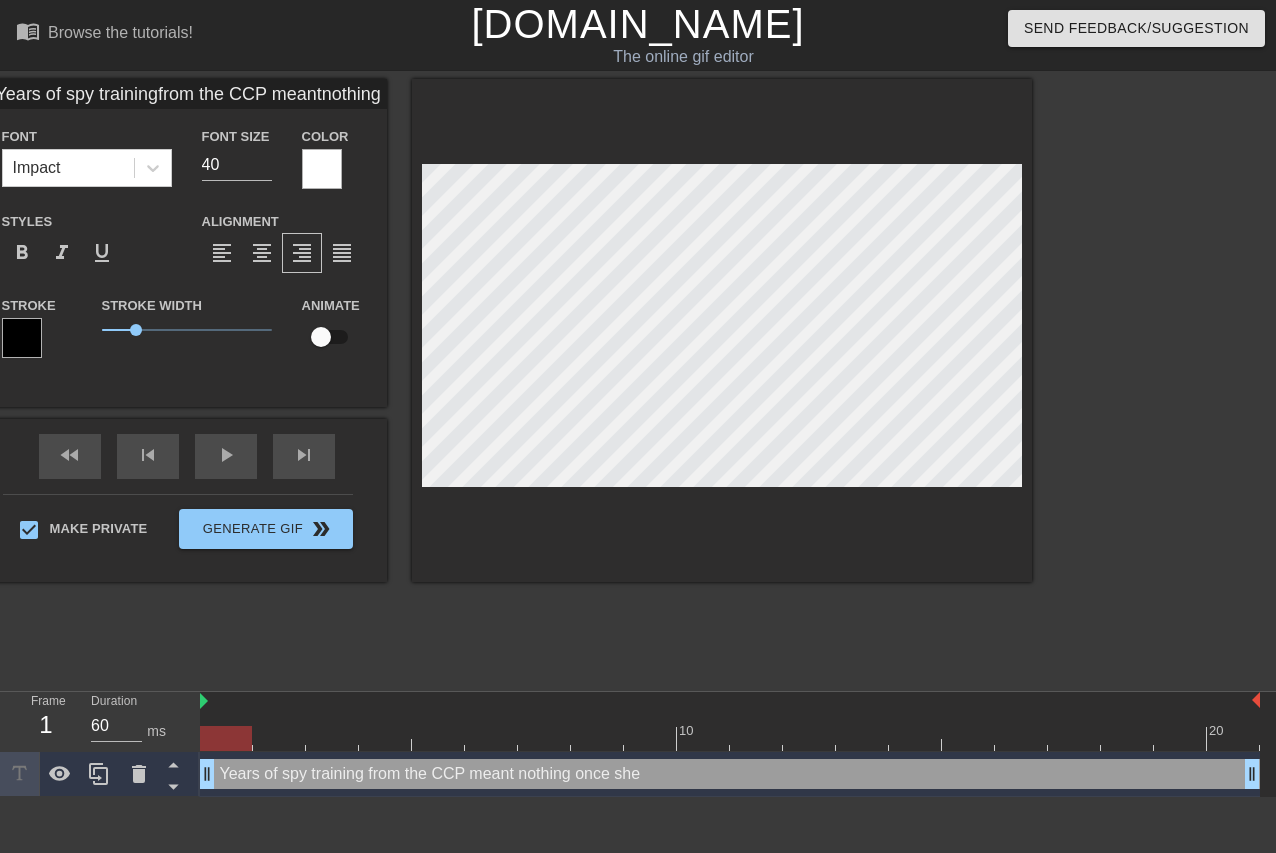 type on "Years of spy trainingfrom the CCP meantnothing once she" 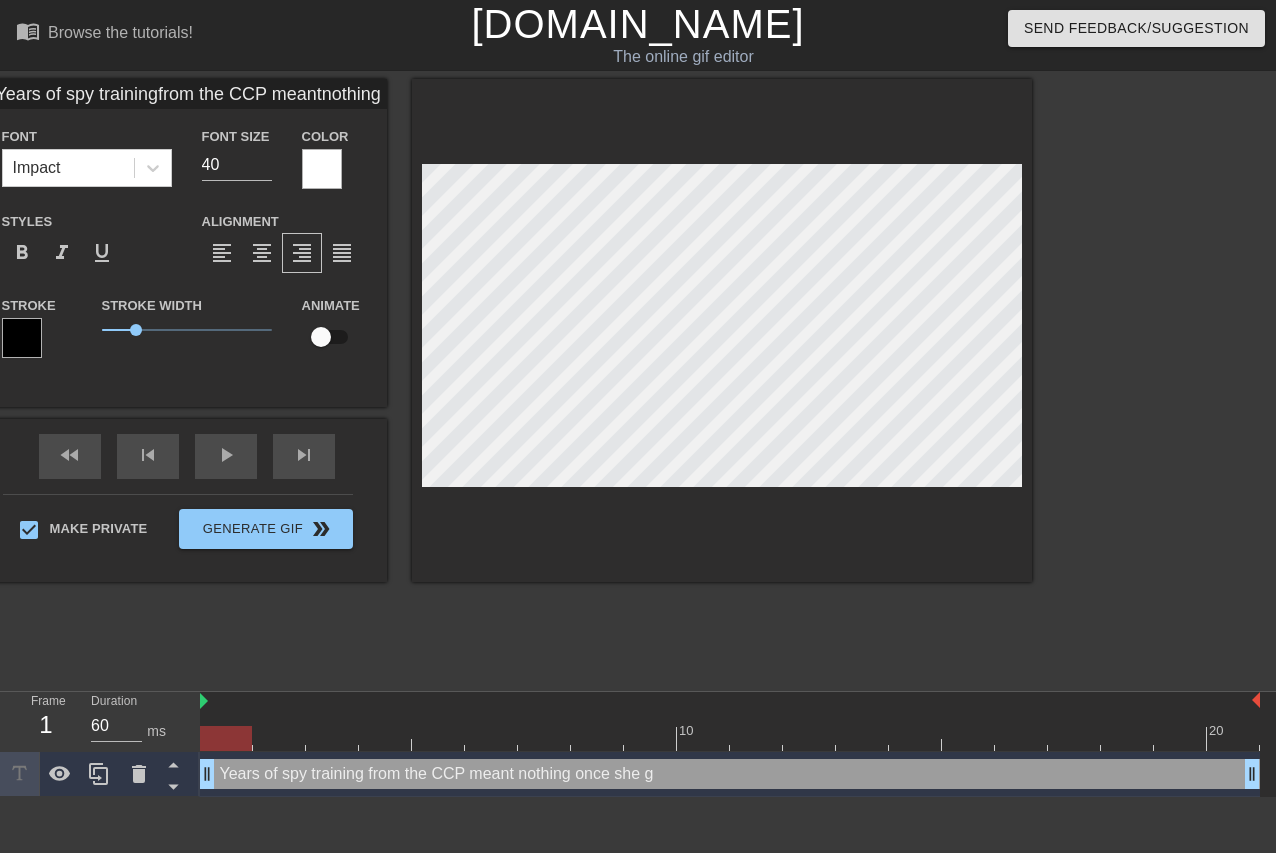 type on "Years of spy trainingfrom the CCP meantnothing once shego" 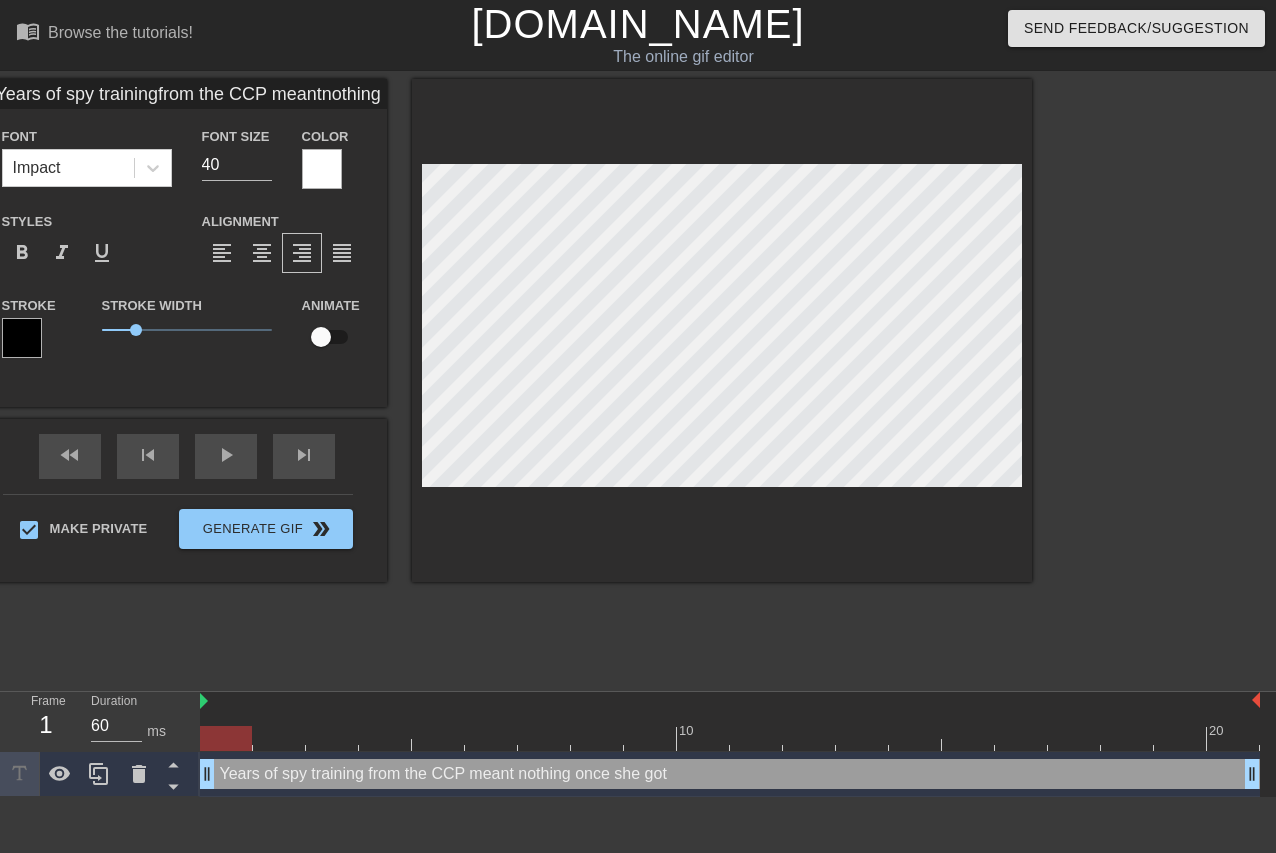 type on "Years of spy trainingfrom the CCP meantnothing once shegot" 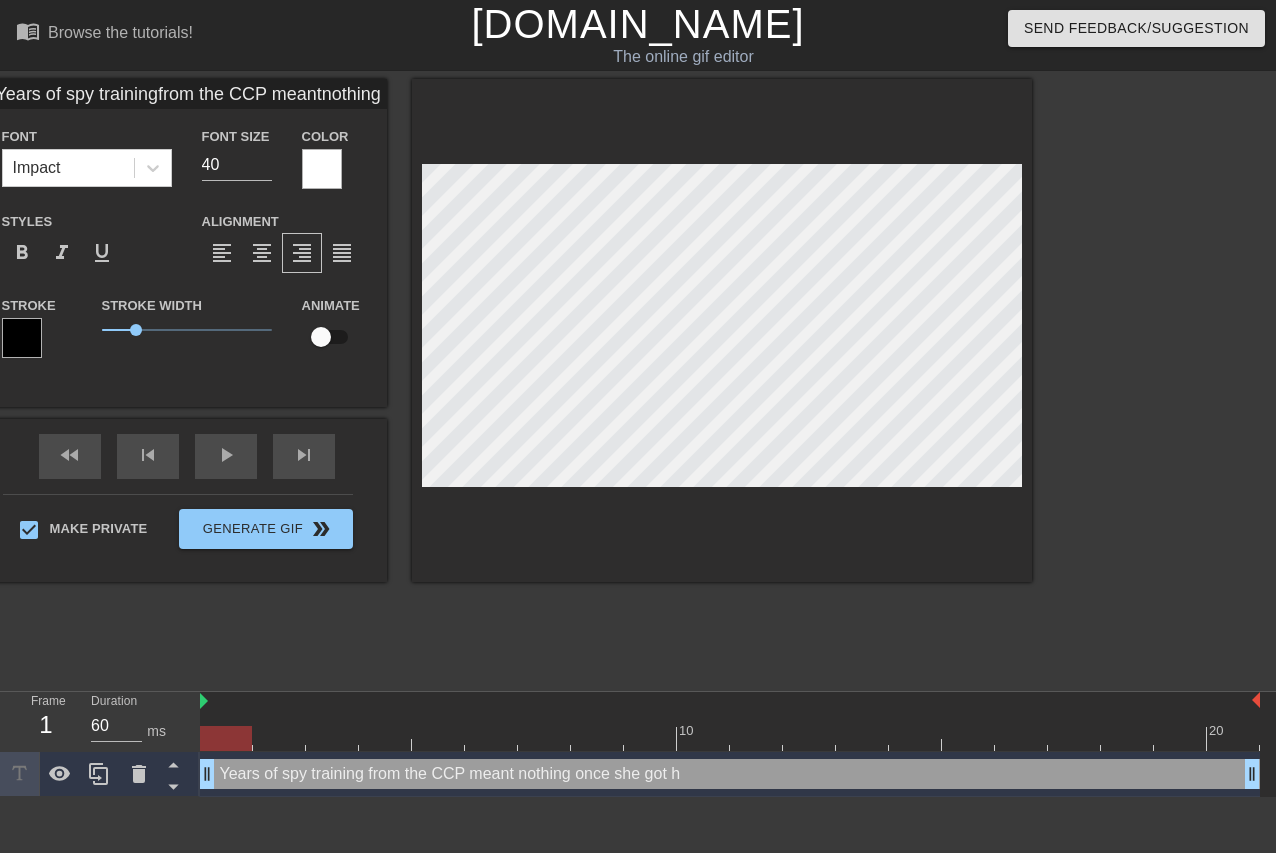 type on "Years of spy trainingfrom the CCP meantnothing once shegot he" 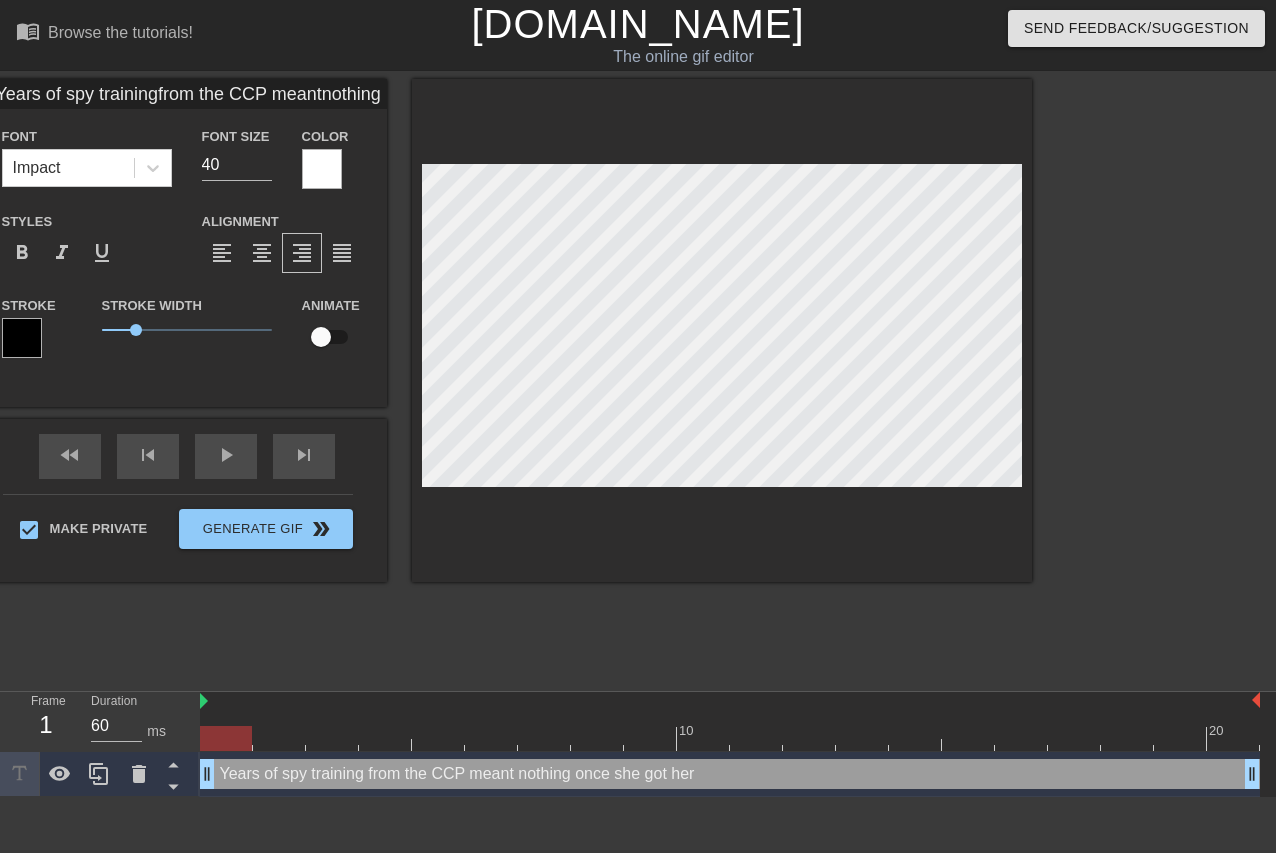 type on "Years of spy trainingfrom the CCP meantnothing once shegot her f" 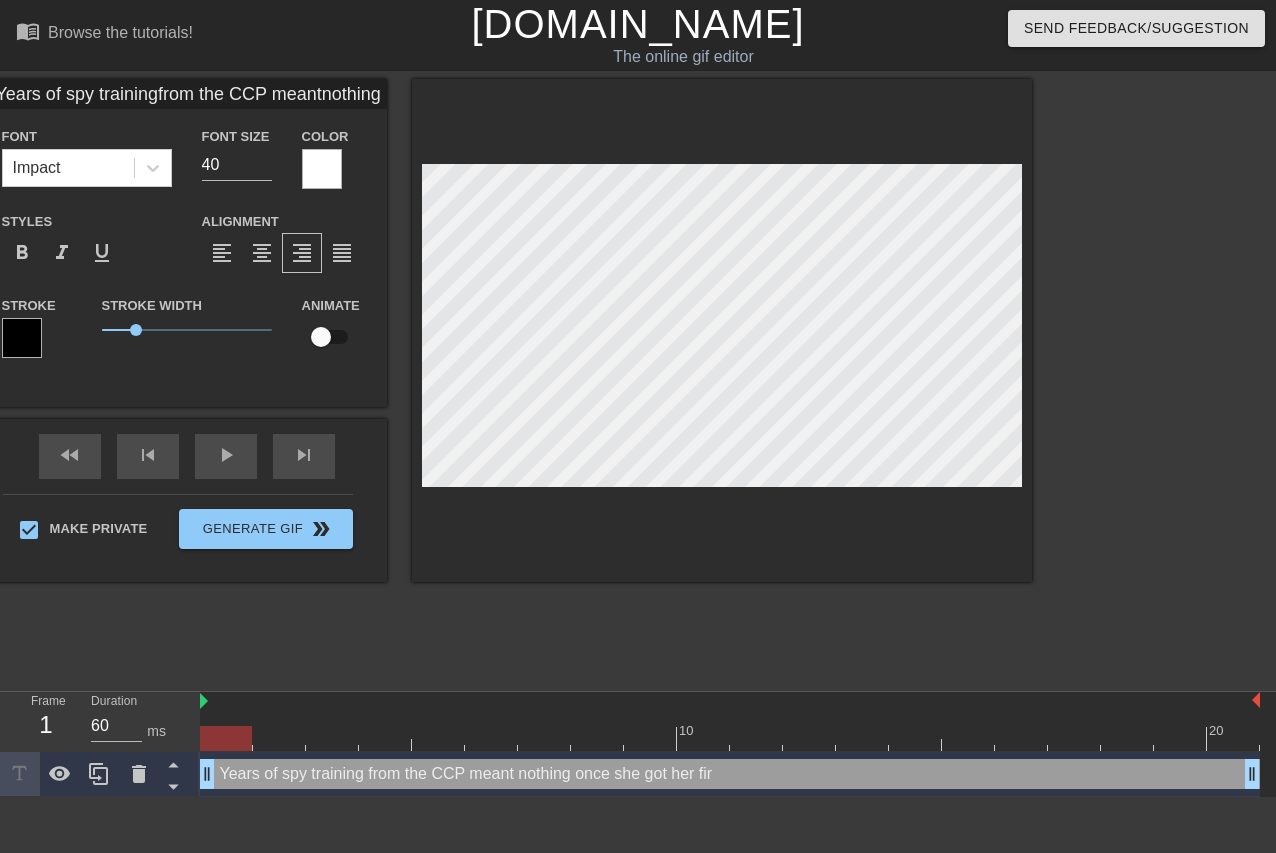 type on "Years of spy trainingfrom the CCP meantnothing once shegot her firs" 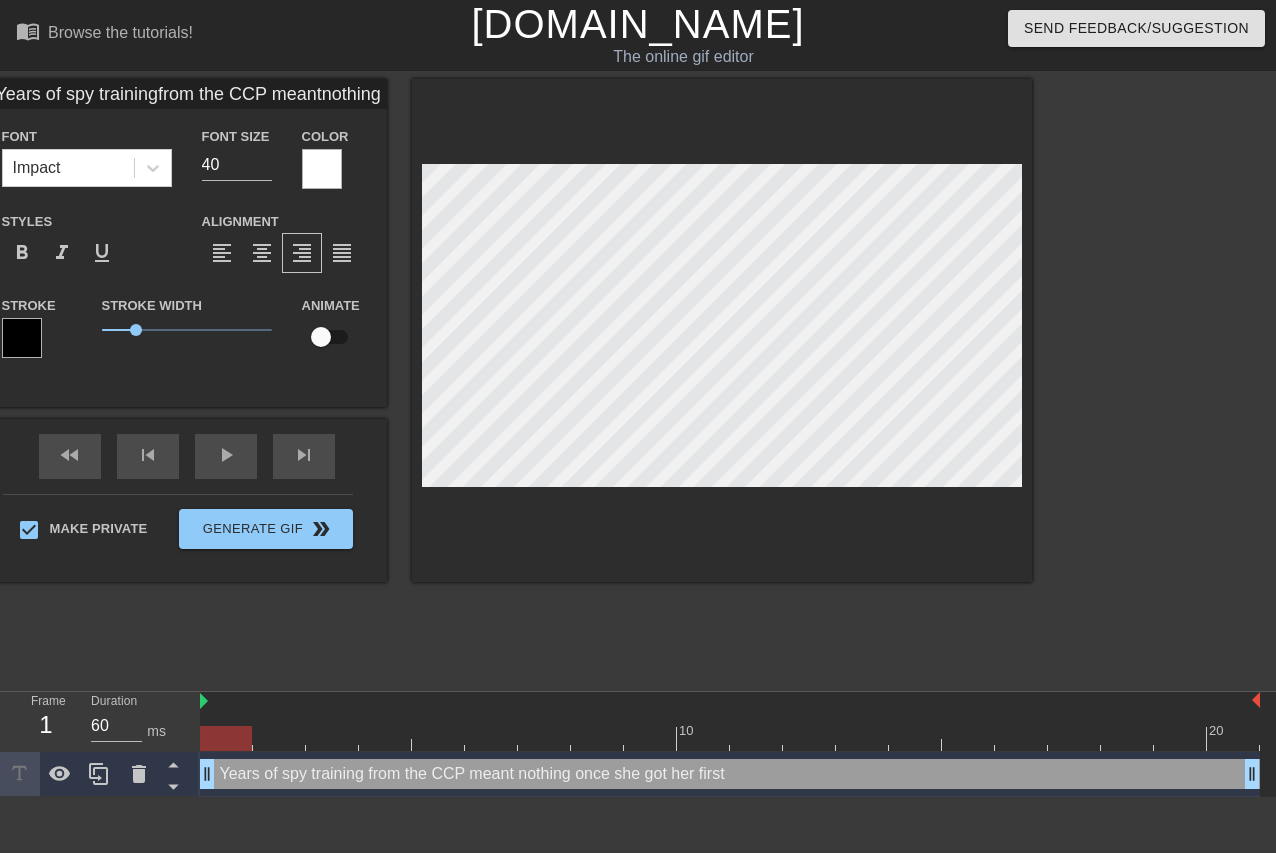 type on "Years of spy trainingfrom the CCP meantnothing once shegot her first" 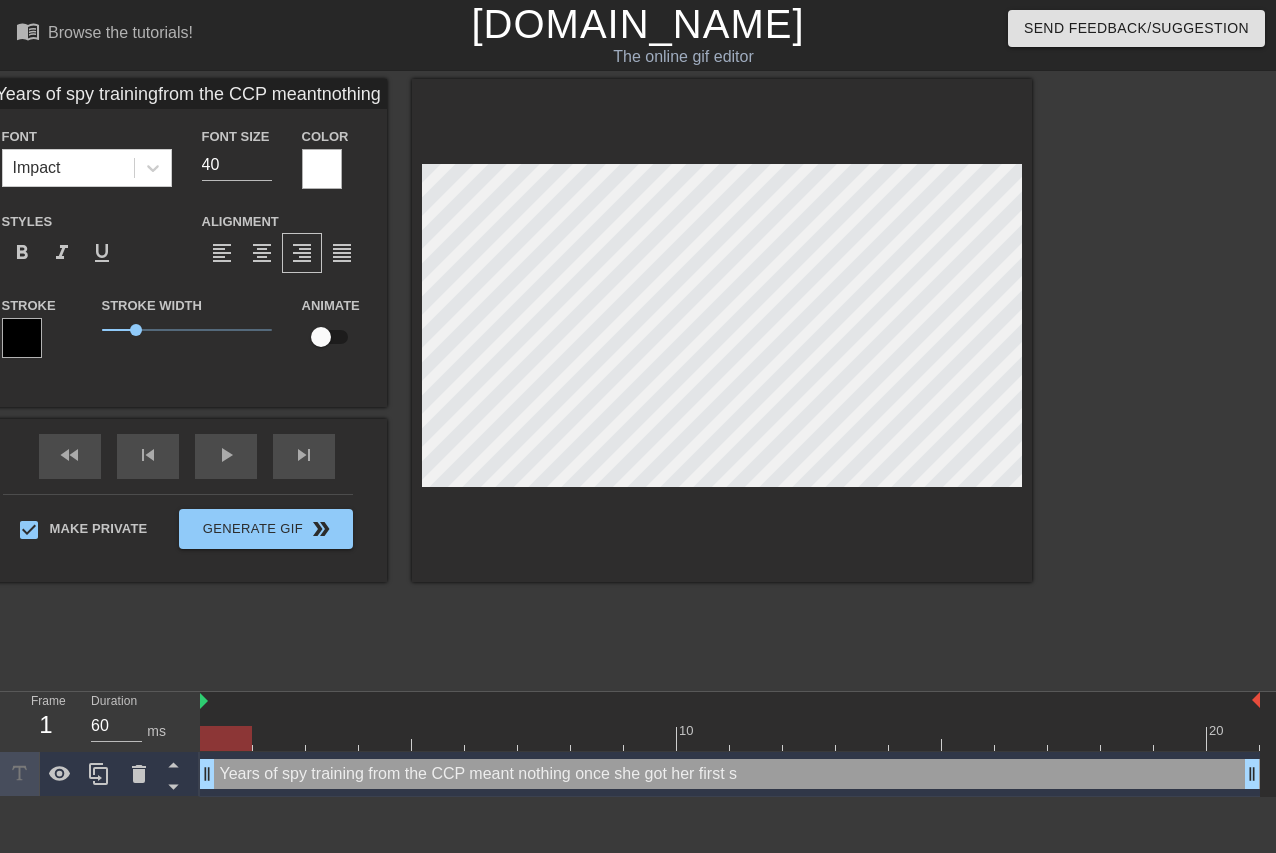 type on "Years of spy trainingfrom the CCP meantnothing once shegot her first" 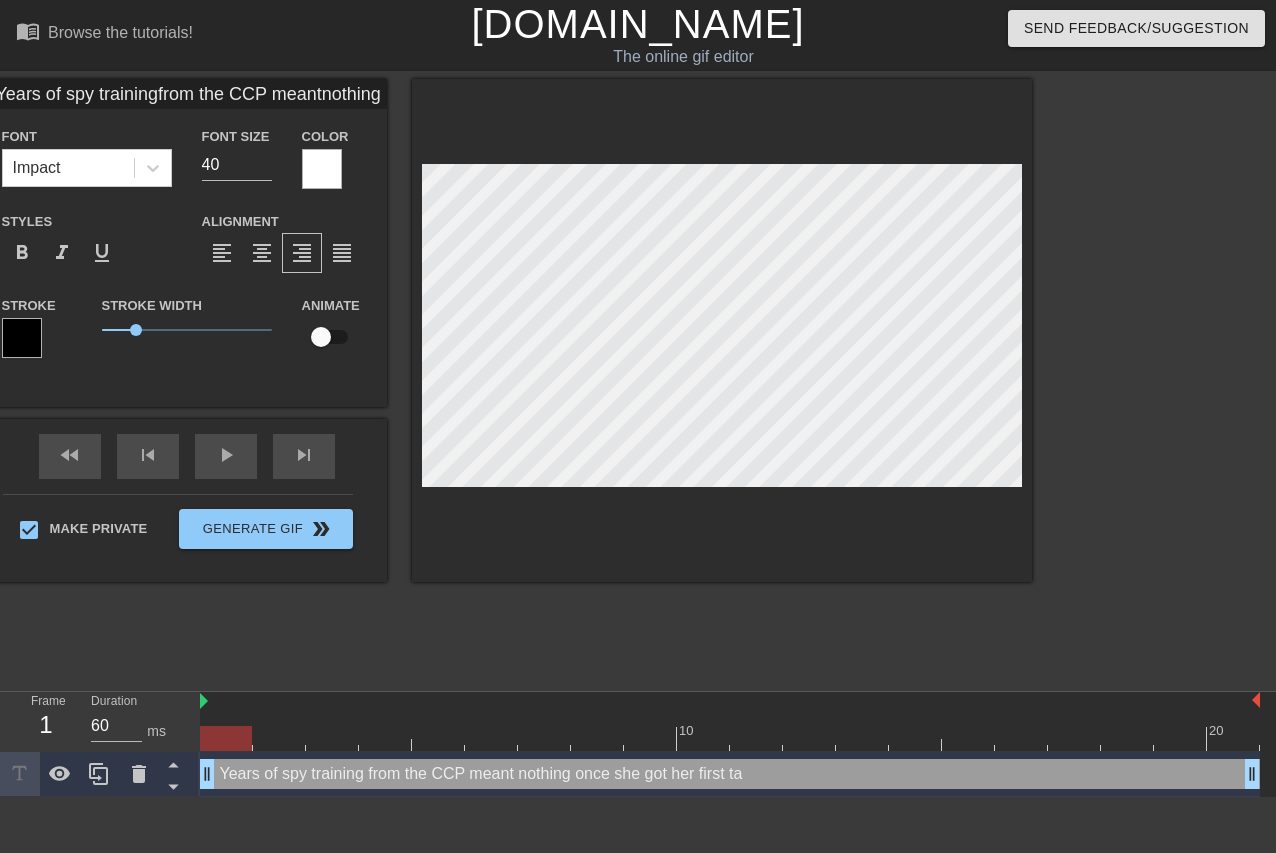 type on "Years of spy trainingfrom the CCP meantnothing once shegot her first tas" 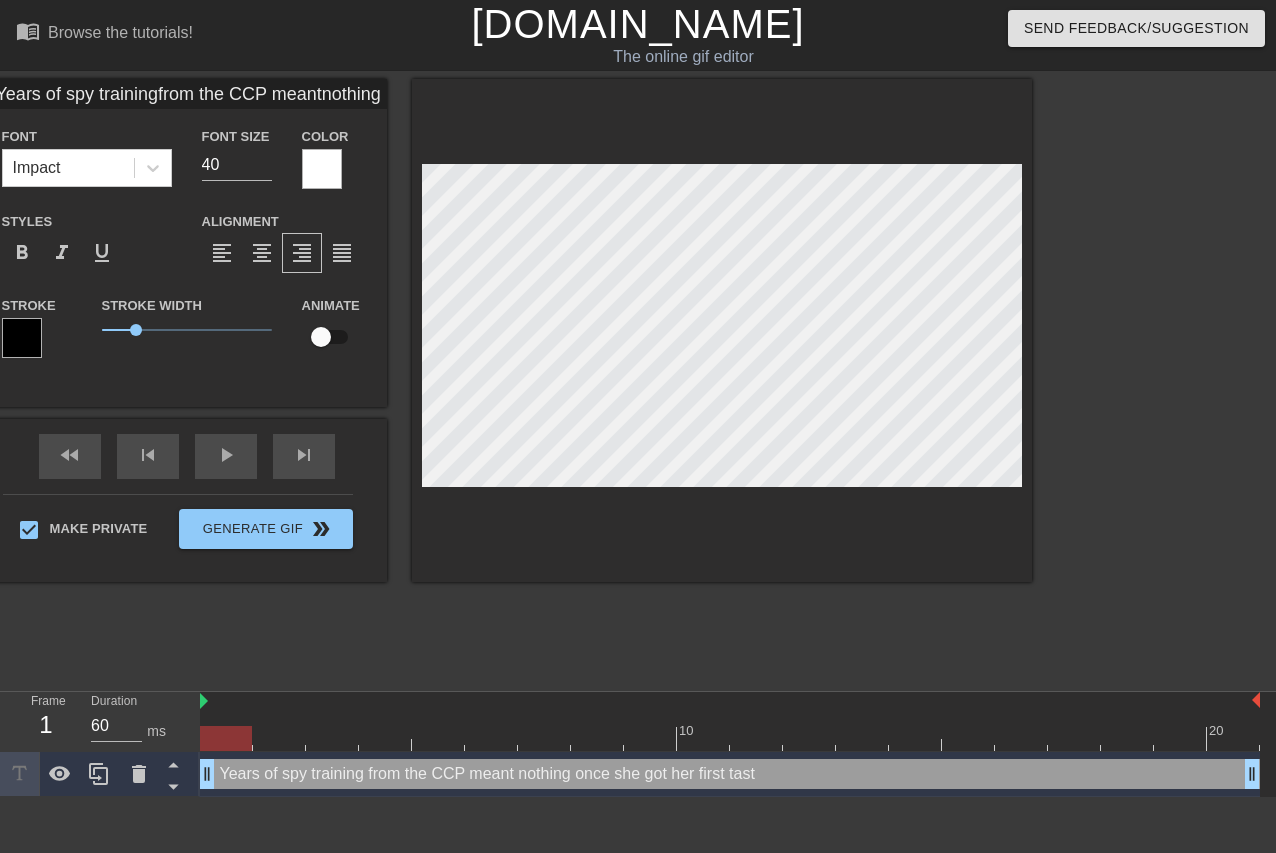 type on "Years of spy trainingfrom the CCP meantnothing once shegot her first taste" 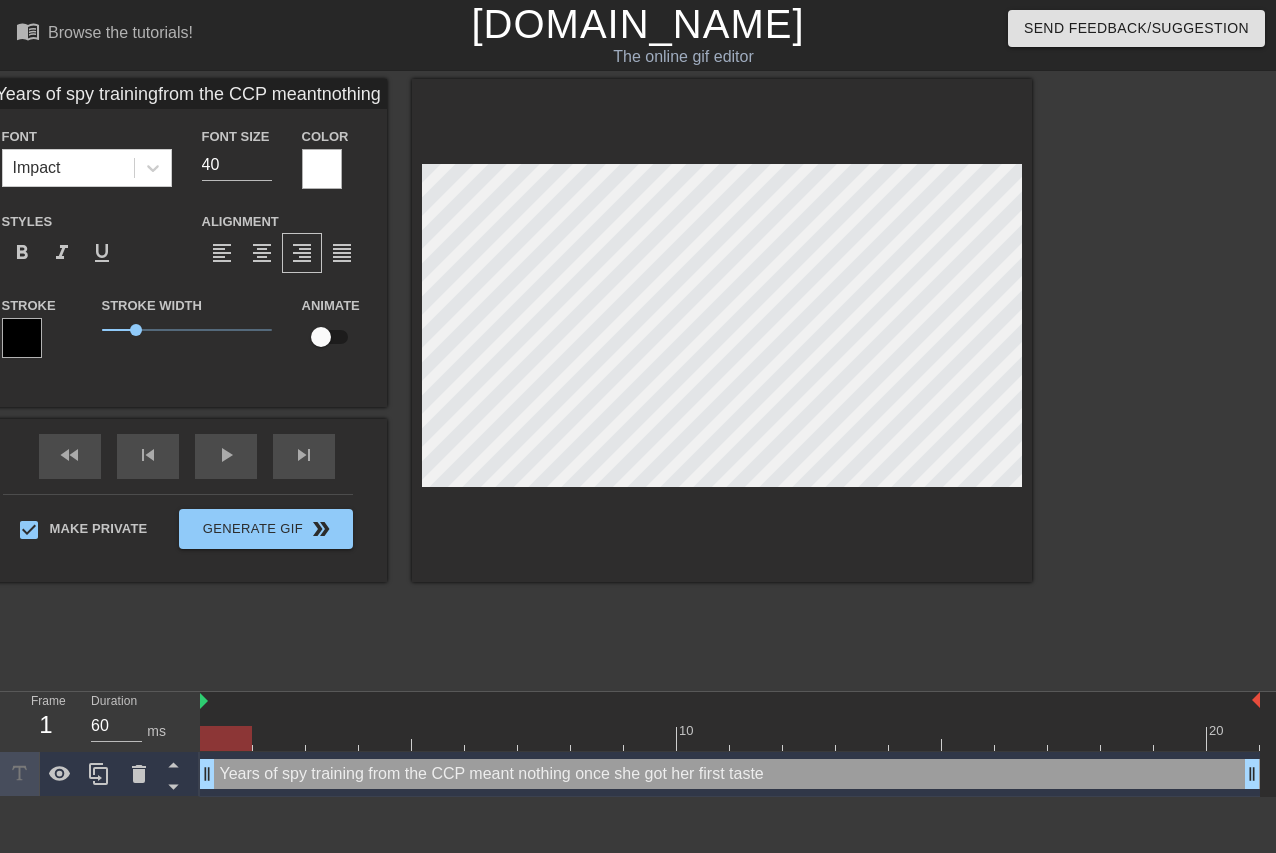 type on "Years of spy trainingfrom the CCP meantnothing once shegot her first taste o" 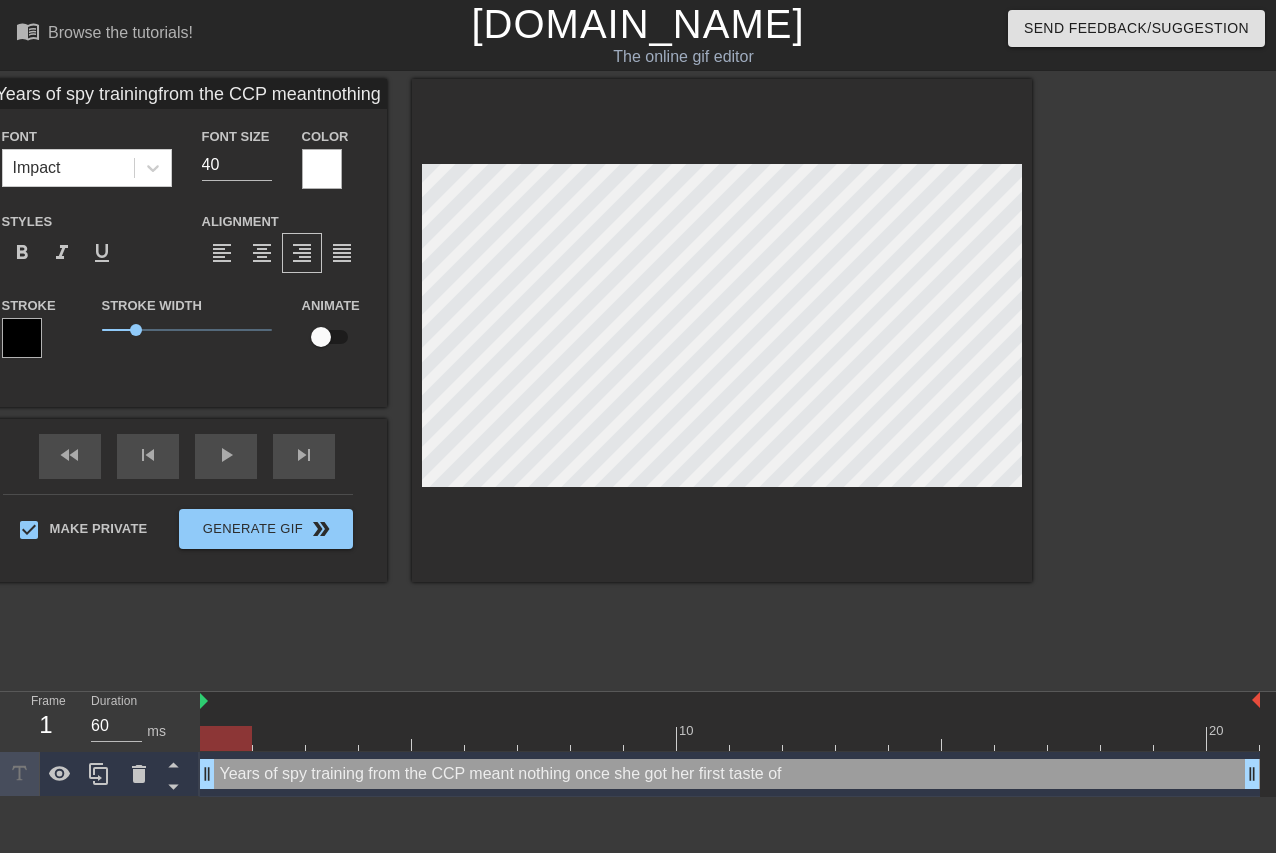 type on "Years of spy trainingfrom the CCP meantnothing once shegot her first taste of" 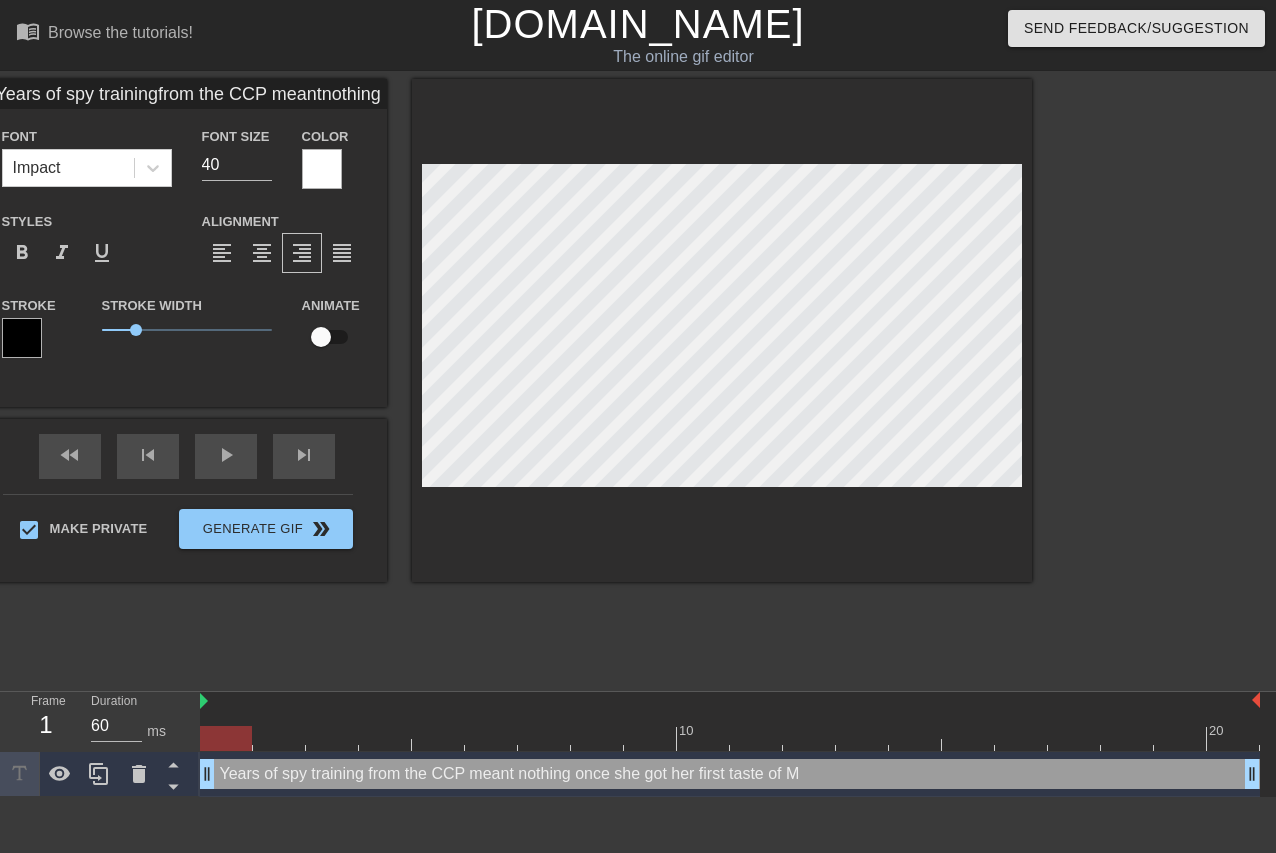 type on "Years of spy trainingfrom the CCP meantnothing once shegot her first taste ofMA" 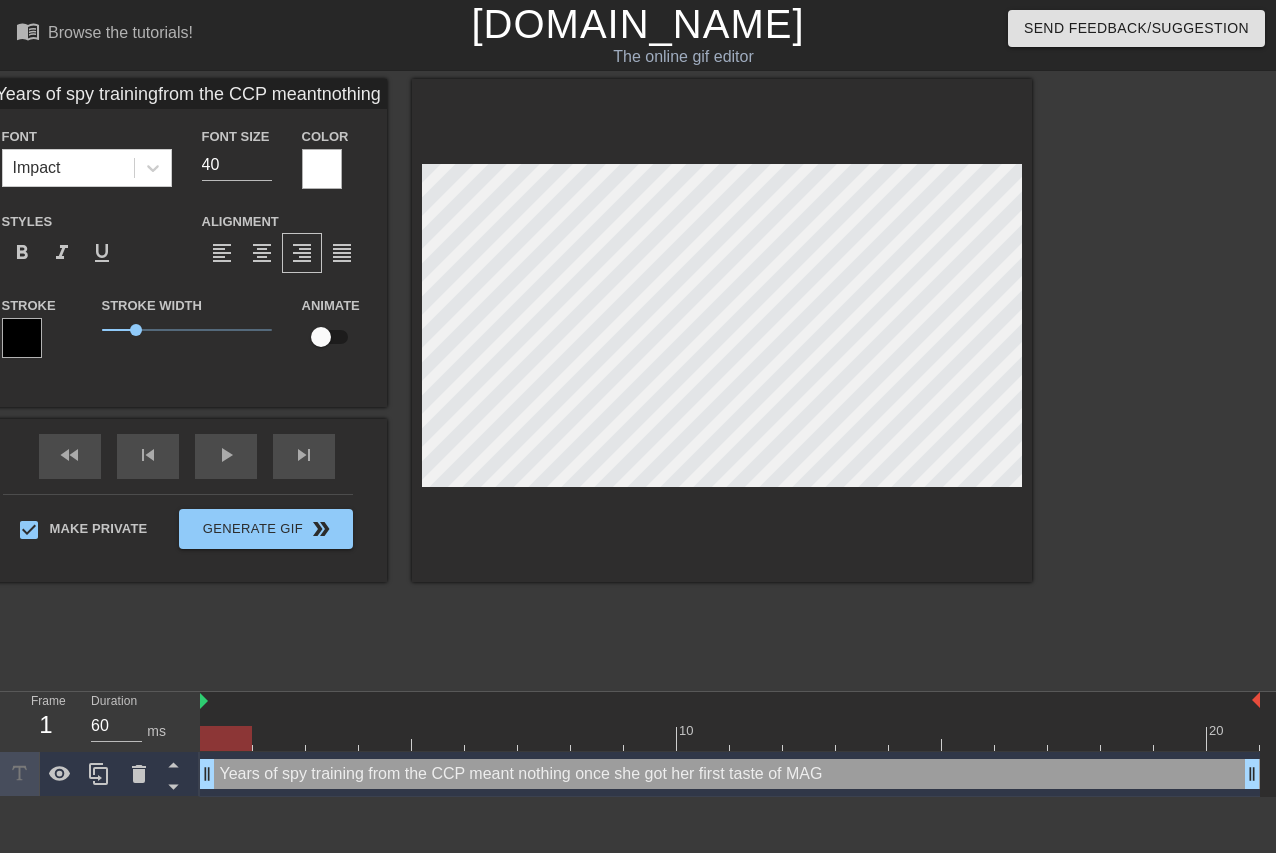 type on "Years of spy trainingfrom the CCP meantnothing once shegot her first taste ofMAGA" 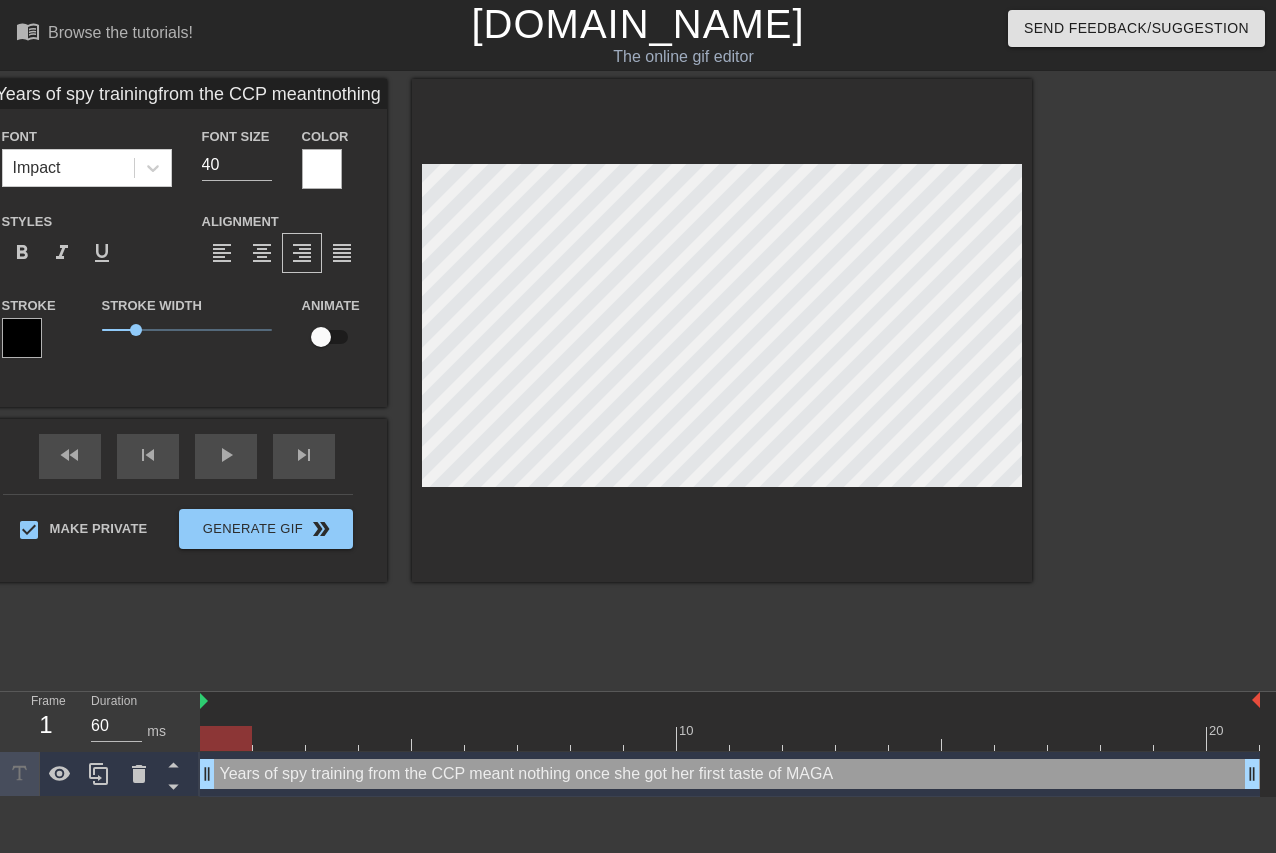 type on "Years of spy trainingfrom the CCP meantnothing once shegot her first taste ofMAGA C" 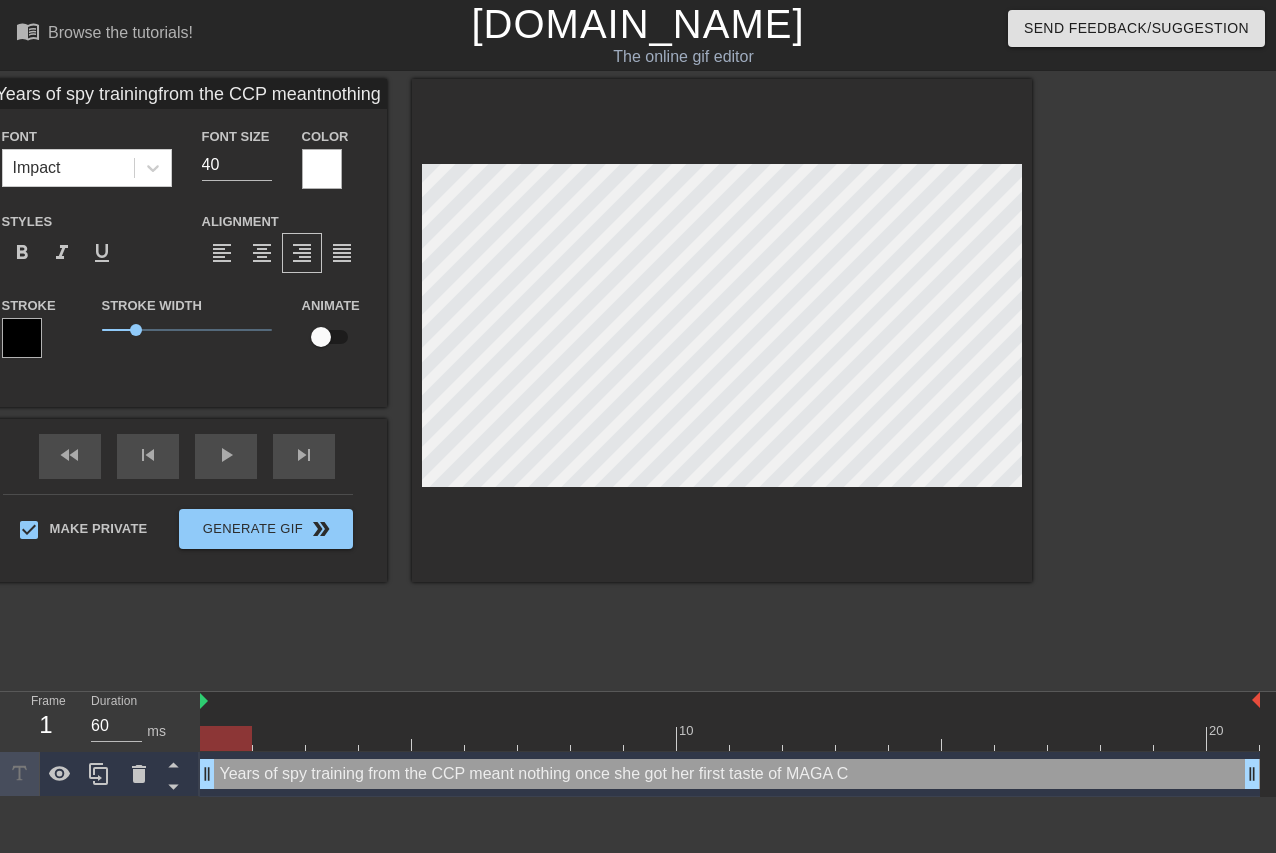 type on "Years of spy trainingfrom the CCP meantnothing once shegot her first taste ofMAGA CO" 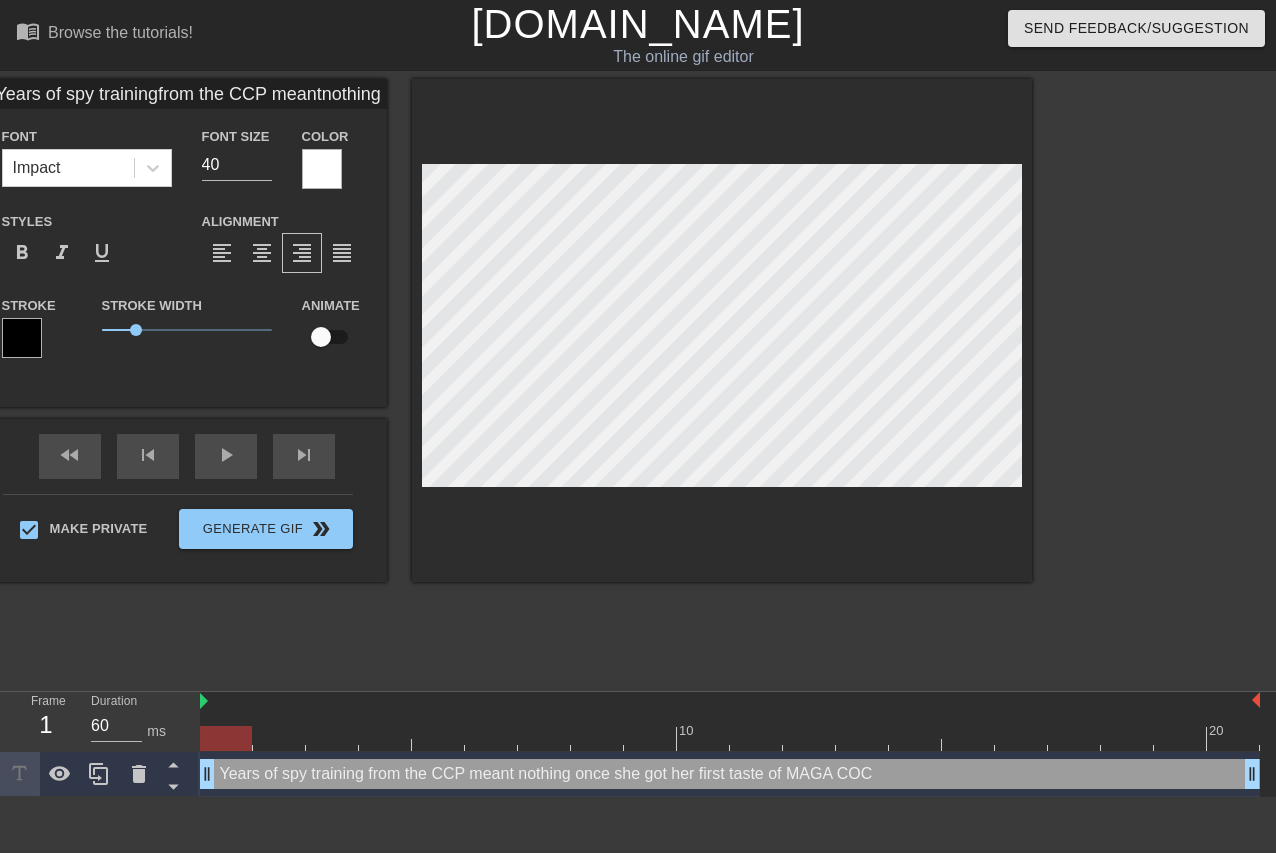 type on "Years of spy trainingfrom the CCP meantnothing once shegot her first taste ofMAGA COC" 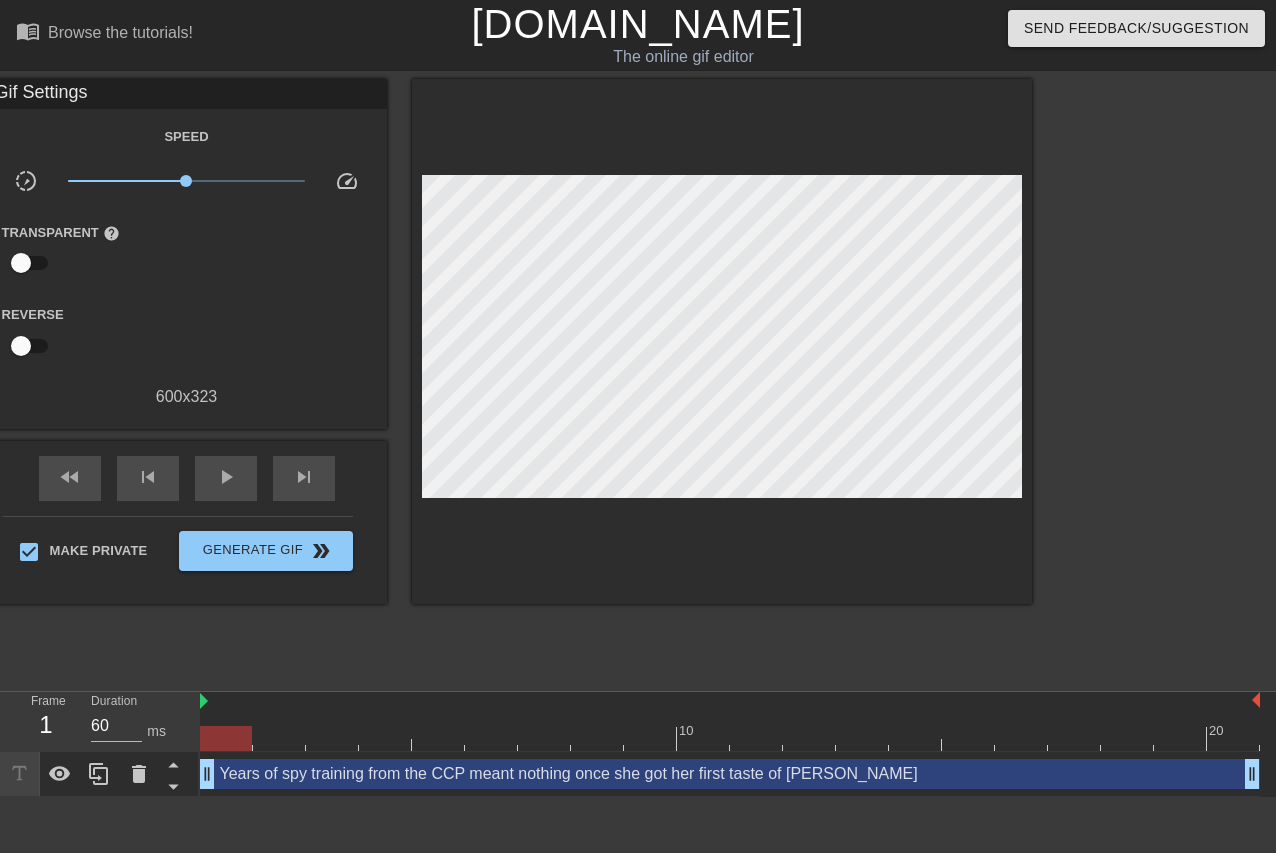 click on "title add_circle image add_circle crop photo_size_select_large help keyboard Gif Settings Speed slow_motion_video x1.00 speed Transparent help Reverse 600  x  323 fast_rewind skip_previous play_arrow skip_next Make Private Generate Gif double_arrow" at bounding box center [638, 379] 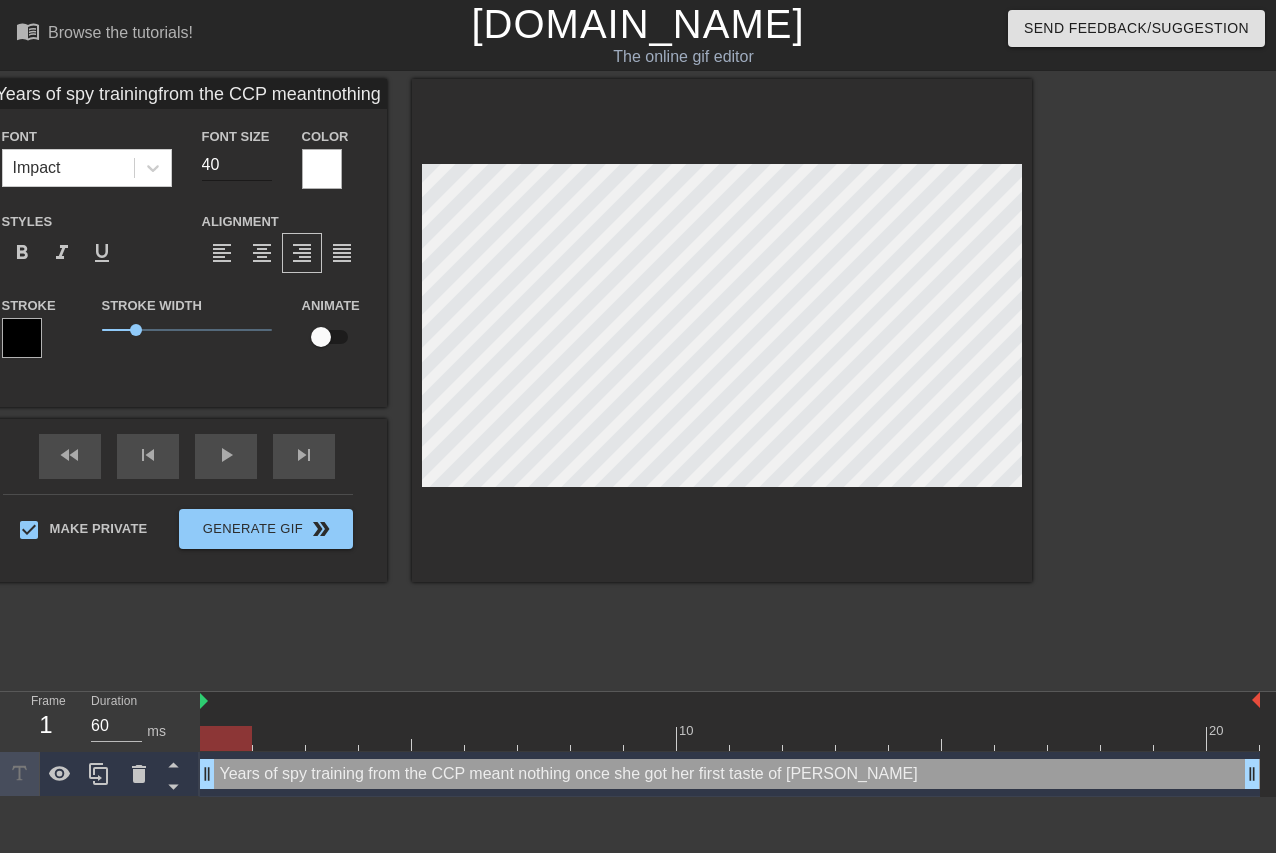 type on "Years of spy trainingfrom the CCP meantnothing once shegot her first taste ofMAGA COCK" 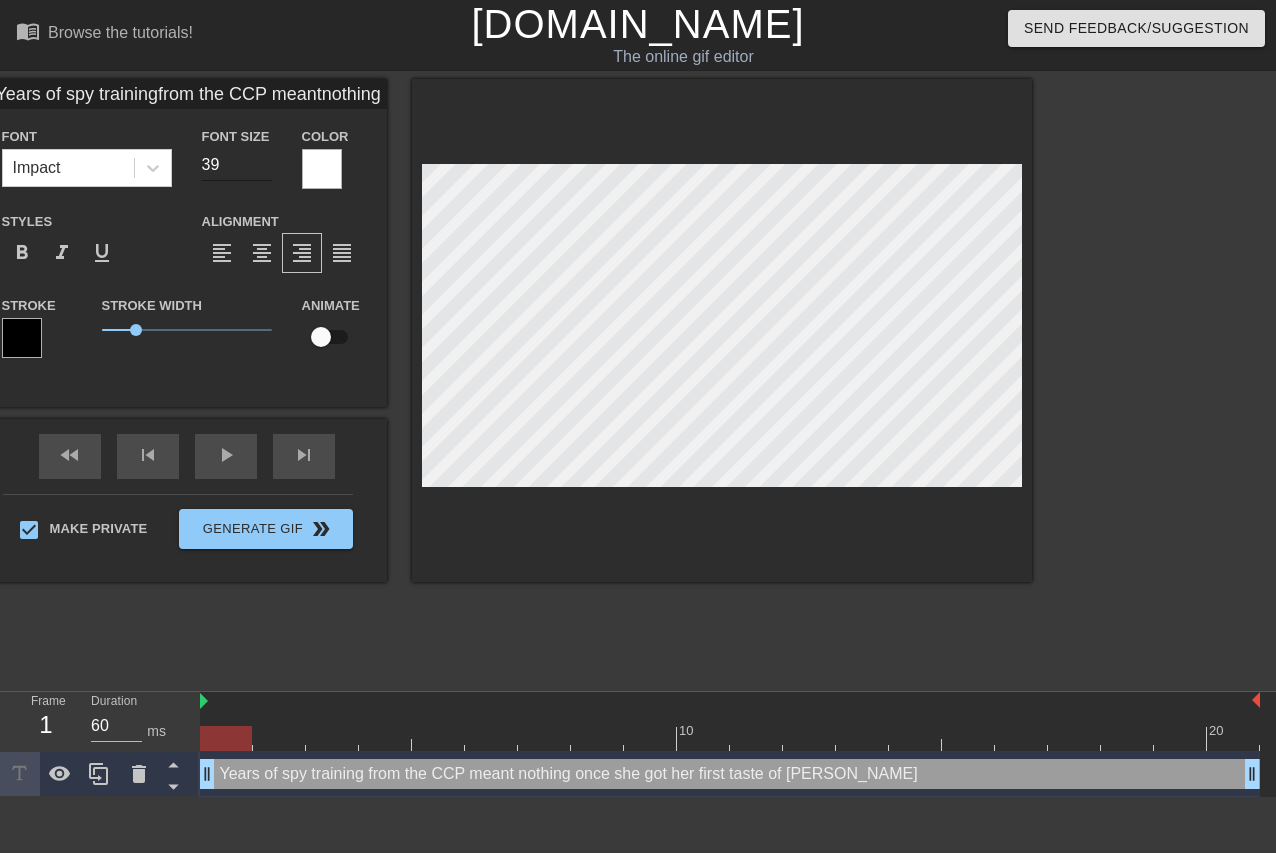type on "39" 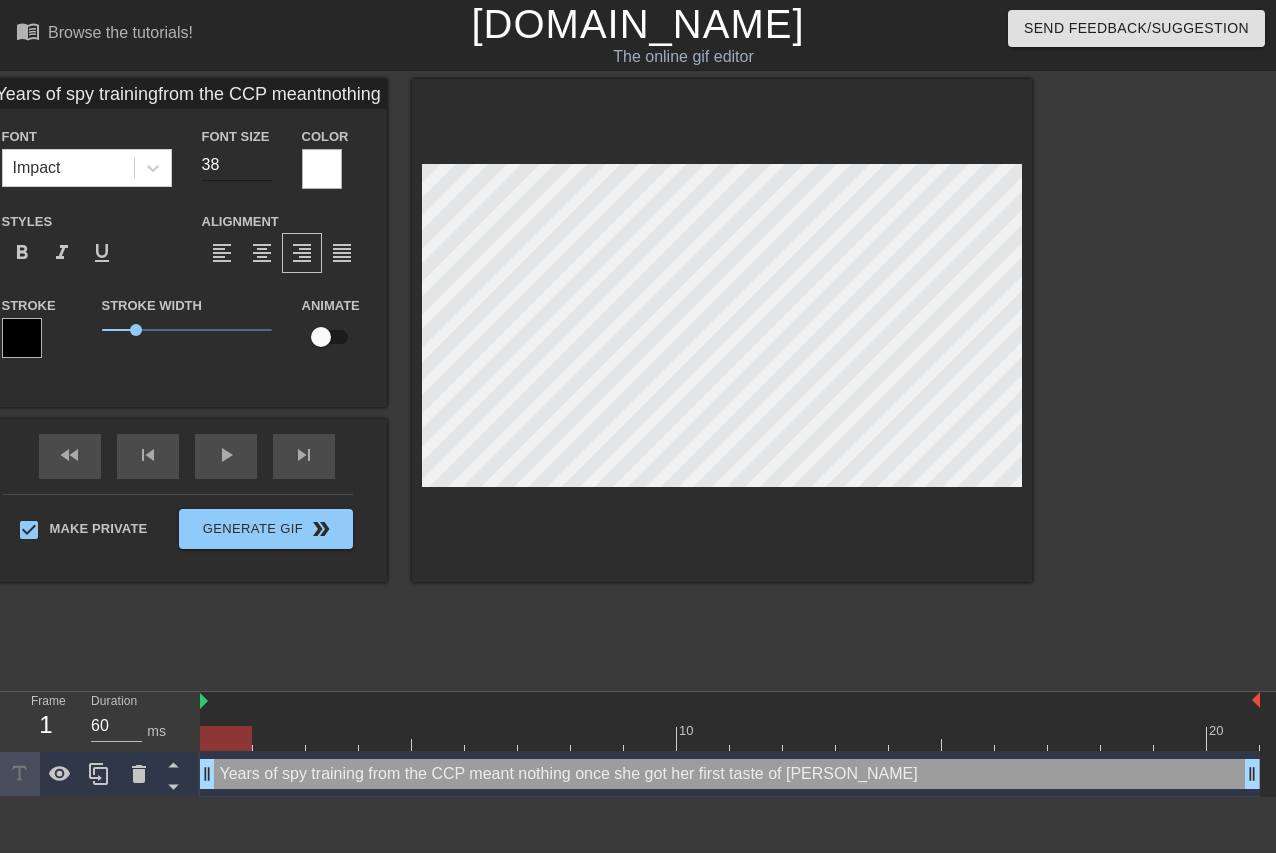type 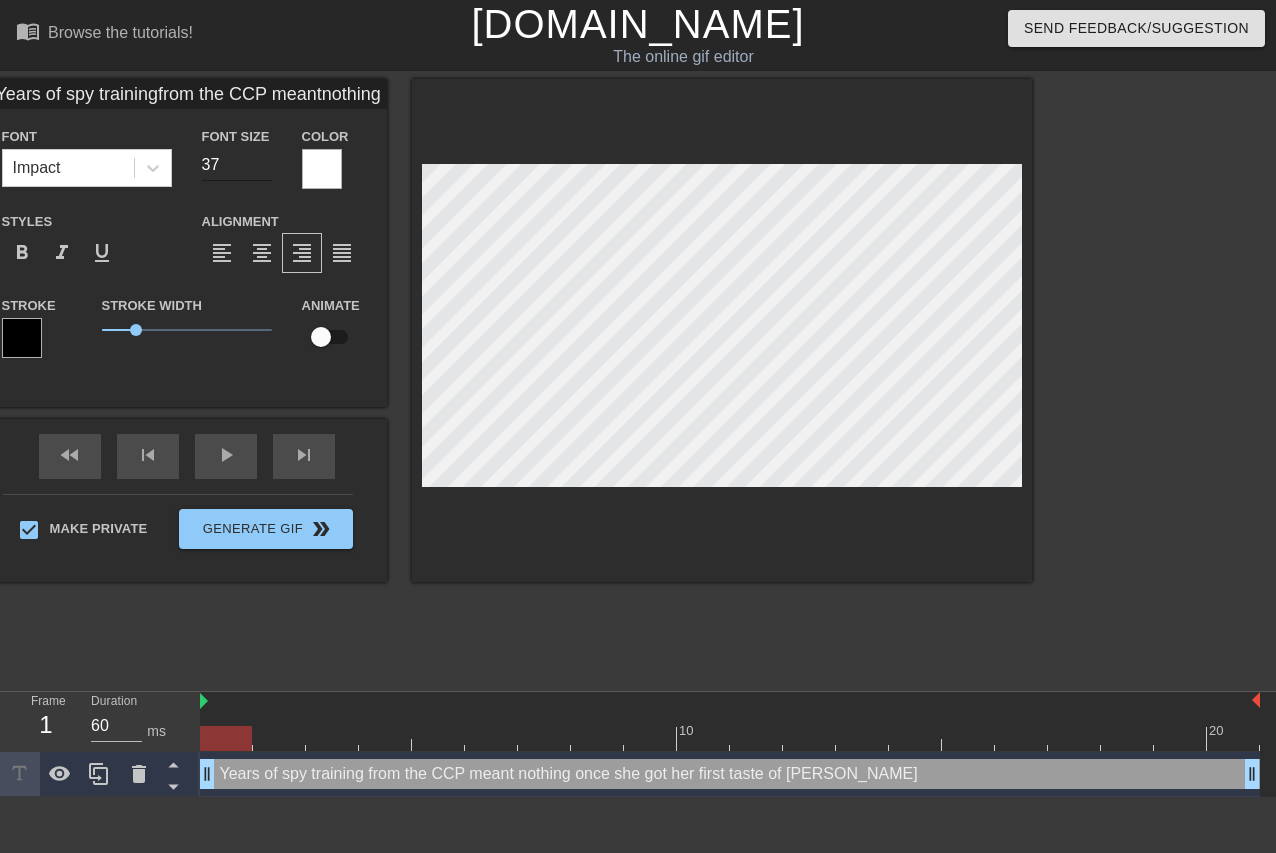 click on "37" at bounding box center (237, 165) 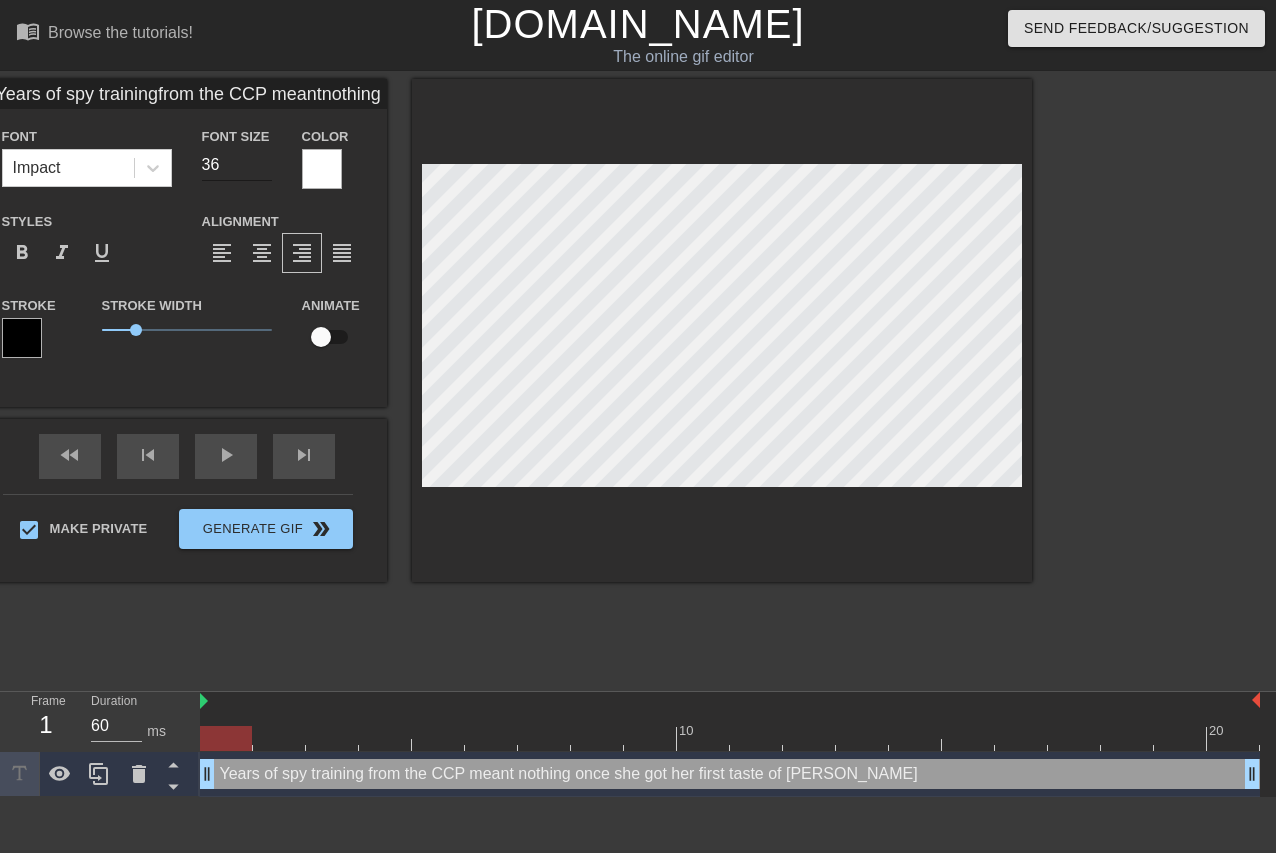 click on "36" at bounding box center [237, 165] 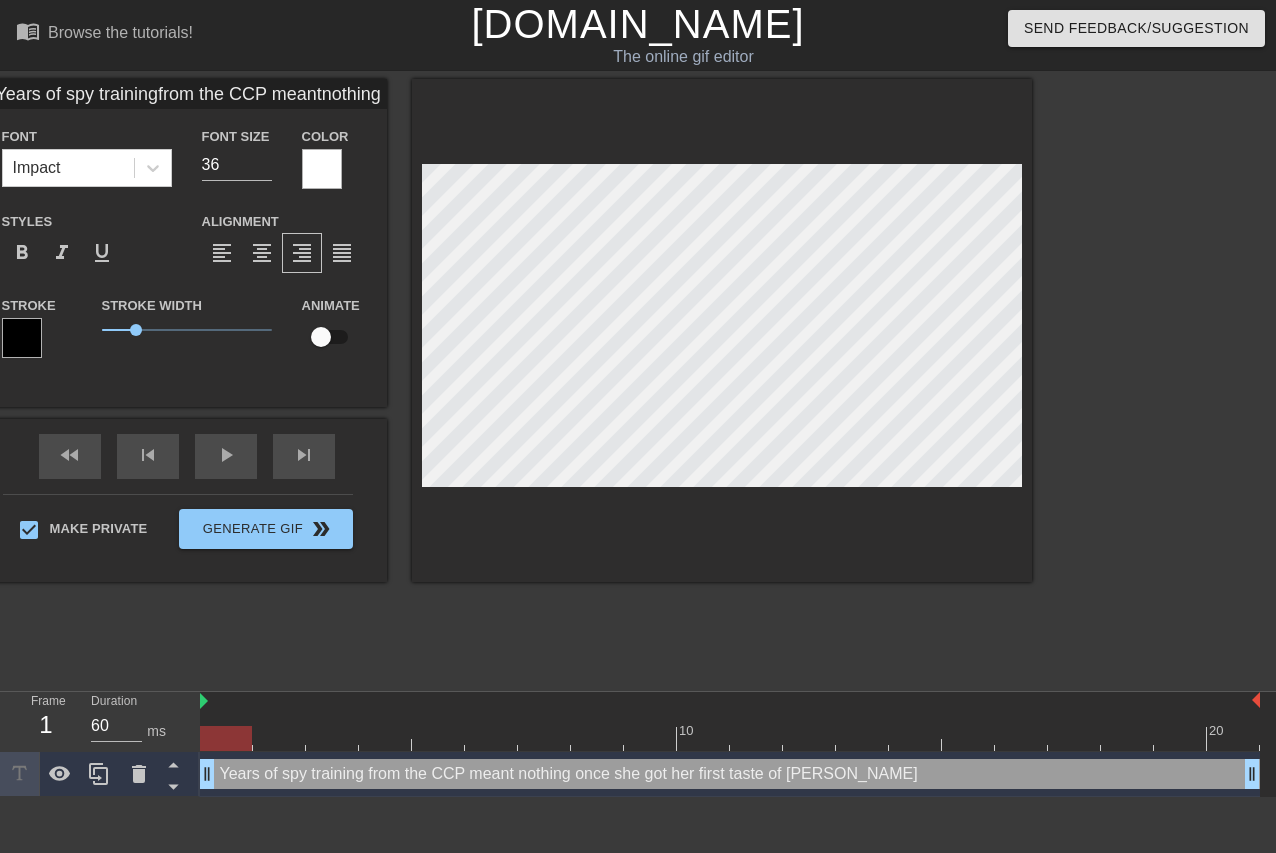 click on "title add_circle image add_circle crop photo_size_select_large help keyboard Years of spy trainingfrom the CCP meantnothing once shegot her first taste ofMAGA COCK Font Impact Font Size 36 Color Styles format_bold format_italic format_underline Alignment format_align_left format_align_center format_align_right format_align_justify Stroke Stroke Width 1 Animate fast_rewind skip_previous play_arrow skip_next Make Private Generate Gif double_arrow" at bounding box center (638, 379) 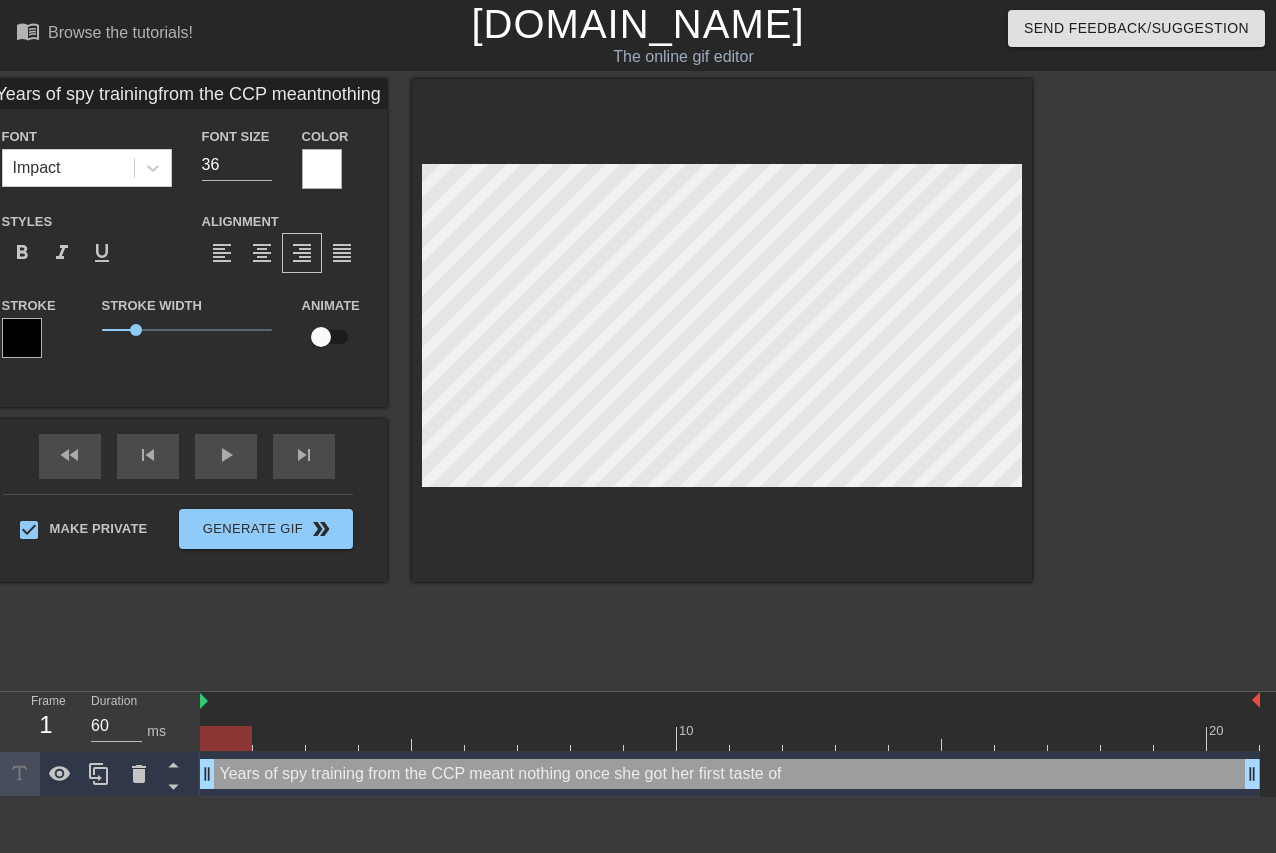 click on "title add_circle image add_circle crop photo_size_select_large help keyboard Years of spy trainingfrom the CCP meantnothing once shegot her first taste of Font Impact Font Size 36 Color Styles format_bold format_italic format_underline Alignment format_align_left format_align_center format_align_right format_align_justify Stroke Stroke Width 1 Animate fast_rewind skip_previous play_arrow skip_next Make Private Generate Gif double_arrow" at bounding box center (638, 379) 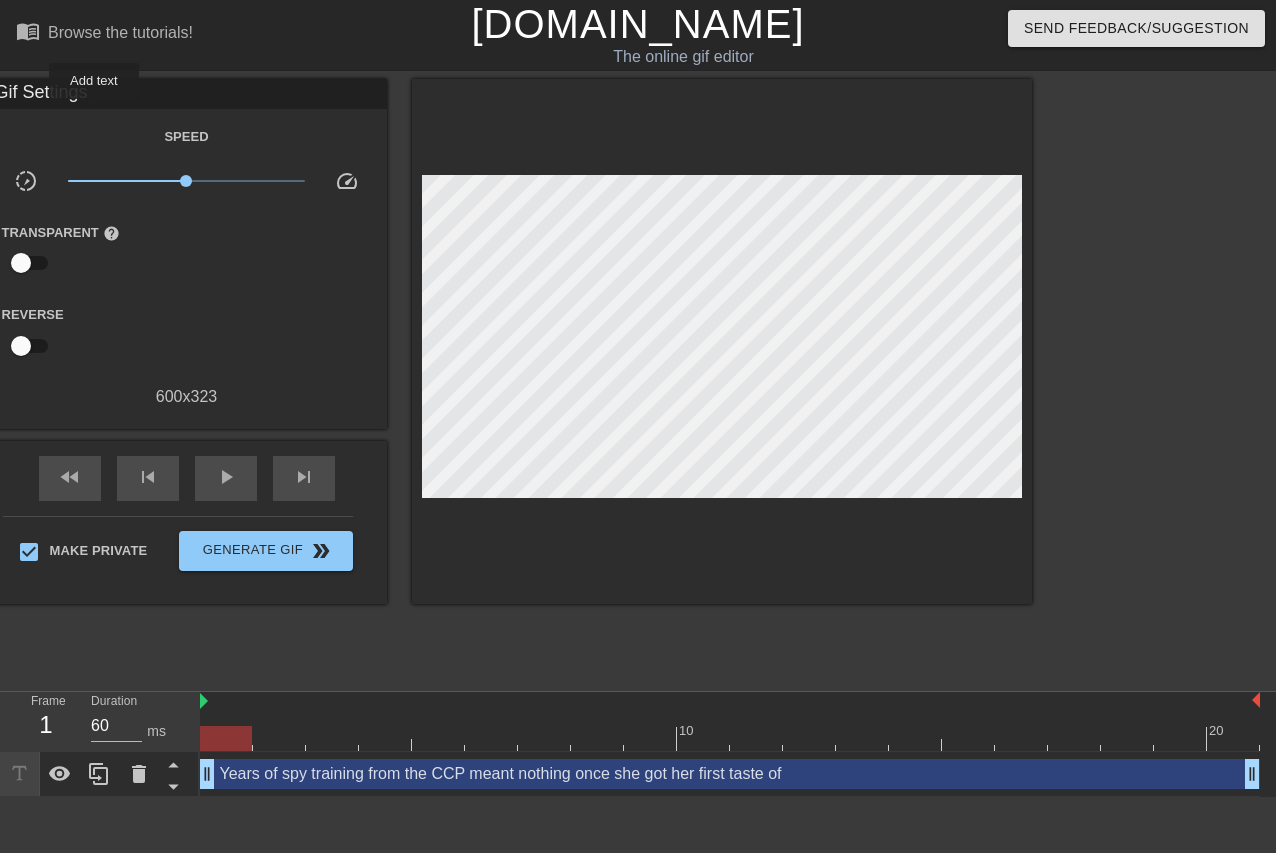 click on "title" at bounding box center (-52, 107) 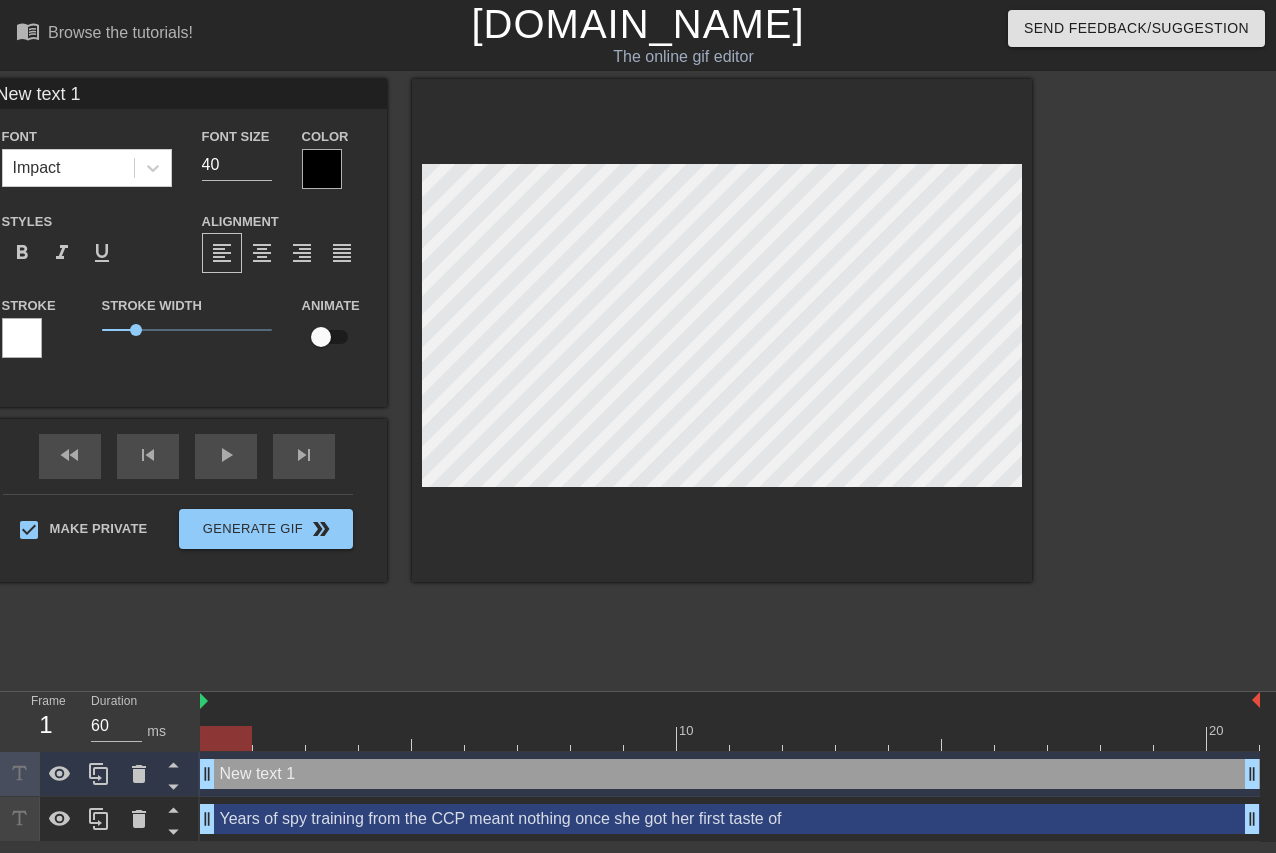 click at bounding box center (322, 169) 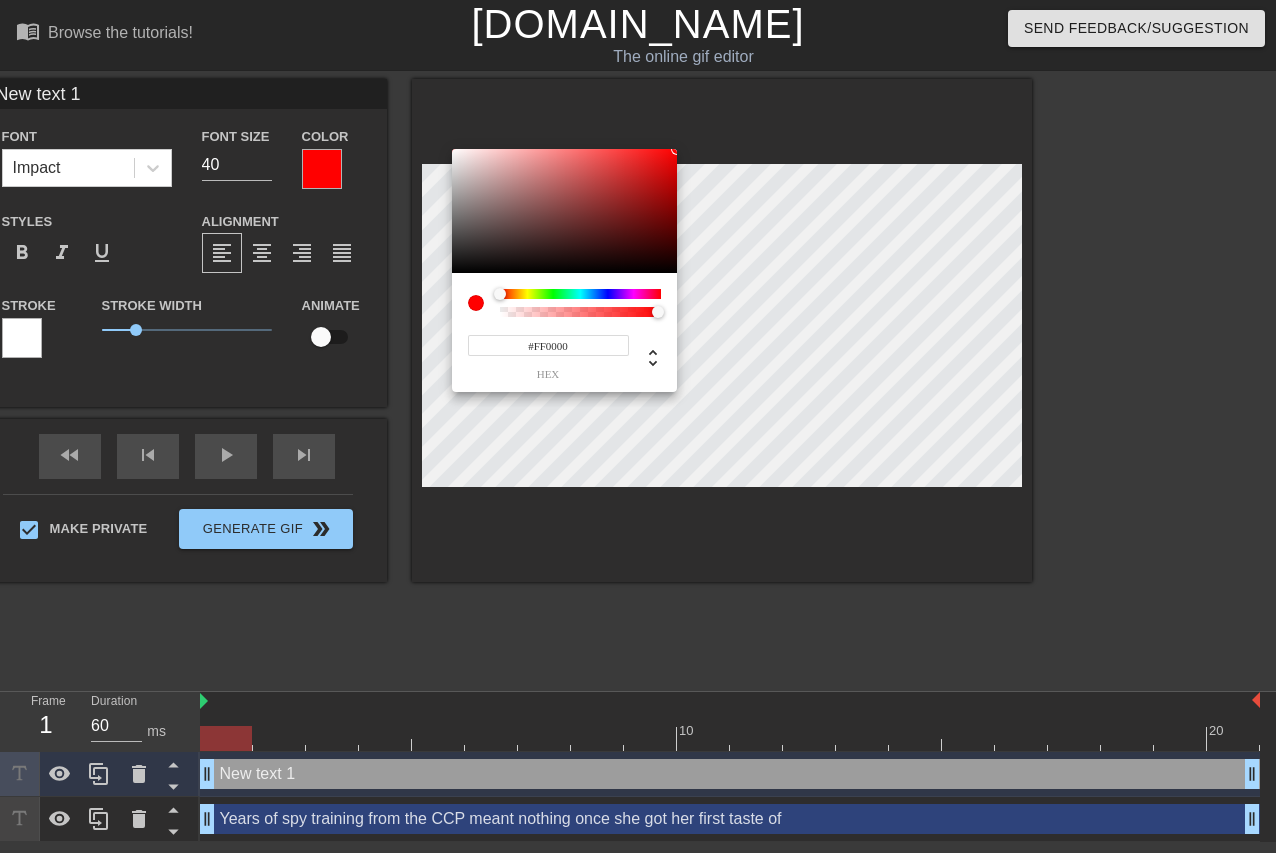 drag, startPoint x: 468, startPoint y: 167, endPoint x: 867, endPoint y: 122, distance: 401.52957 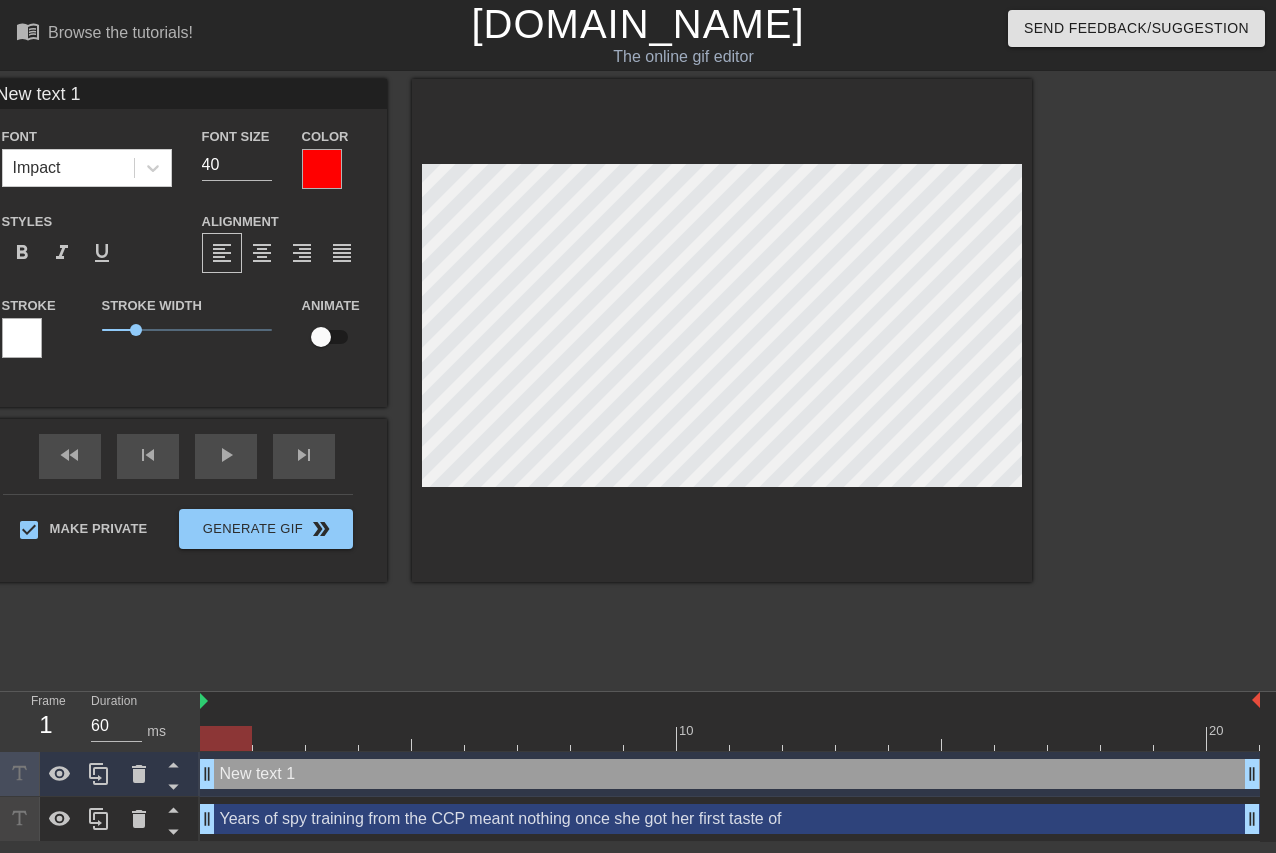 click at bounding box center (22, 338) 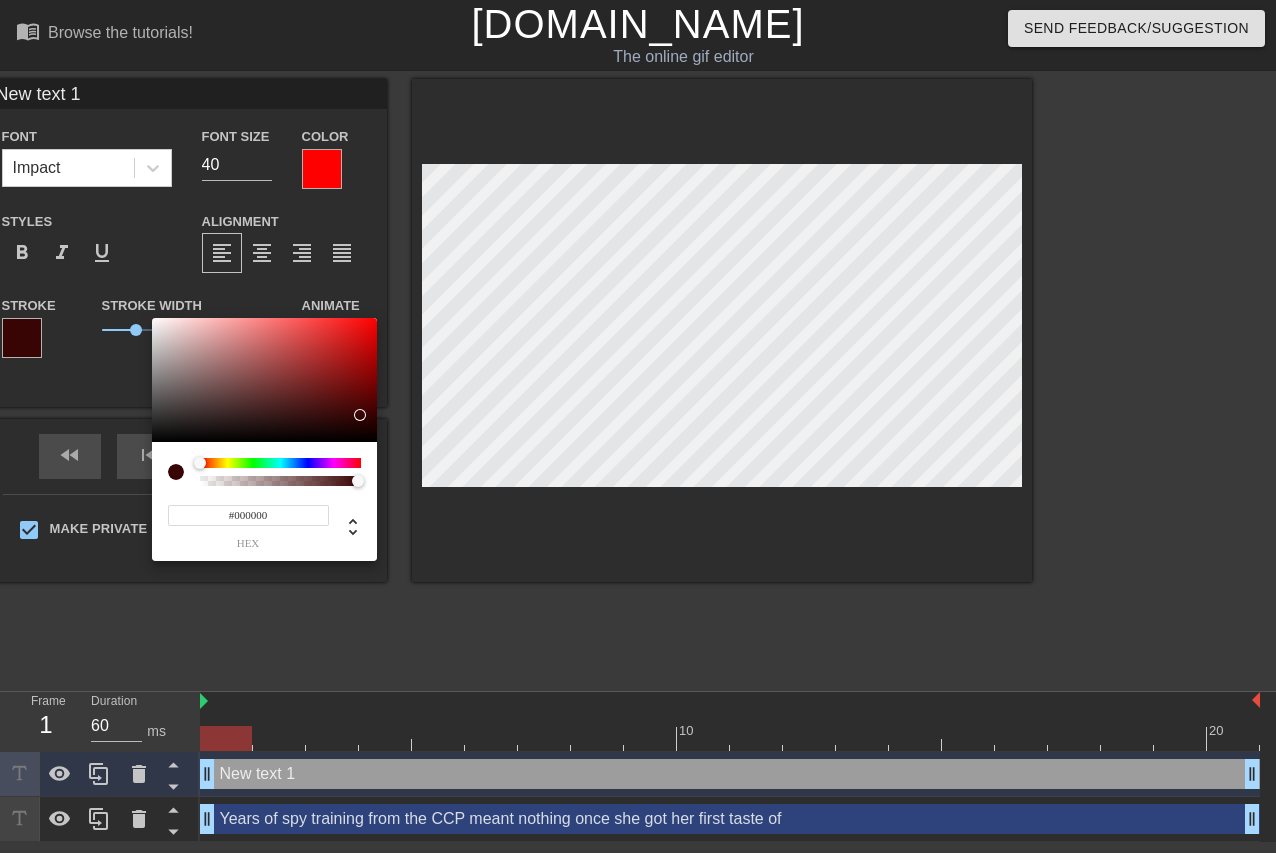 drag, startPoint x: 310, startPoint y: 368, endPoint x: 567, endPoint y: 466, distance: 275.0509 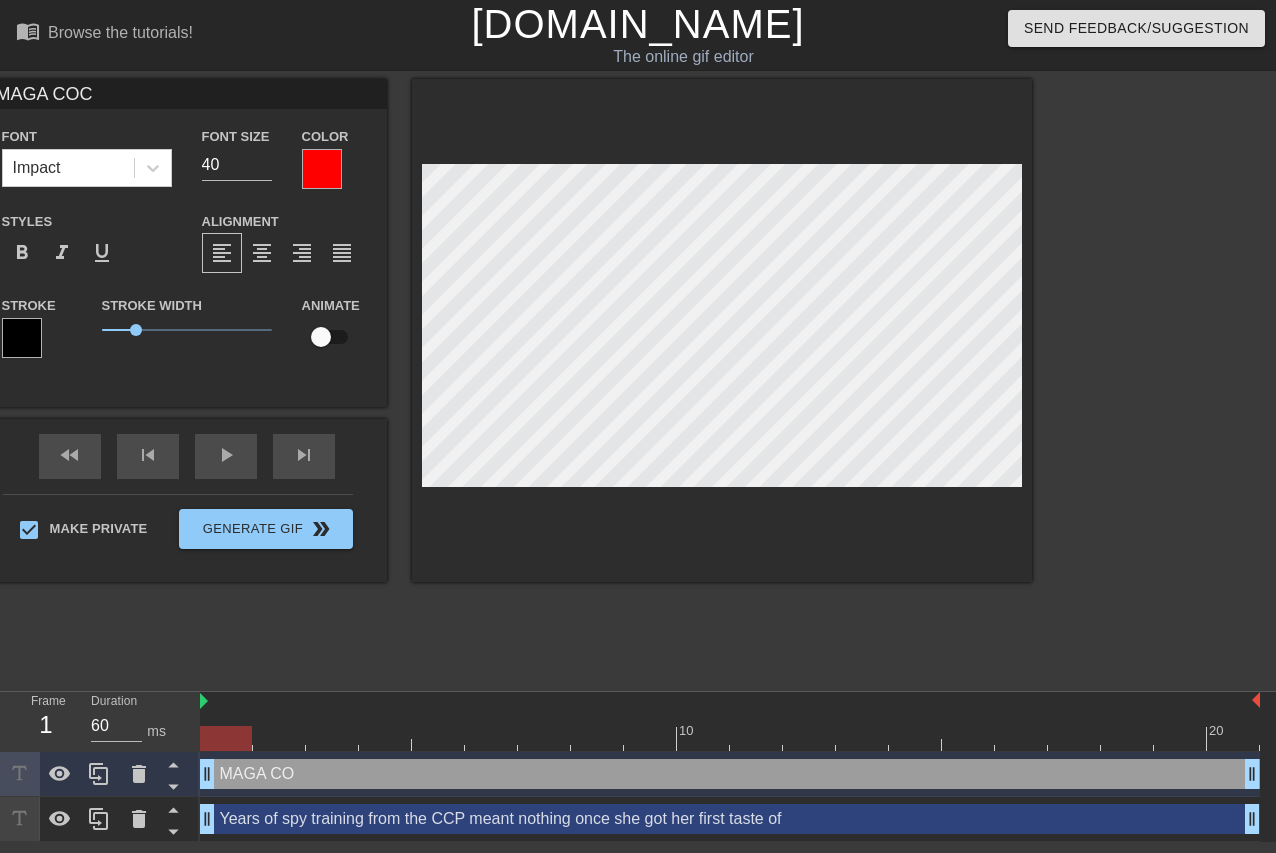 scroll, scrollTop: 0, scrollLeft: 3, axis: horizontal 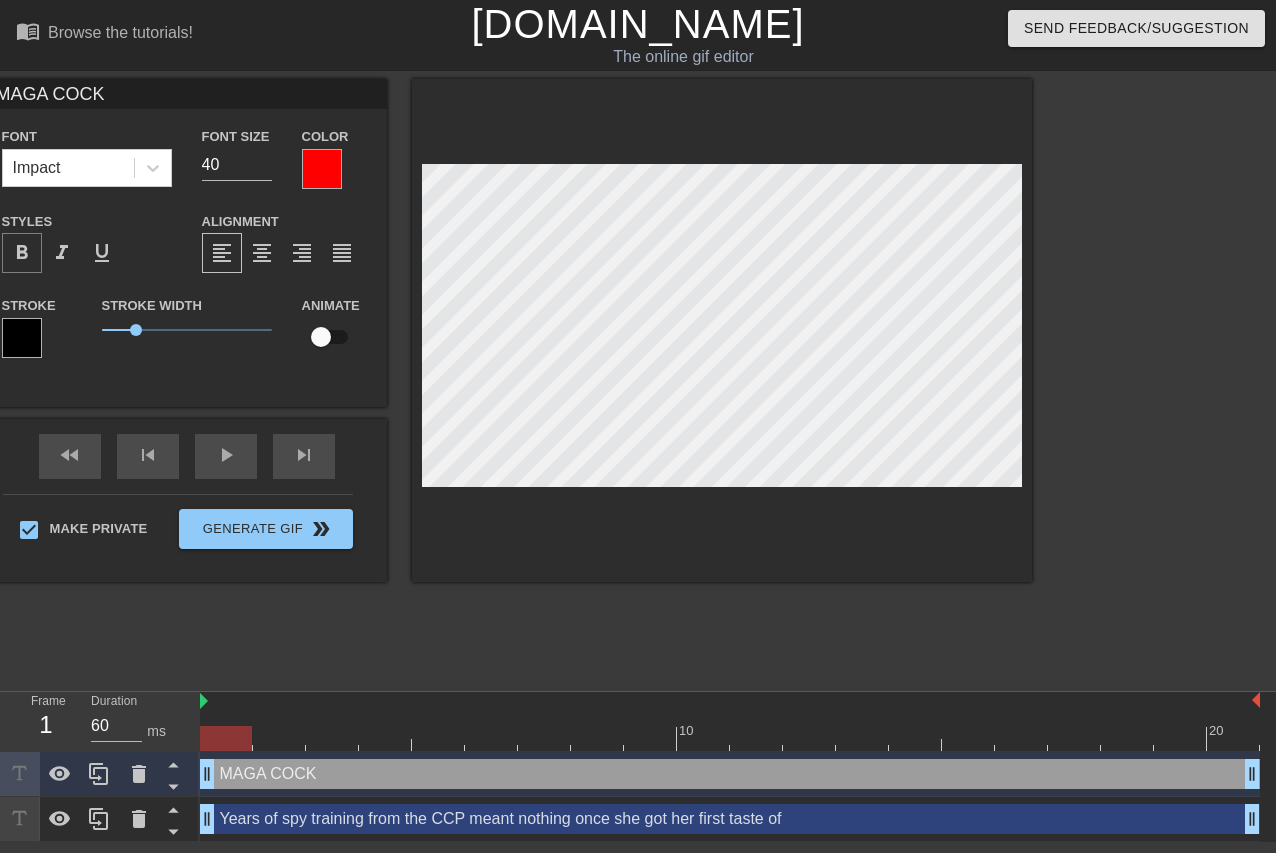 click on "format_bold" at bounding box center [22, 253] 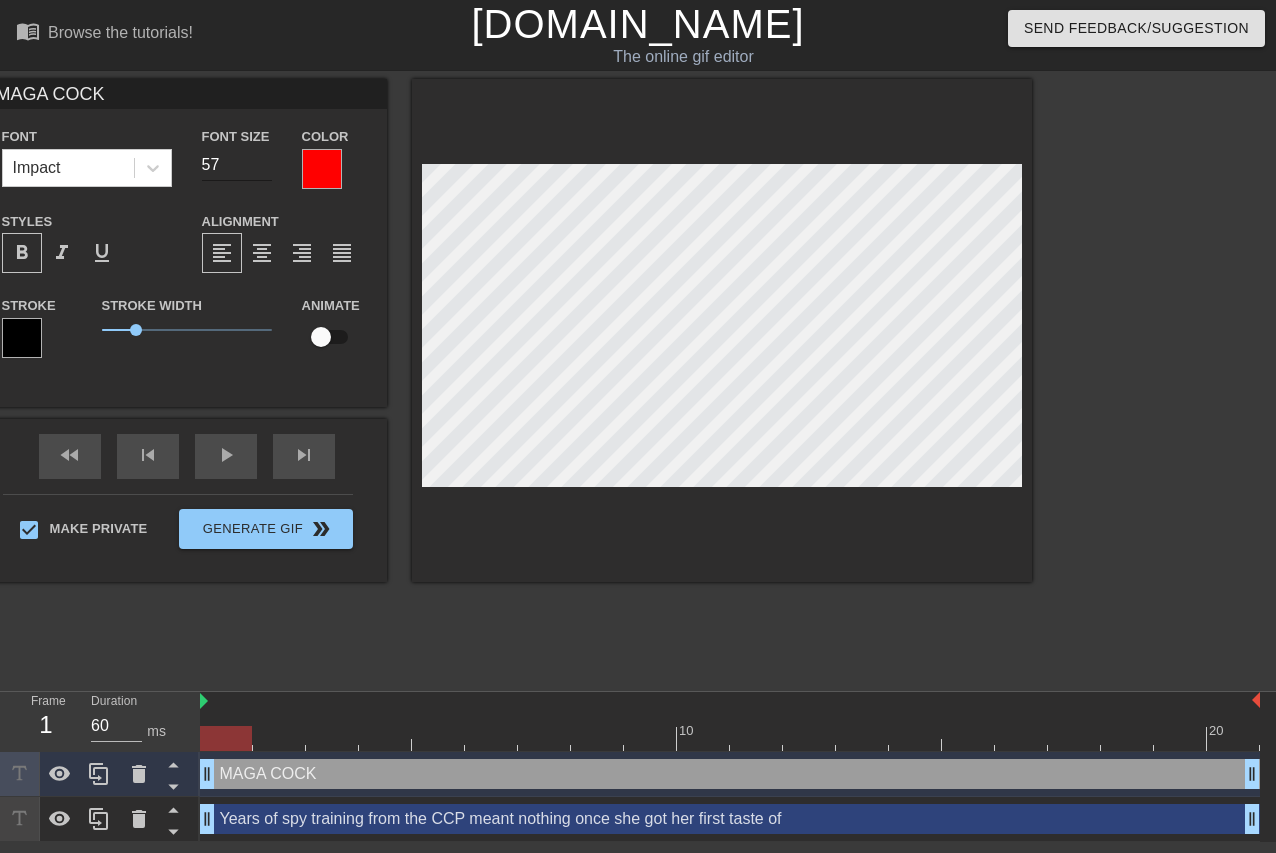 click on "57" at bounding box center (237, 165) 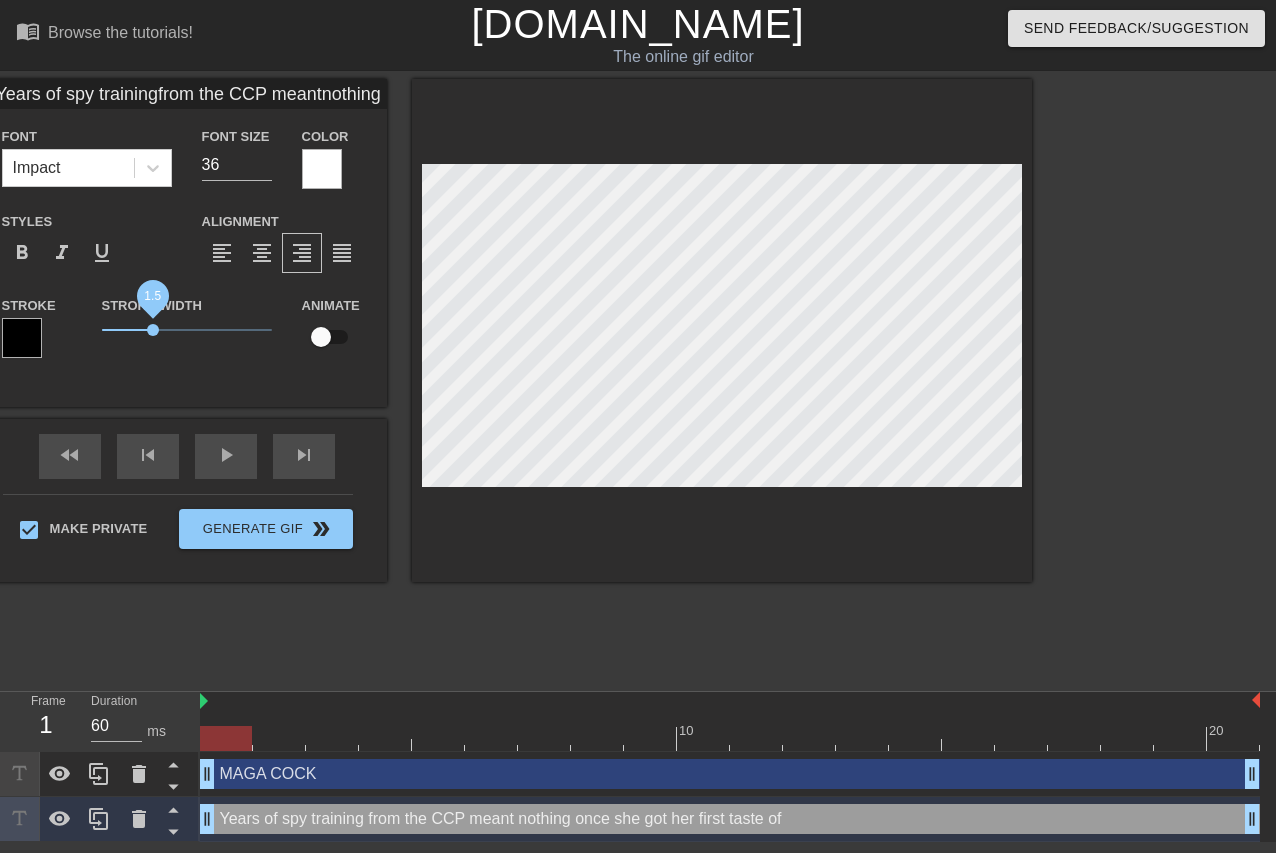 drag, startPoint x: 287, startPoint y: 331, endPoint x: 303, endPoint y: 331, distance: 16 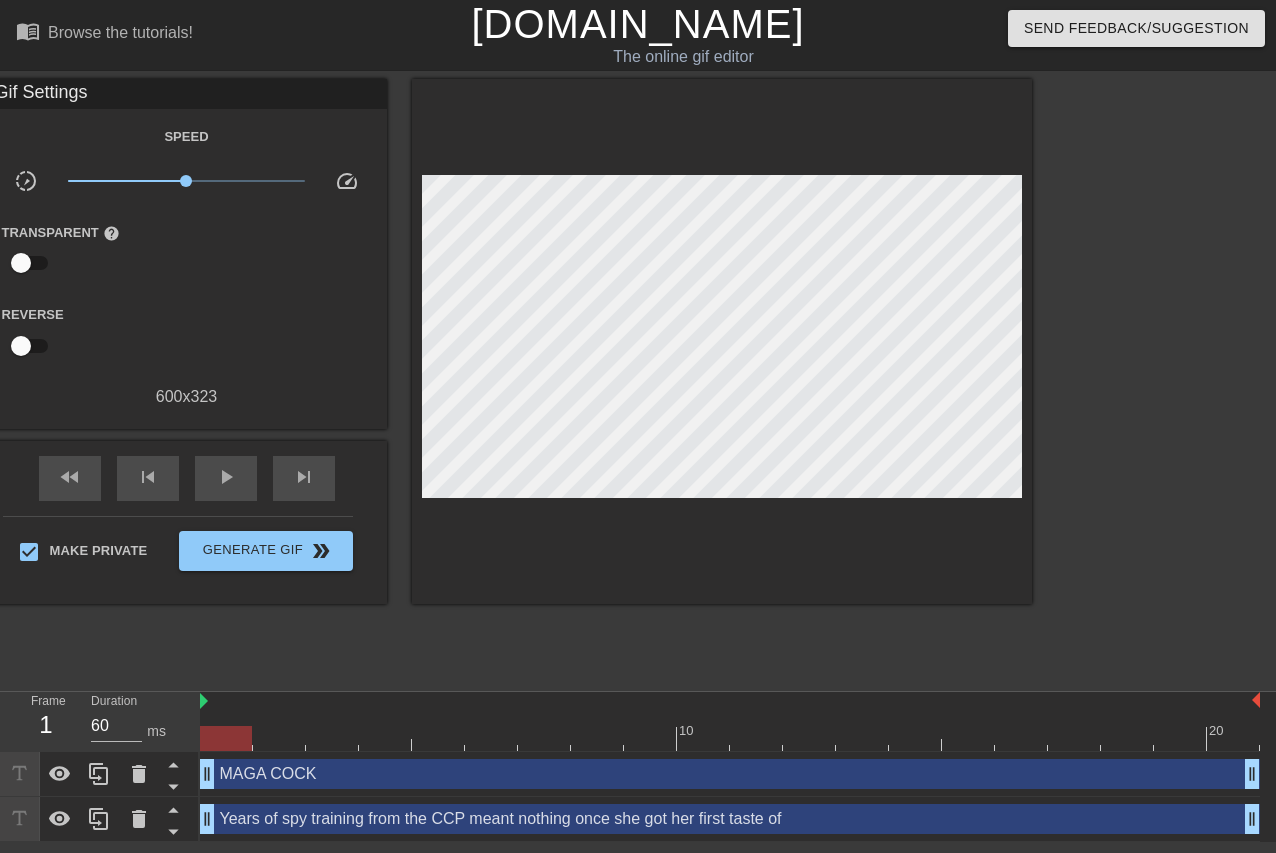 click at bounding box center (722, 341) 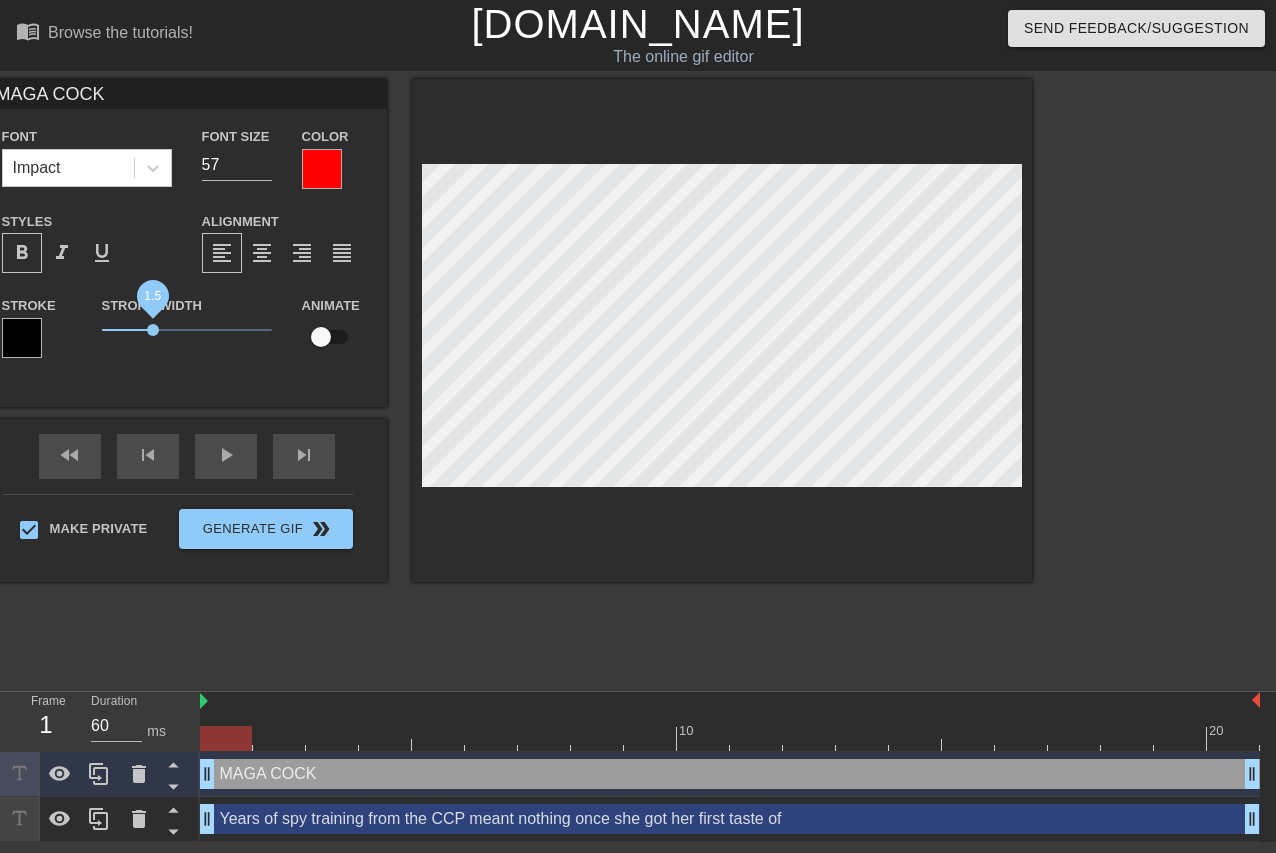 drag, startPoint x: 288, startPoint y: 329, endPoint x: 302, endPoint y: 331, distance: 14.142136 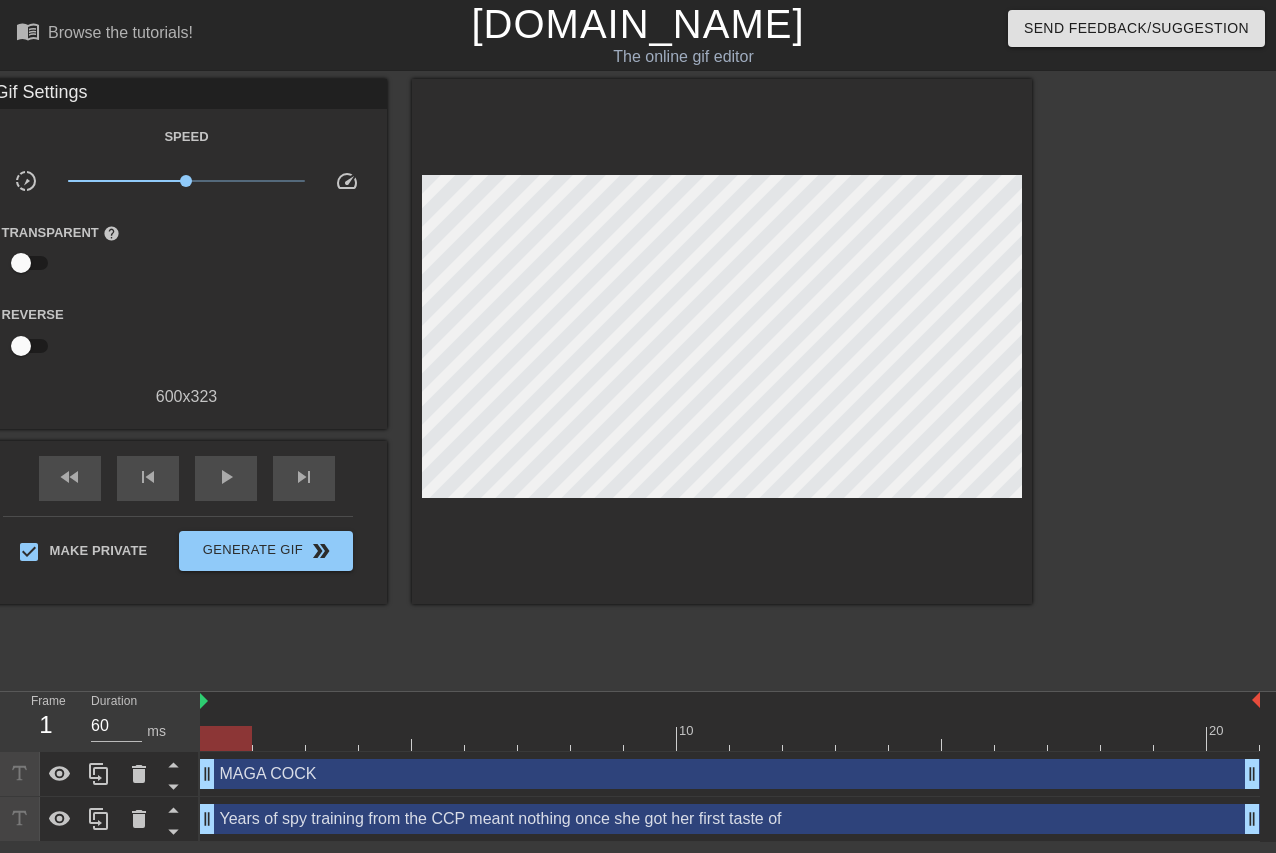 click on "title add_circle image add_circle crop photo_size_select_large help keyboard Gif Settings Speed slow_motion_video x1.00 speed Transparent help Reverse 600  x  323 fast_rewind skip_previous play_arrow skip_next Make Private Generate Gif double_arrow" at bounding box center [638, 379] 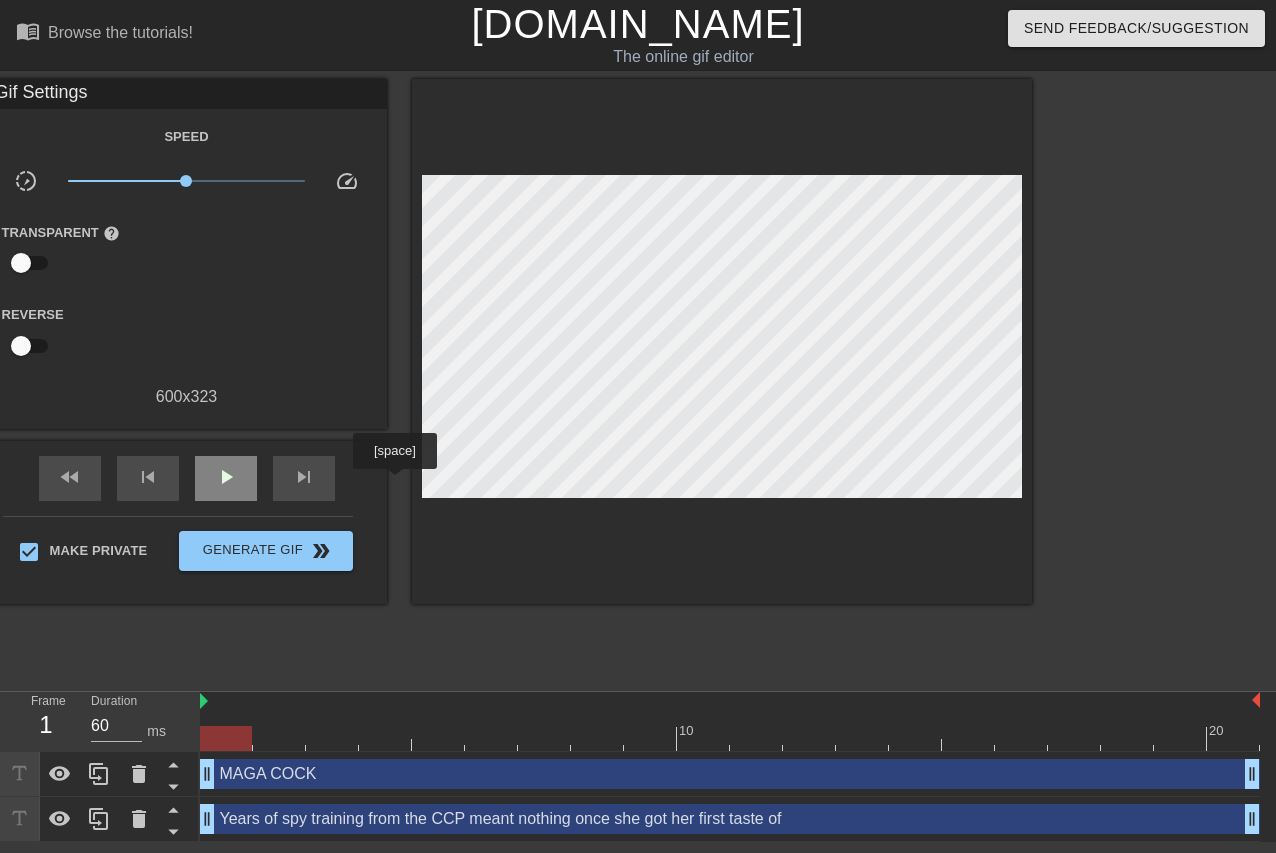 click on "play_arrow" at bounding box center [226, 478] 